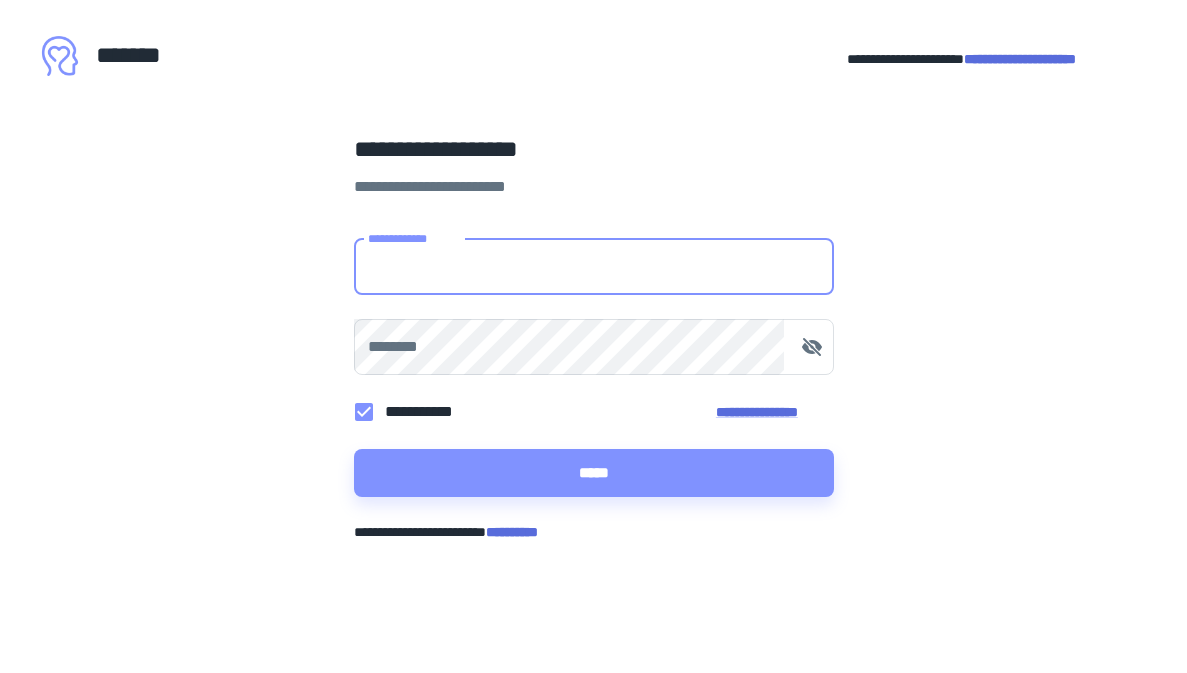 scroll, scrollTop: 0, scrollLeft: 0, axis: both 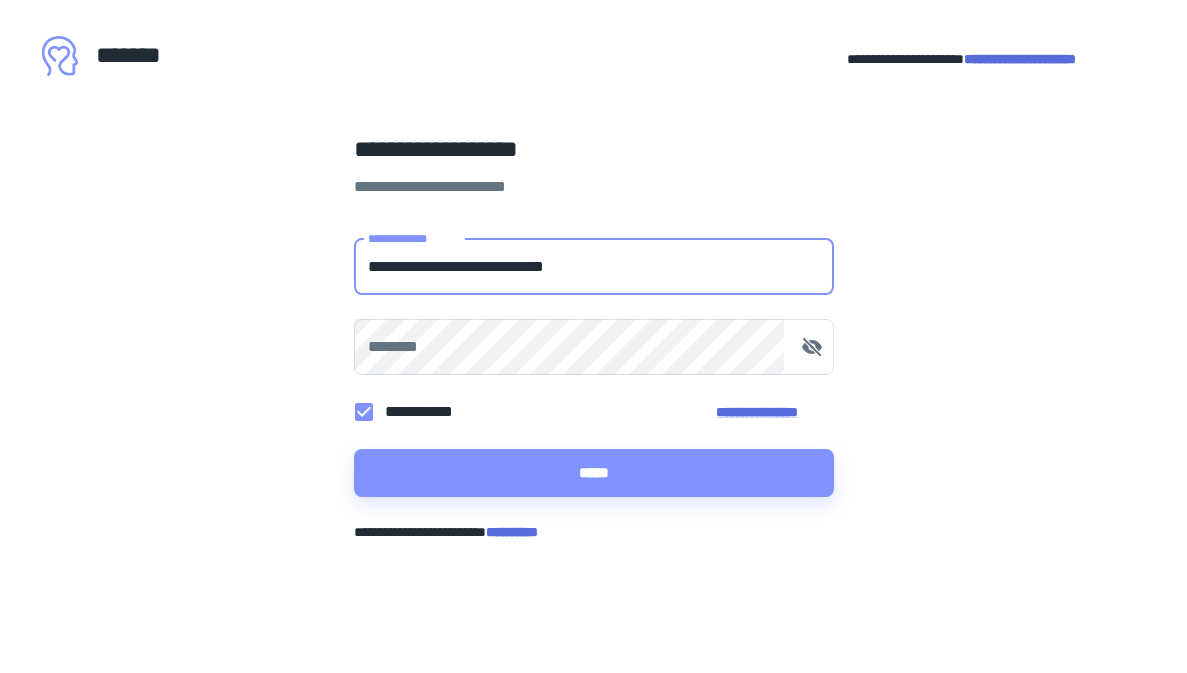 click on "*****" at bounding box center [594, 473] 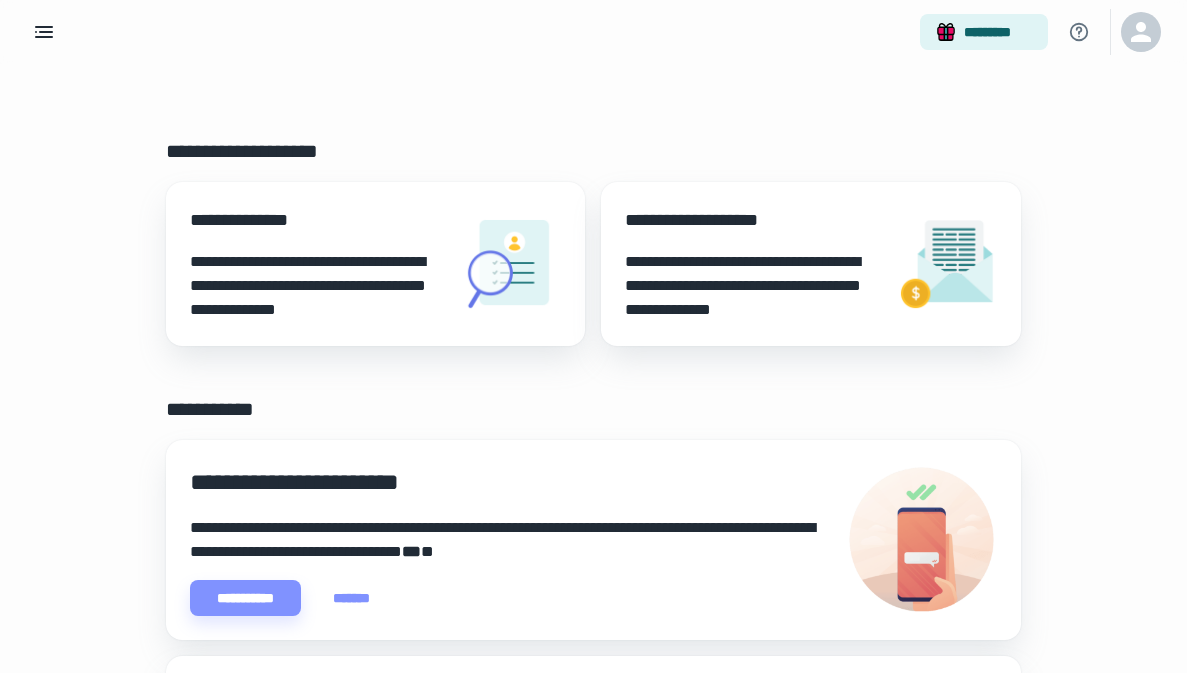 scroll, scrollTop: 0, scrollLeft: 0, axis: both 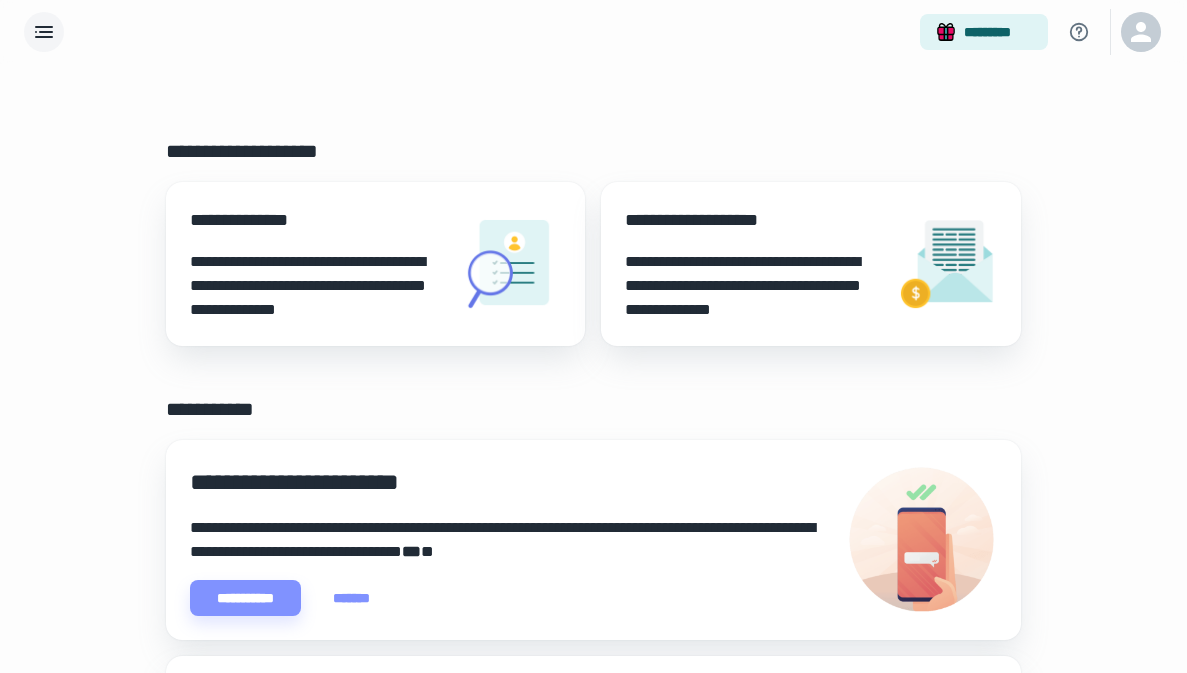 click at bounding box center (44, 32) 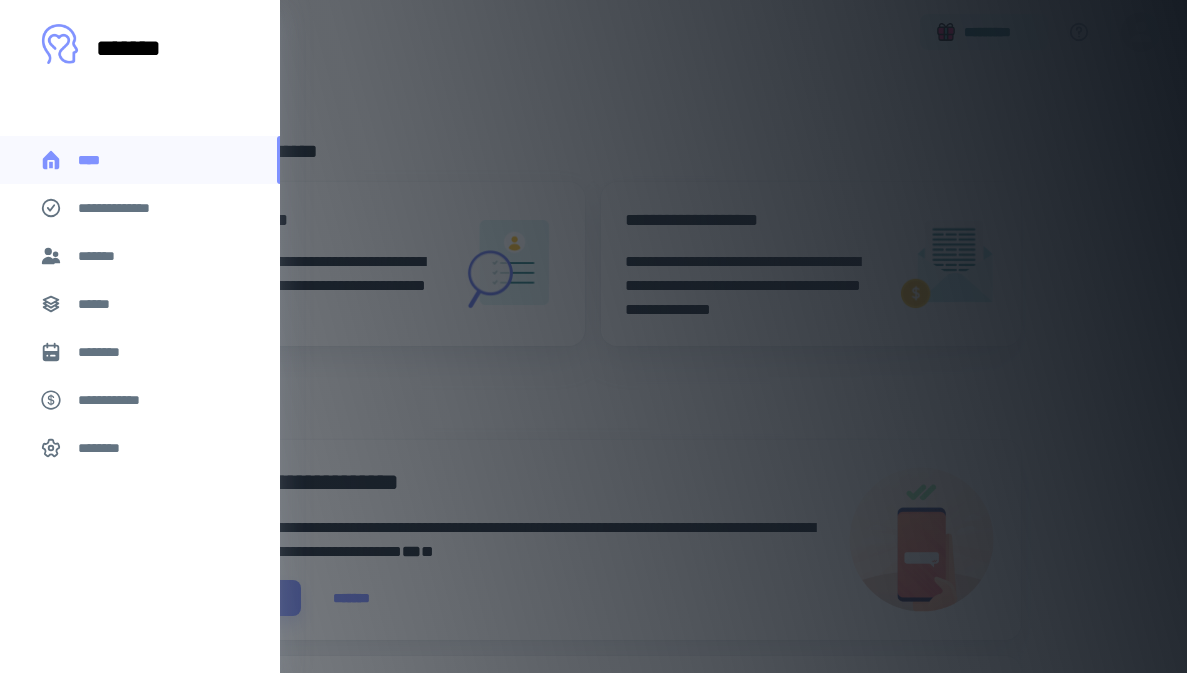 click on "******" at bounding box center (100, 304) 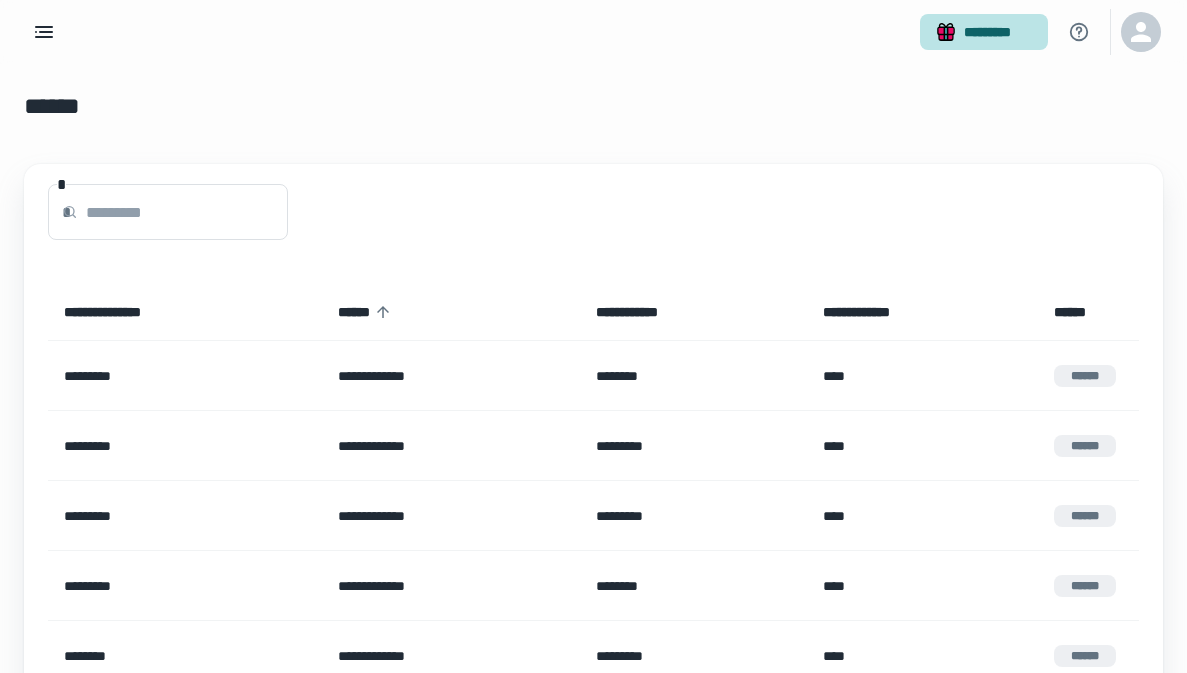 scroll, scrollTop: 0, scrollLeft: 0, axis: both 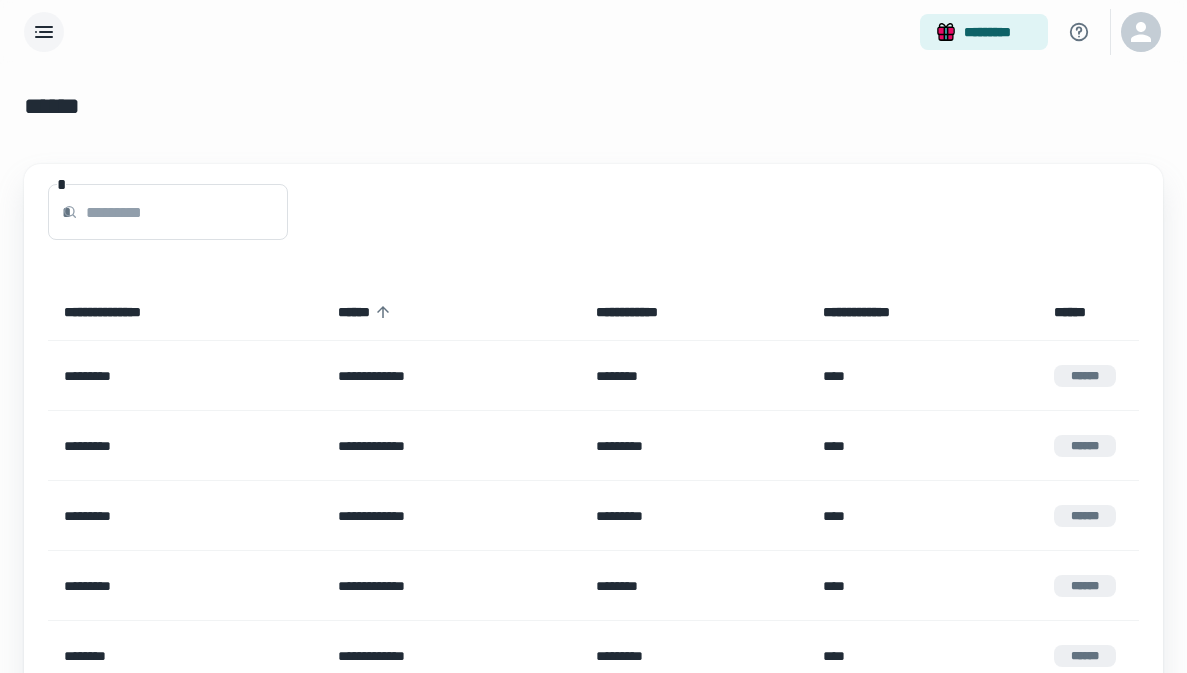 click 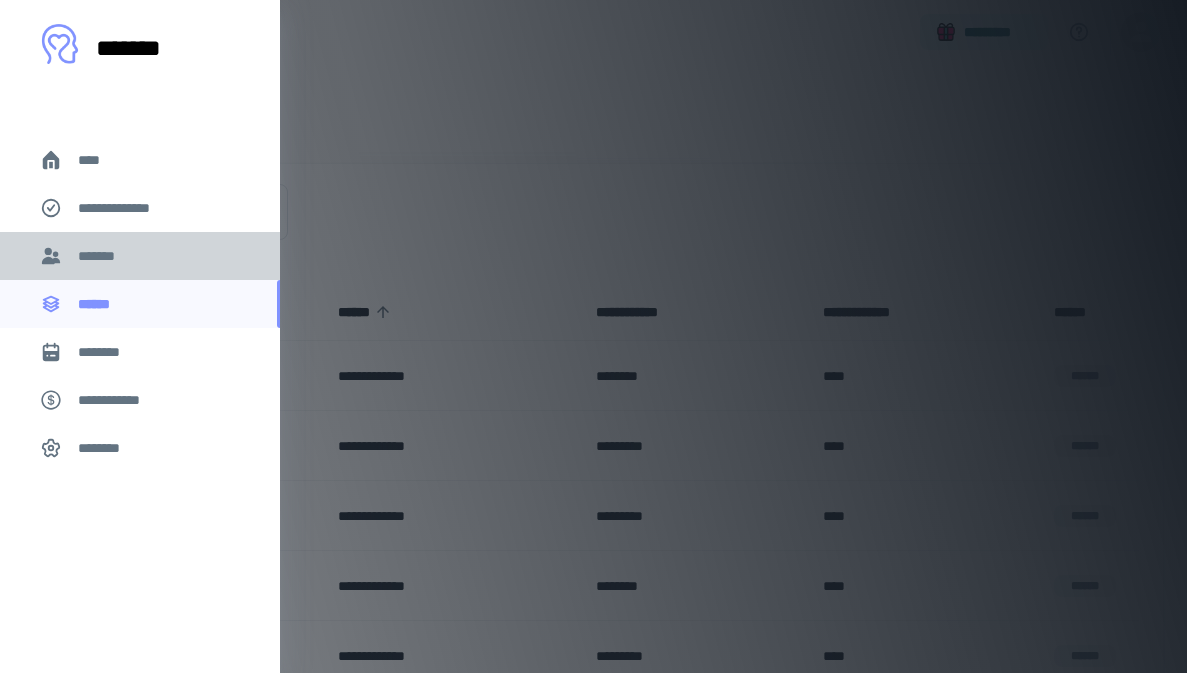 click on "*******" at bounding box center [101, 256] 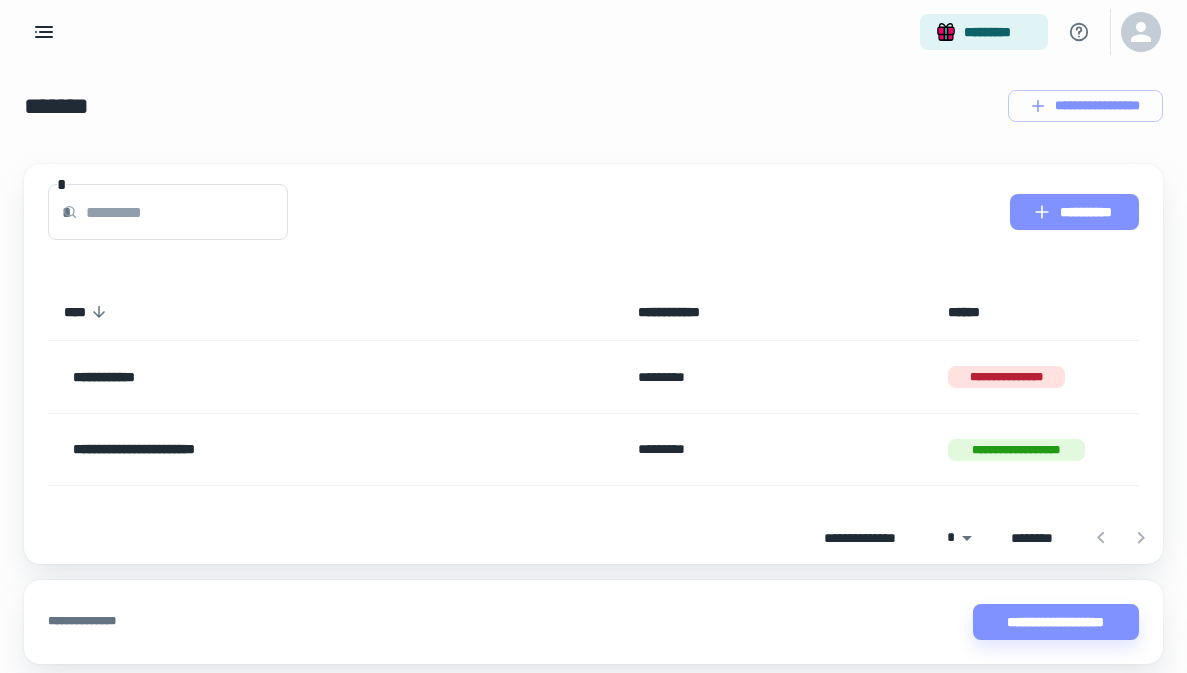 click on "**********" at bounding box center [1074, 212] 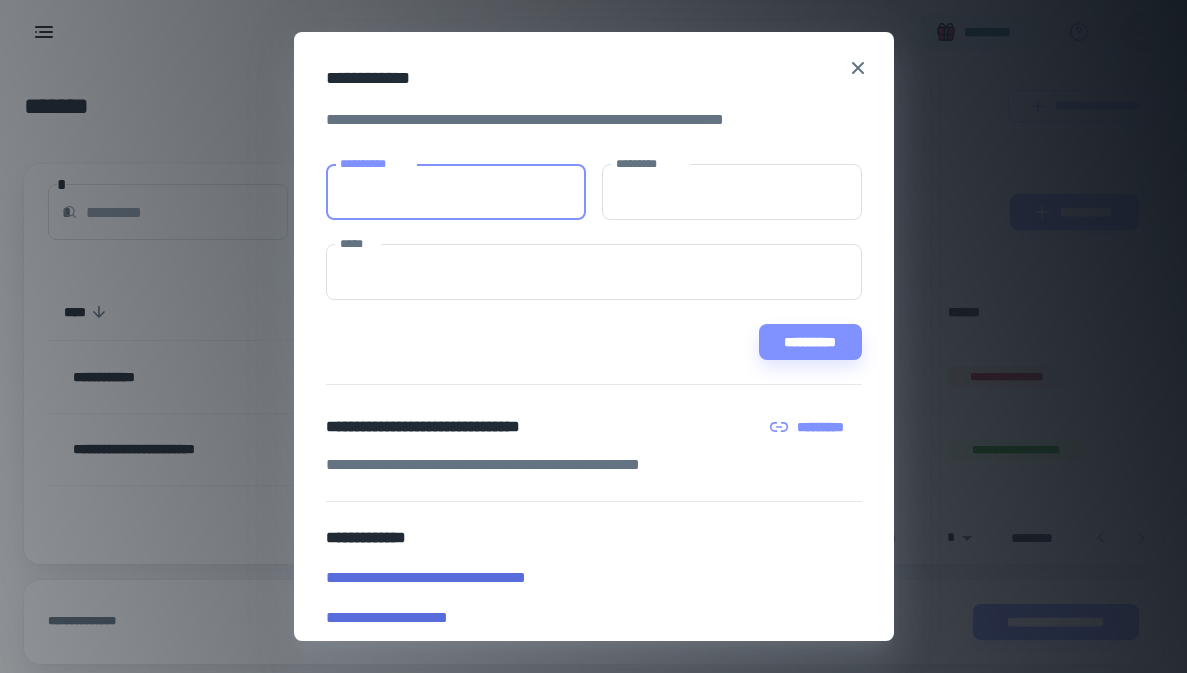 paste on "**********" 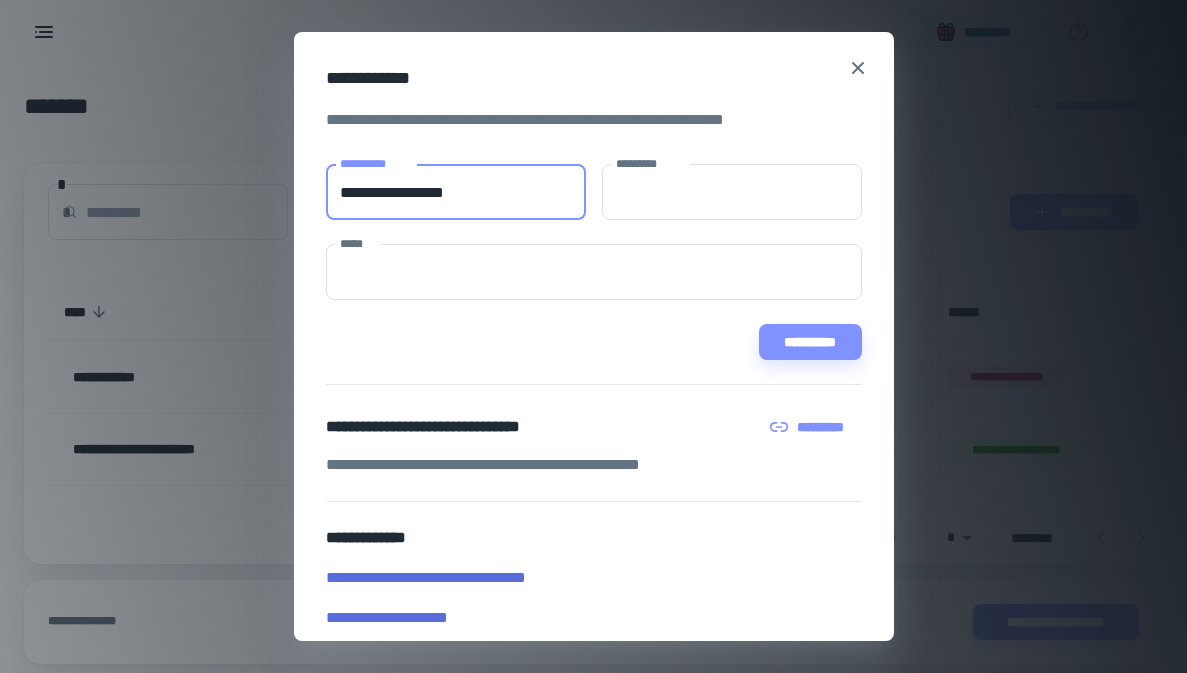 drag, startPoint x: 476, startPoint y: 194, endPoint x: 403, endPoint y: 197, distance: 73.061615 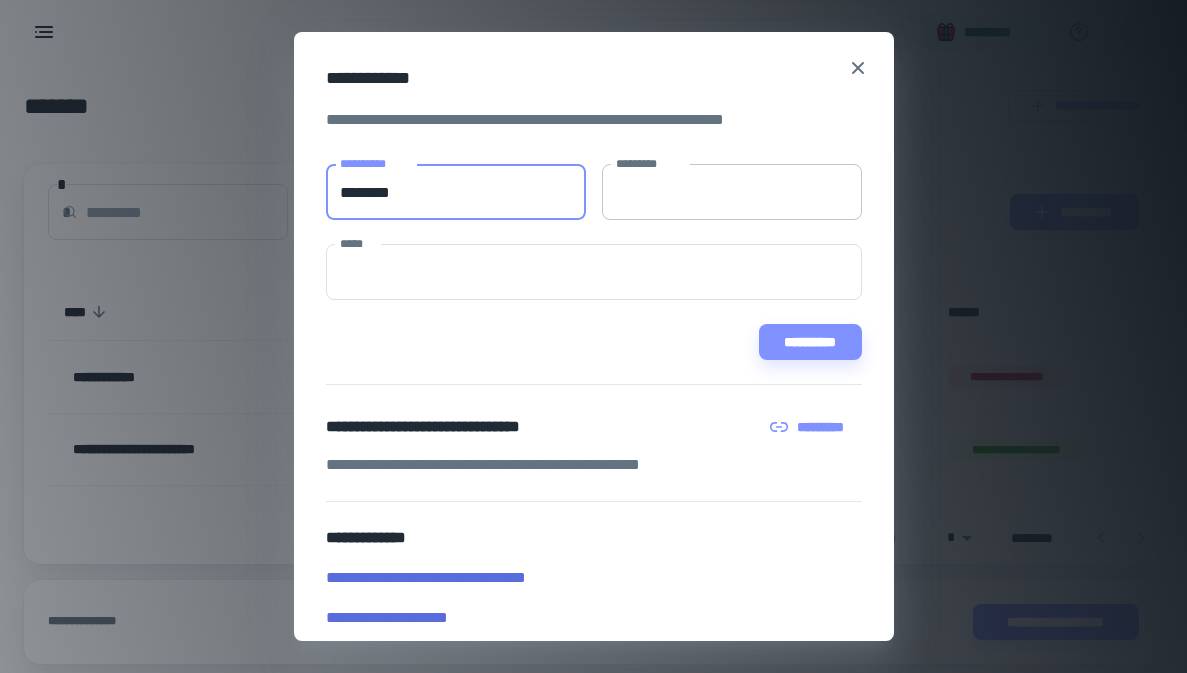 type on "*******" 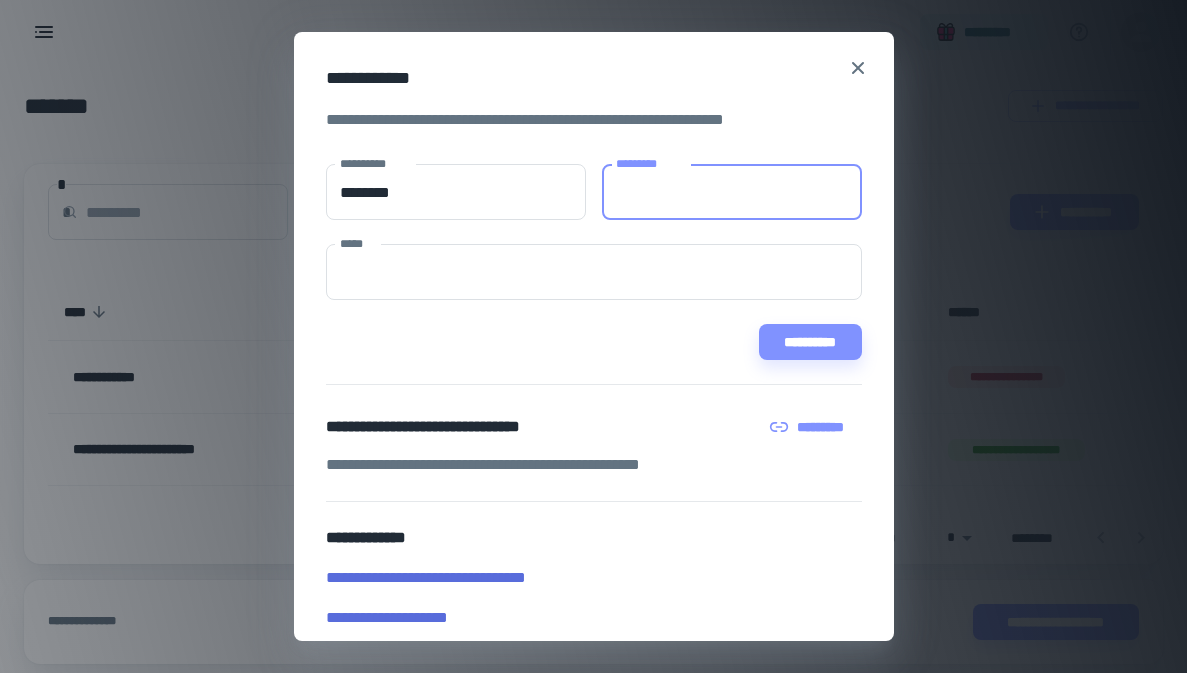 paste on "*********" 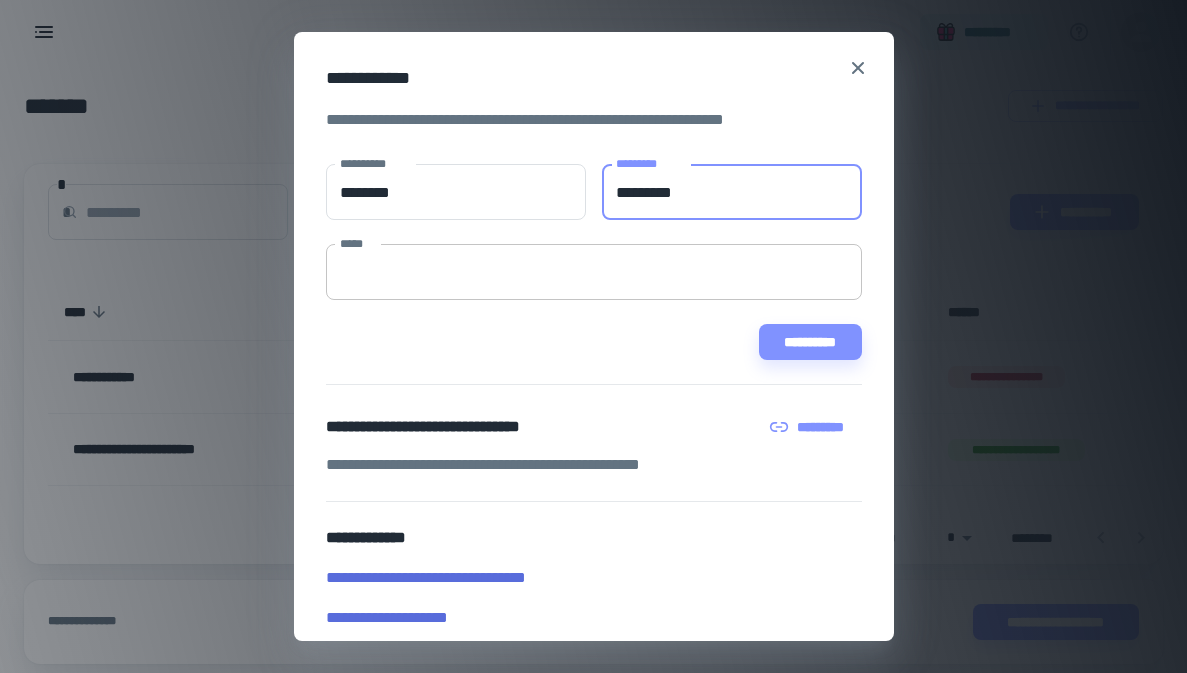 type on "*********" 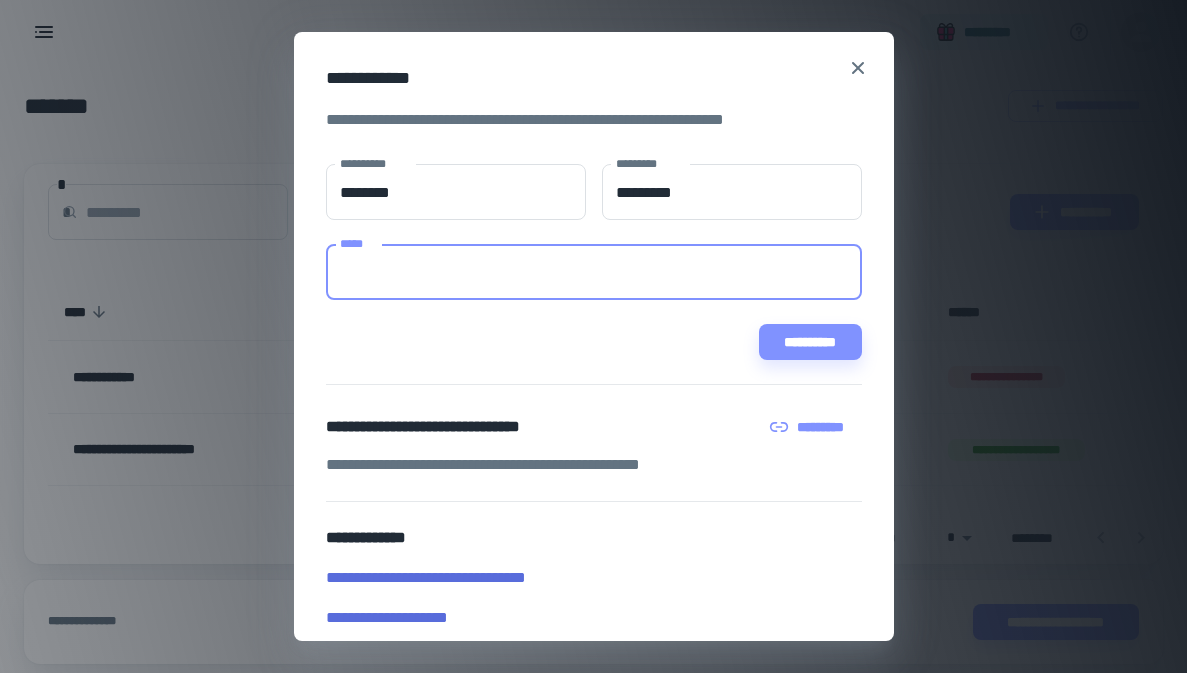paste on "**********" 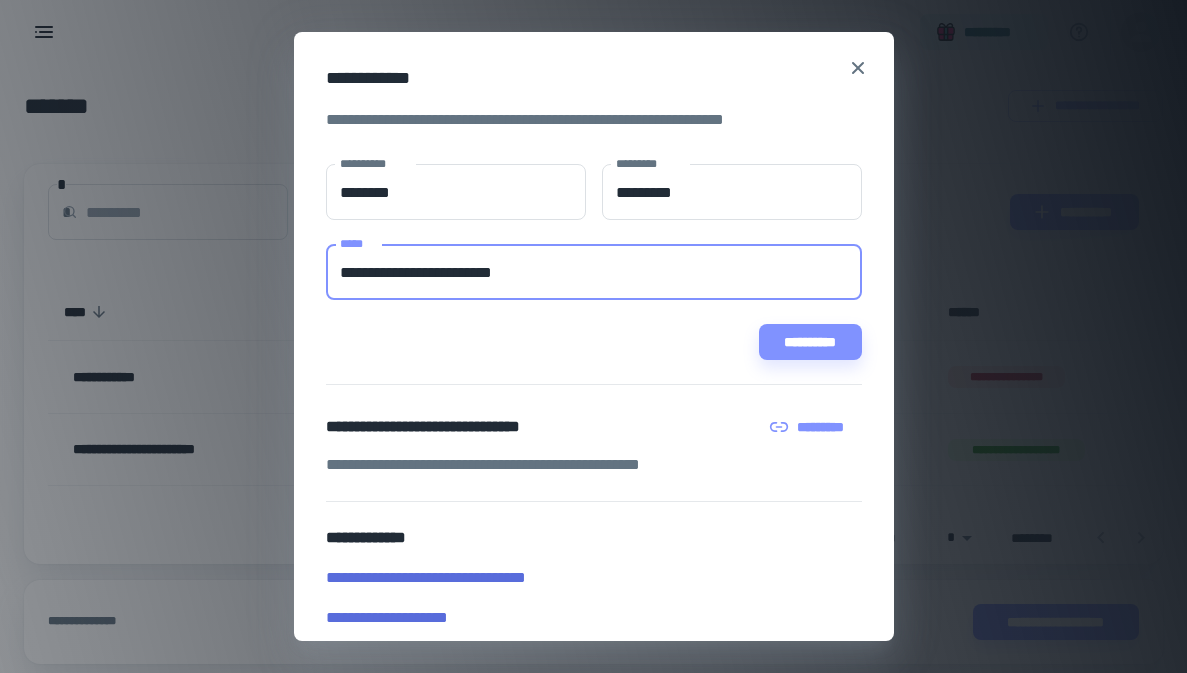 type on "**********" 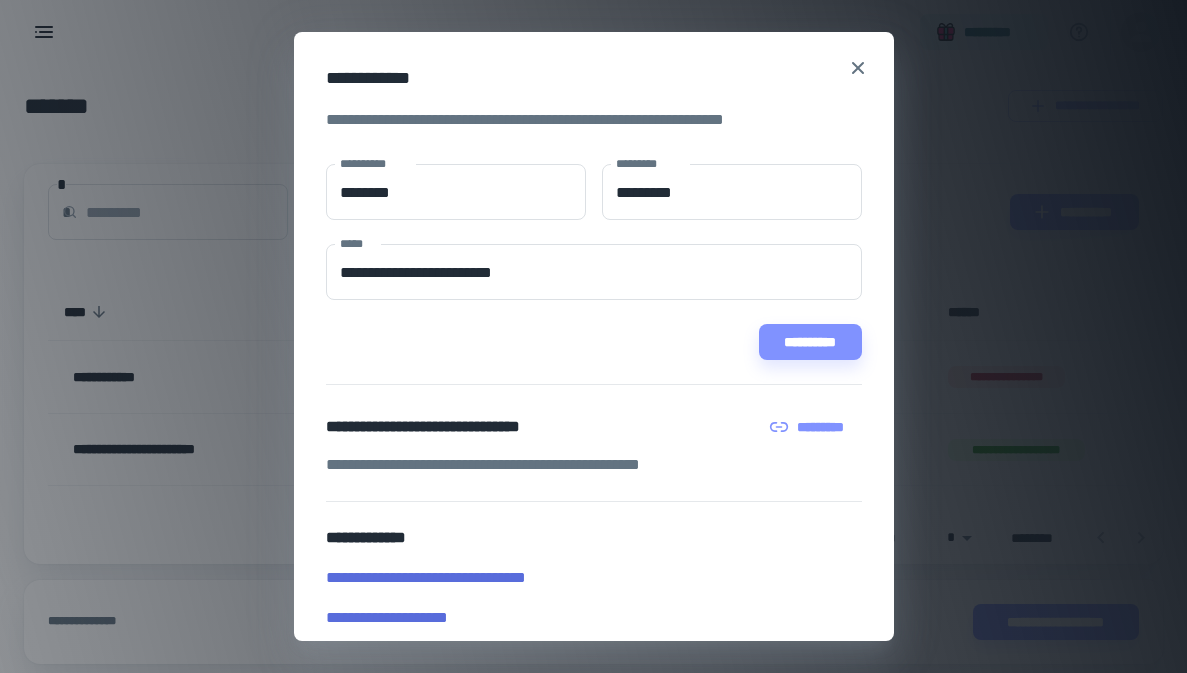 click on "**********" at bounding box center [594, 342] 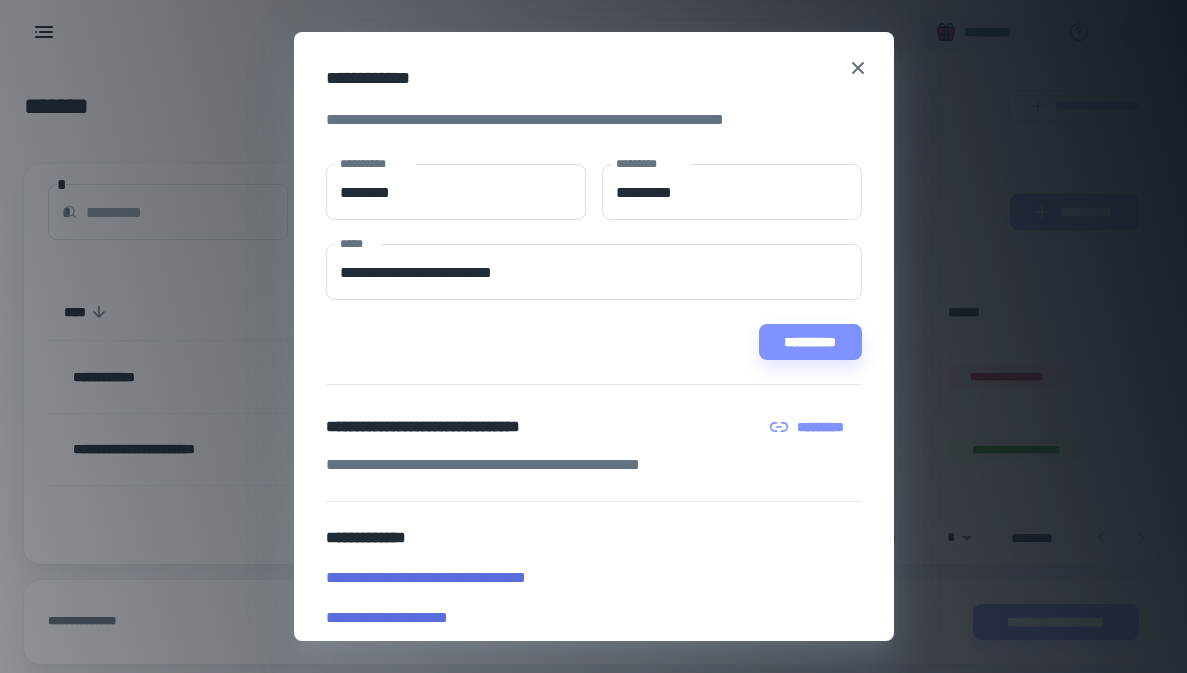 scroll, scrollTop: 0, scrollLeft: 0, axis: both 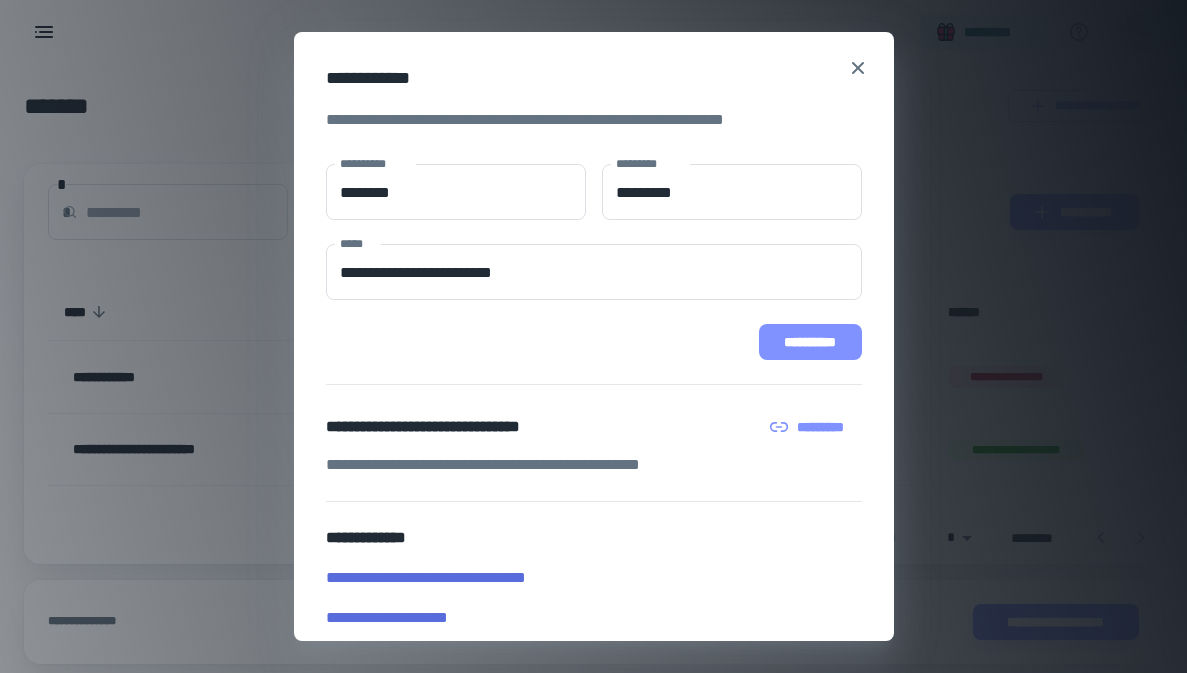 click on "**********" at bounding box center [810, 342] 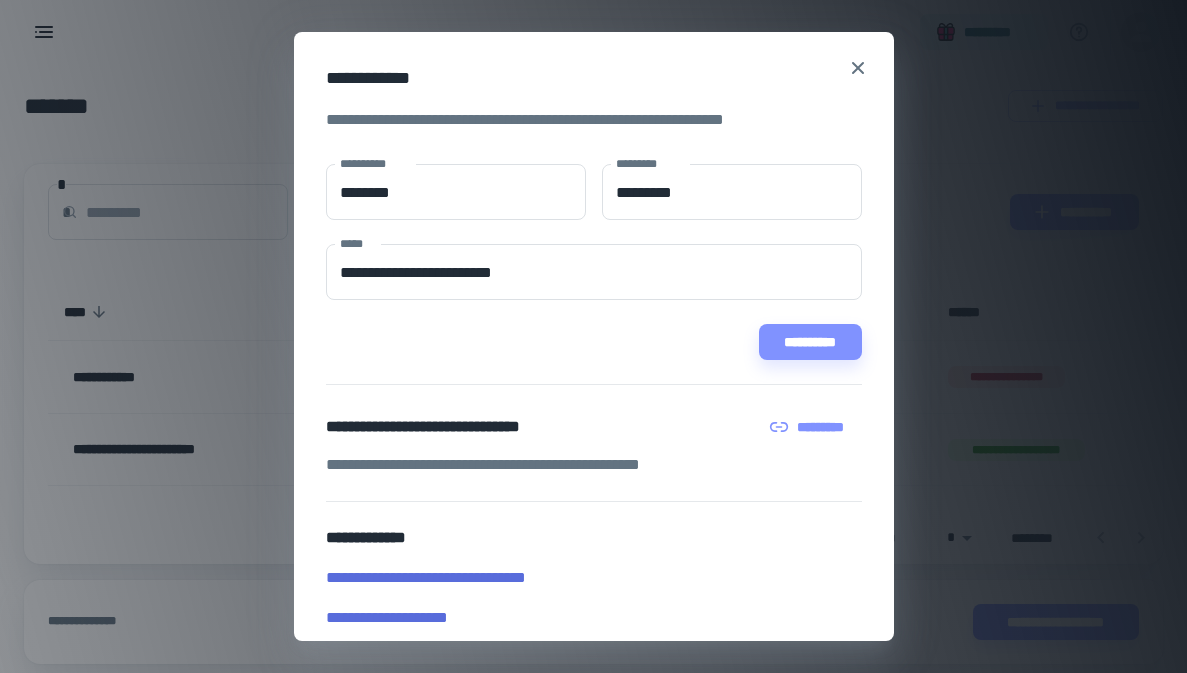 scroll, scrollTop: 0, scrollLeft: 0, axis: both 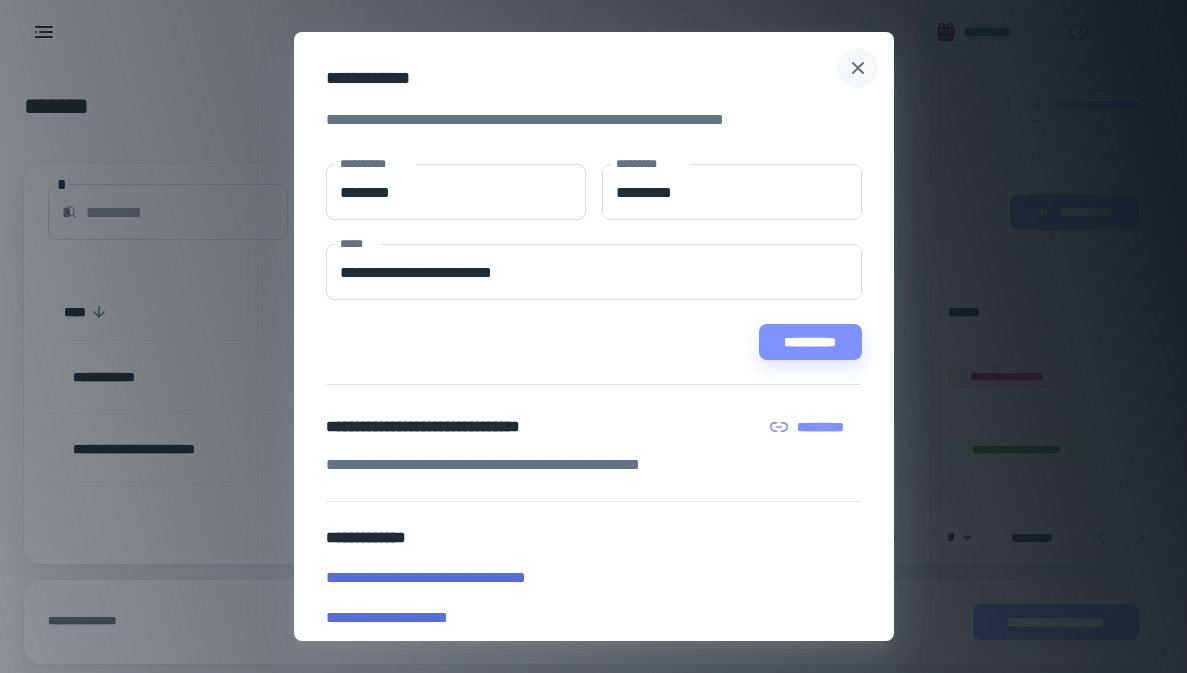 click 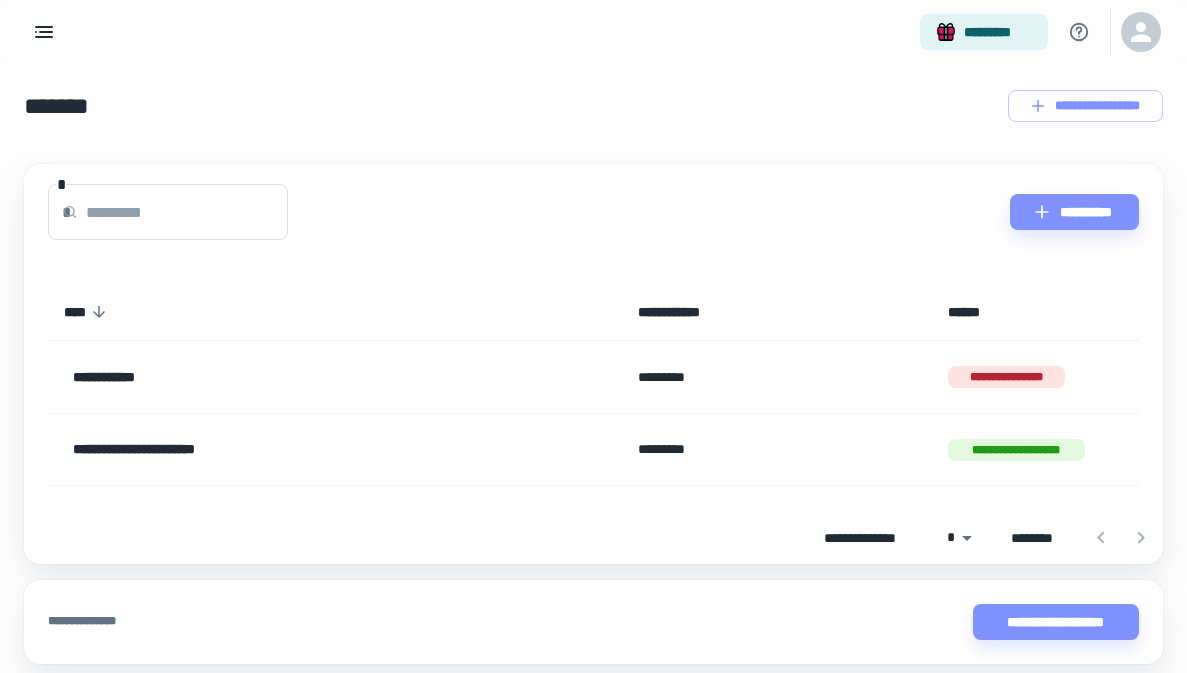 click on "*******" at bounding box center [56, 106] 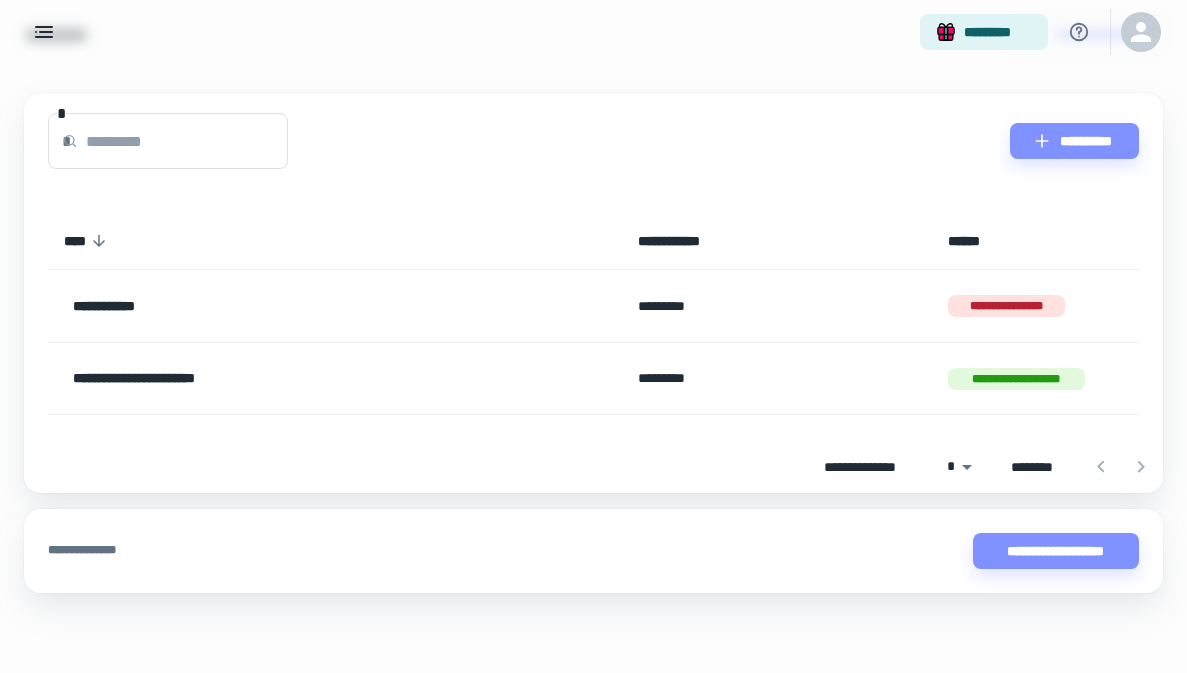 scroll, scrollTop: 71, scrollLeft: 0, axis: vertical 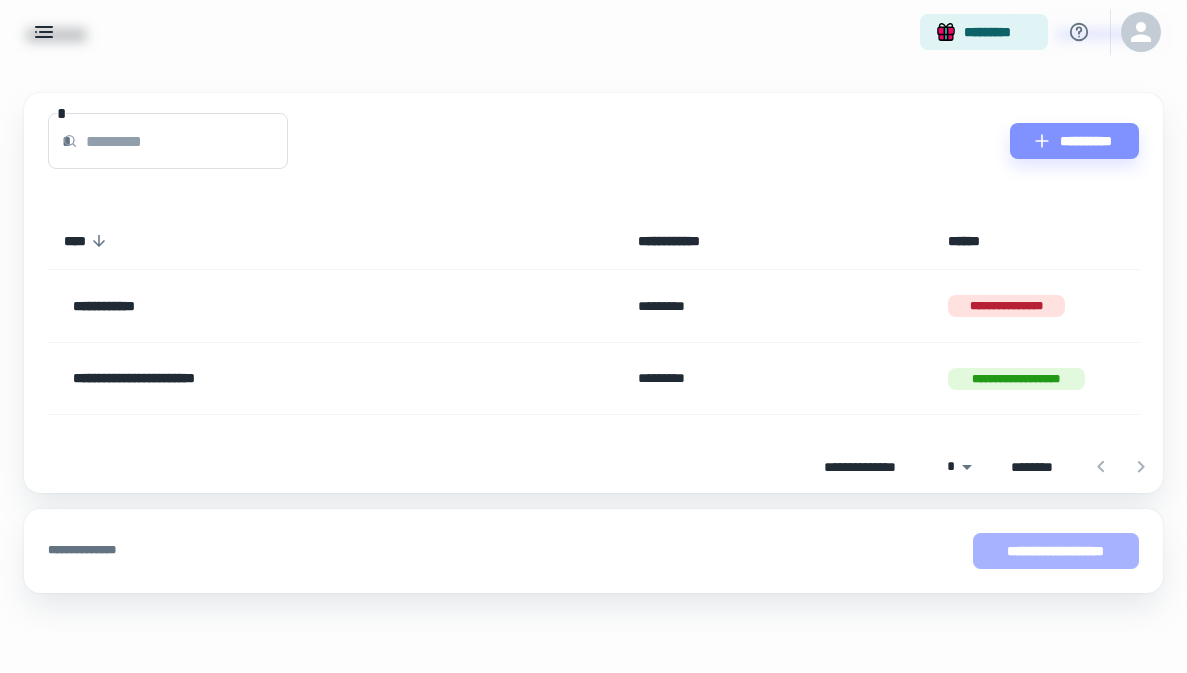 click on "**********" at bounding box center [1056, 551] 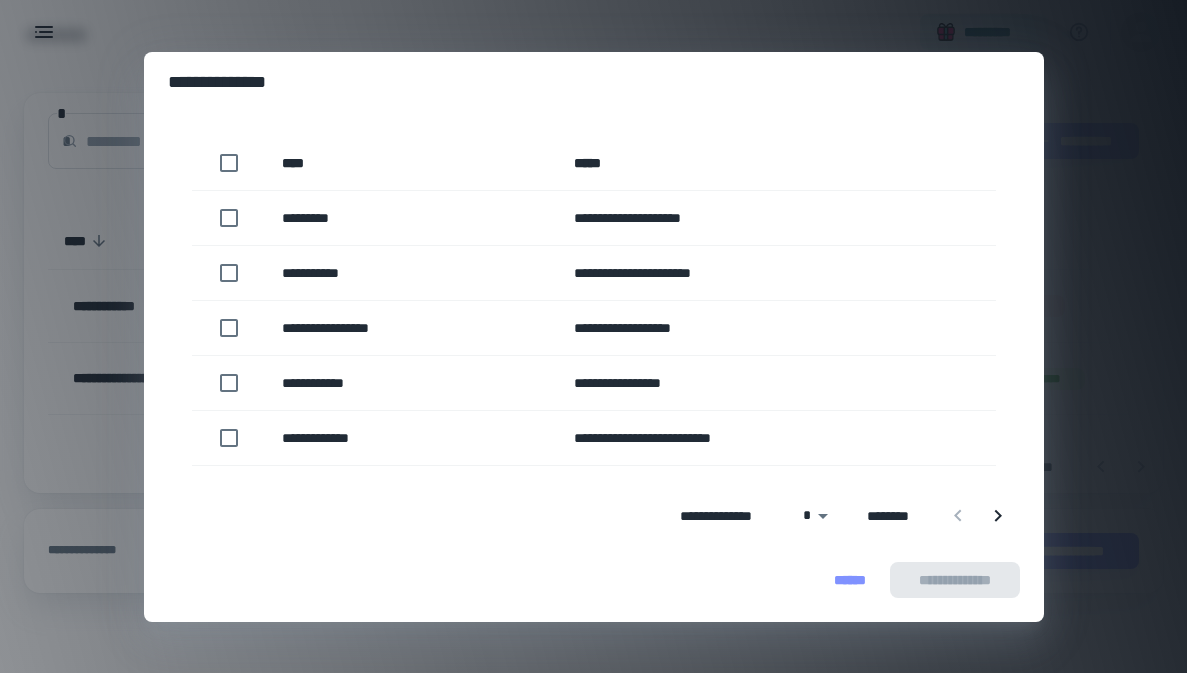 click on "******" at bounding box center (850, 580) 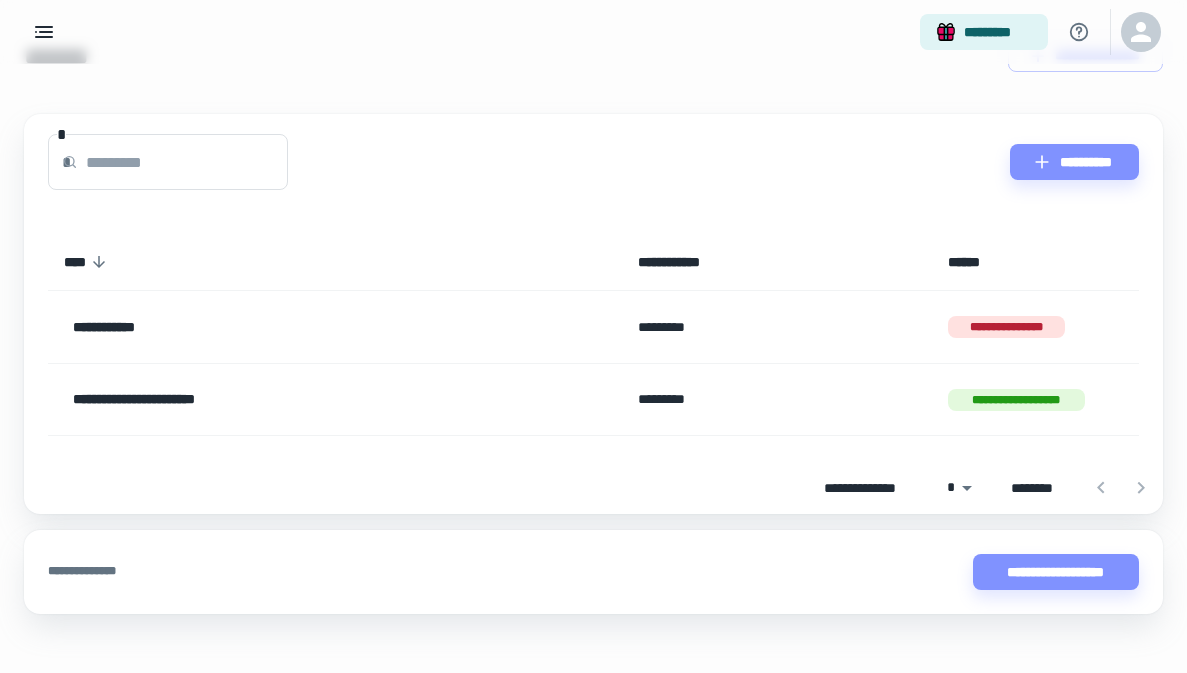 scroll, scrollTop: 50, scrollLeft: 0, axis: vertical 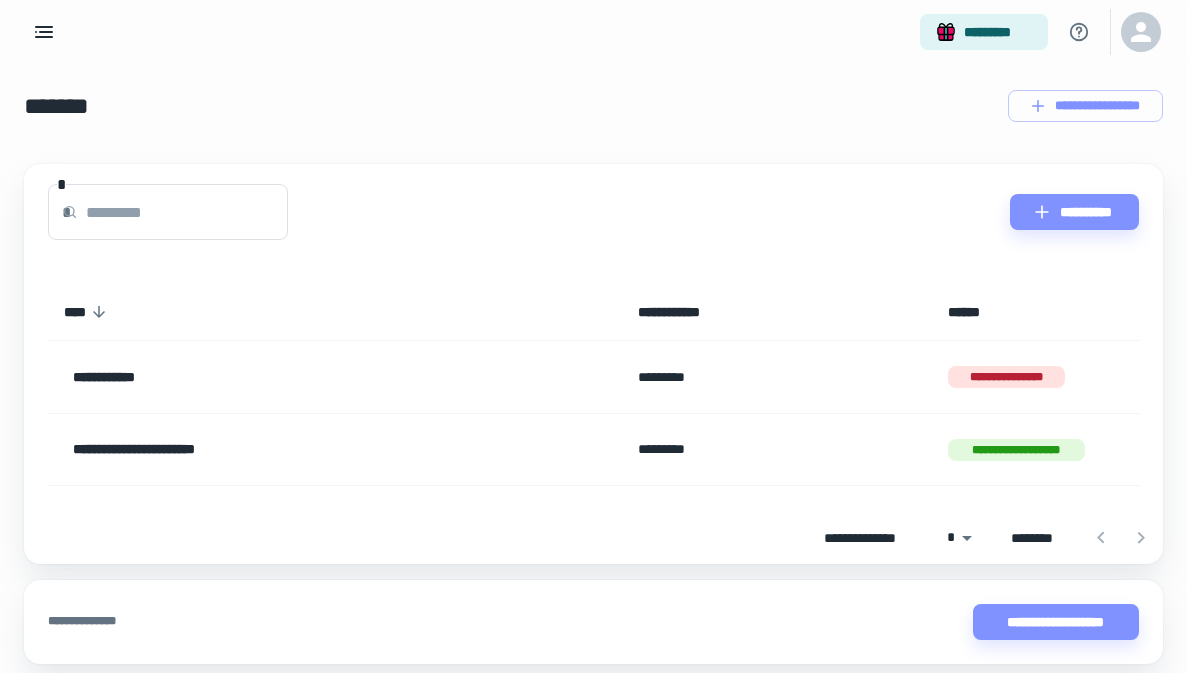 click on "*******" at bounding box center [56, 106] 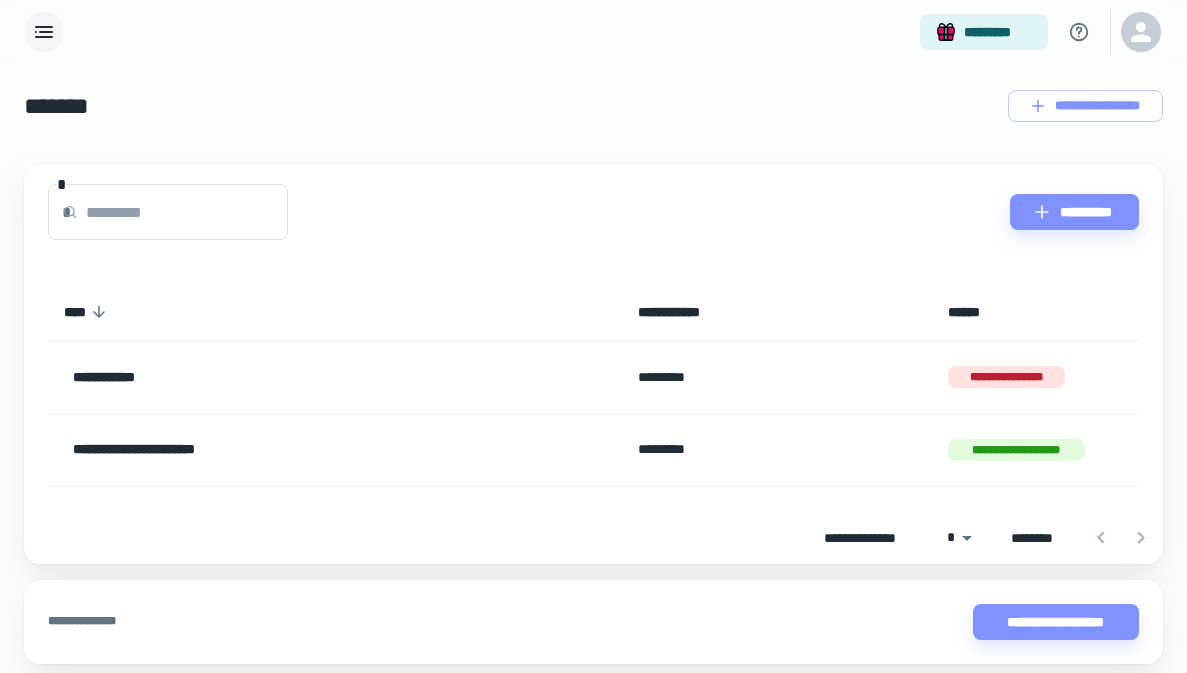 click 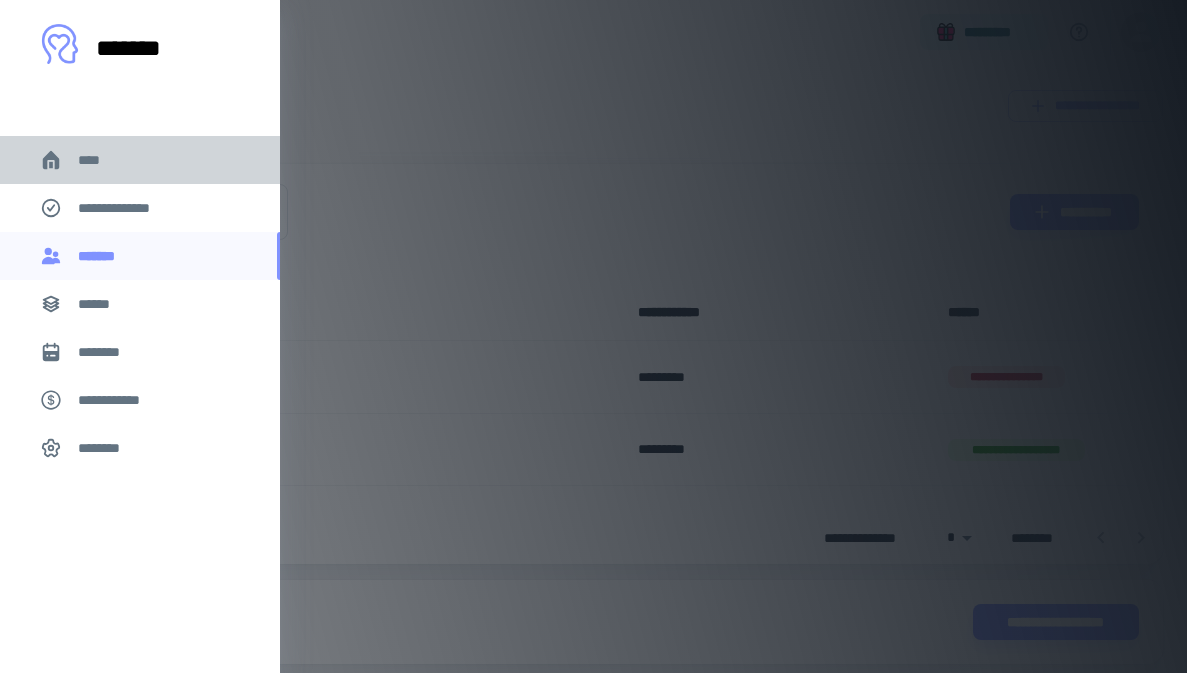click on "****" at bounding box center [97, 160] 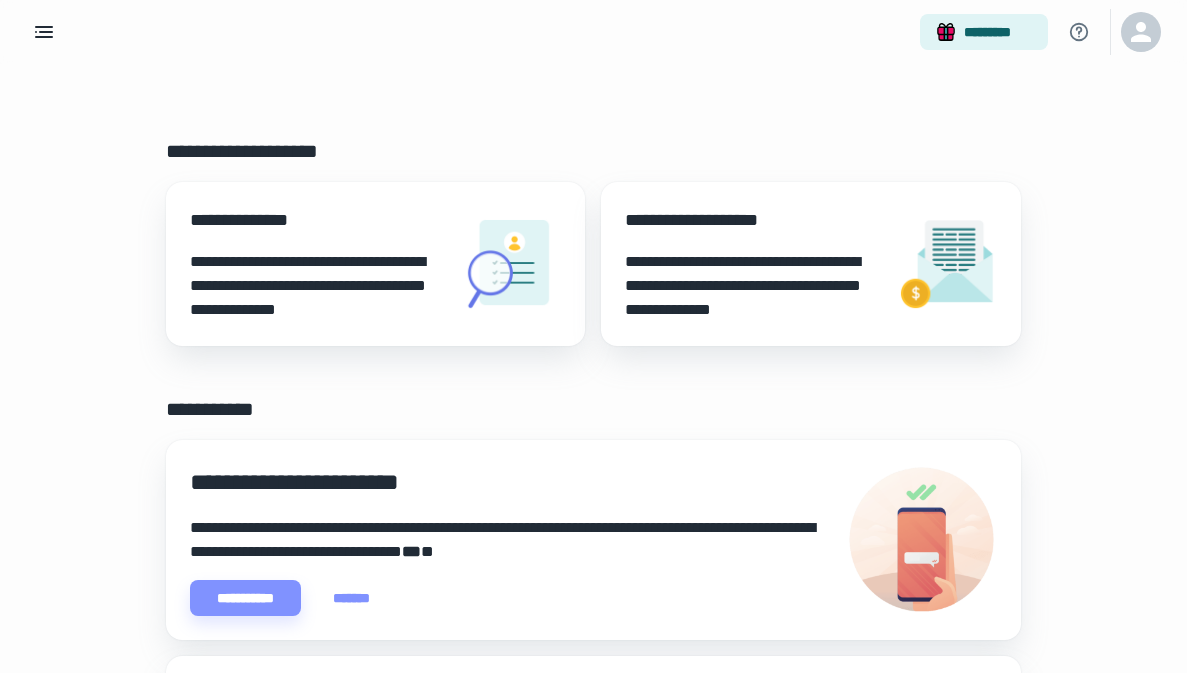 scroll, scrollTop: 0, scrollLeft: 0, axis: both 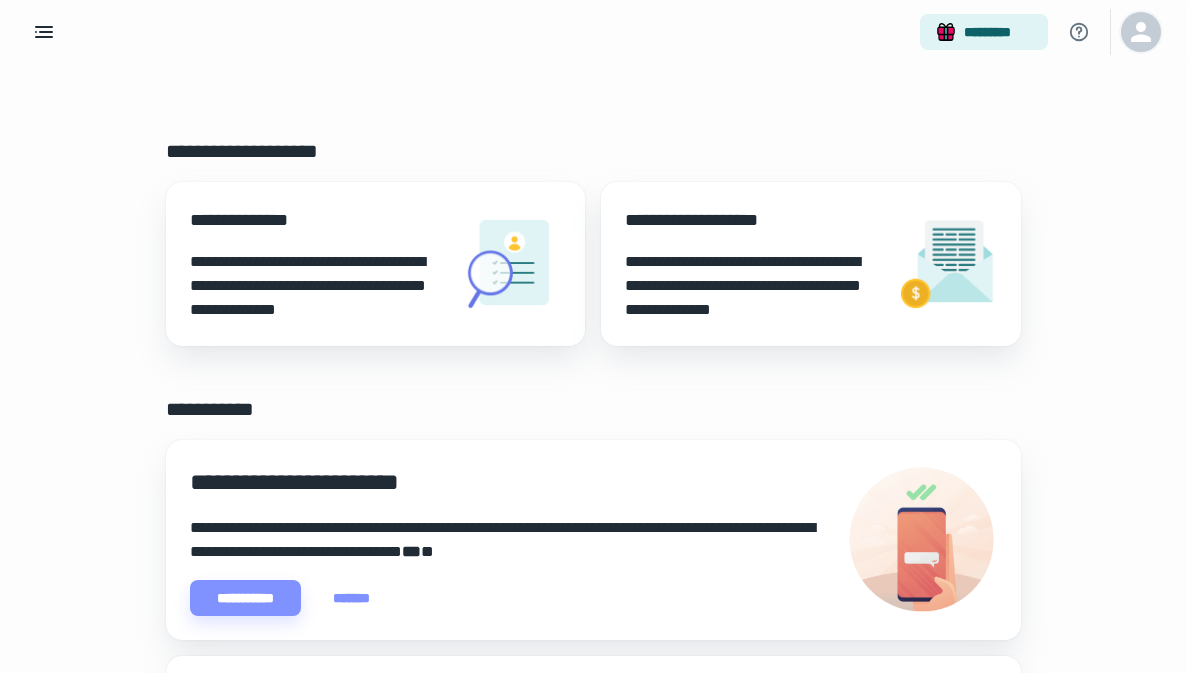 click 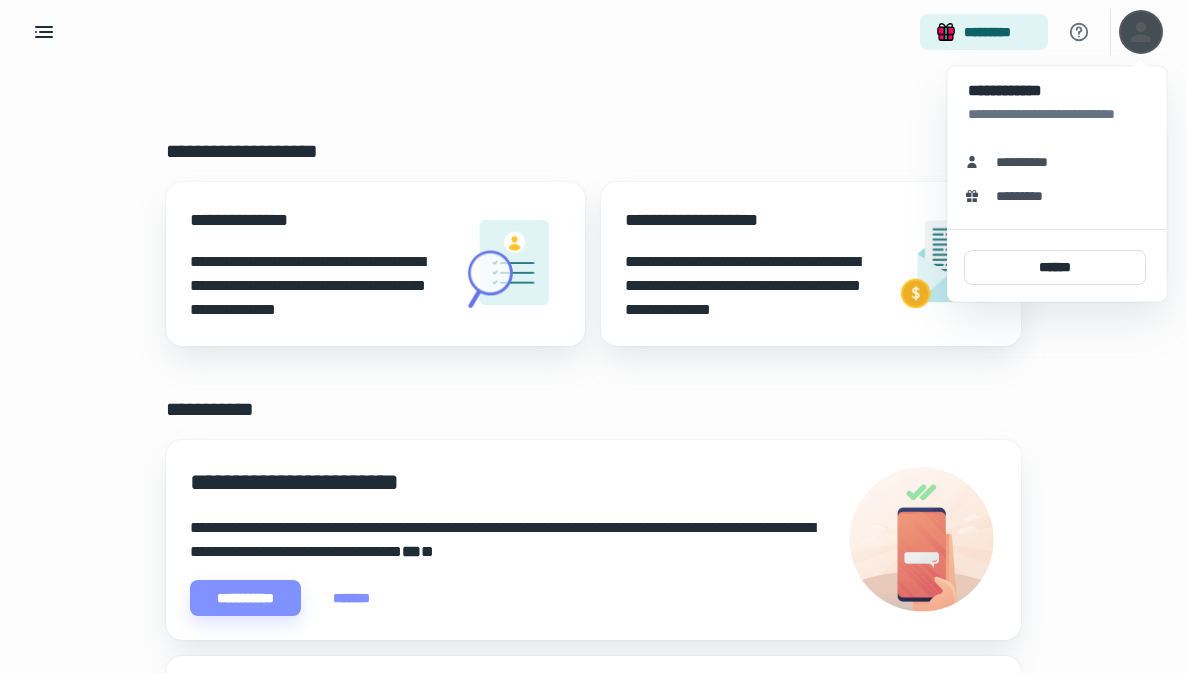 click at bounding box center [593, 336] 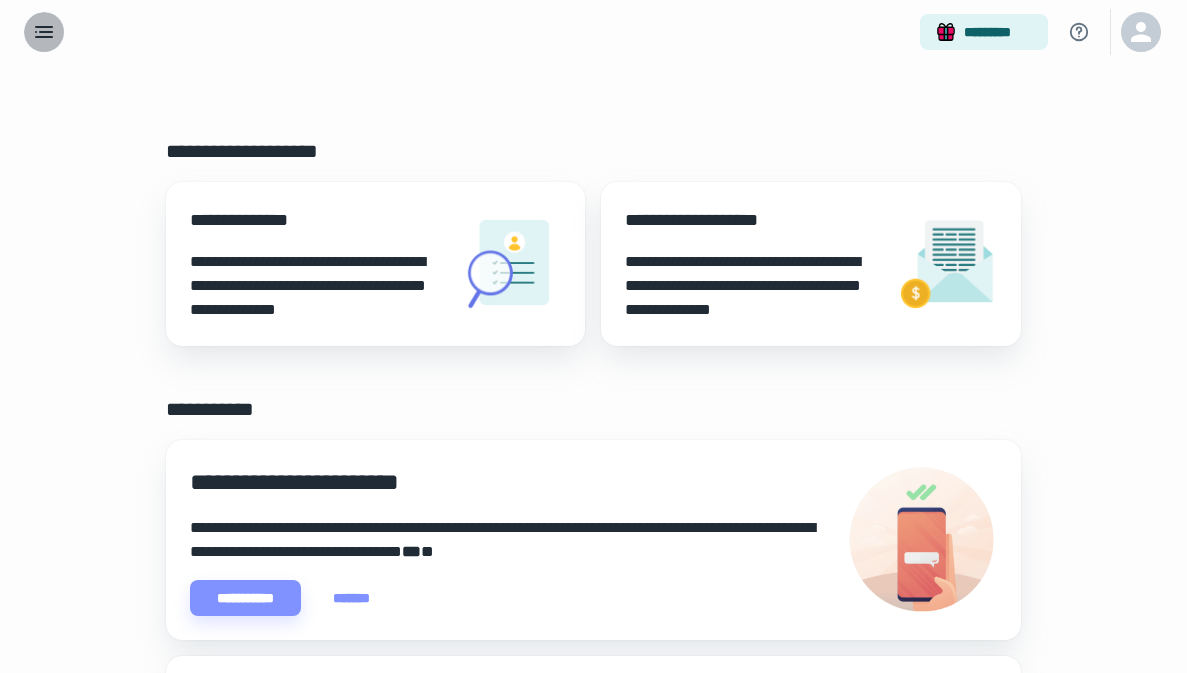 click 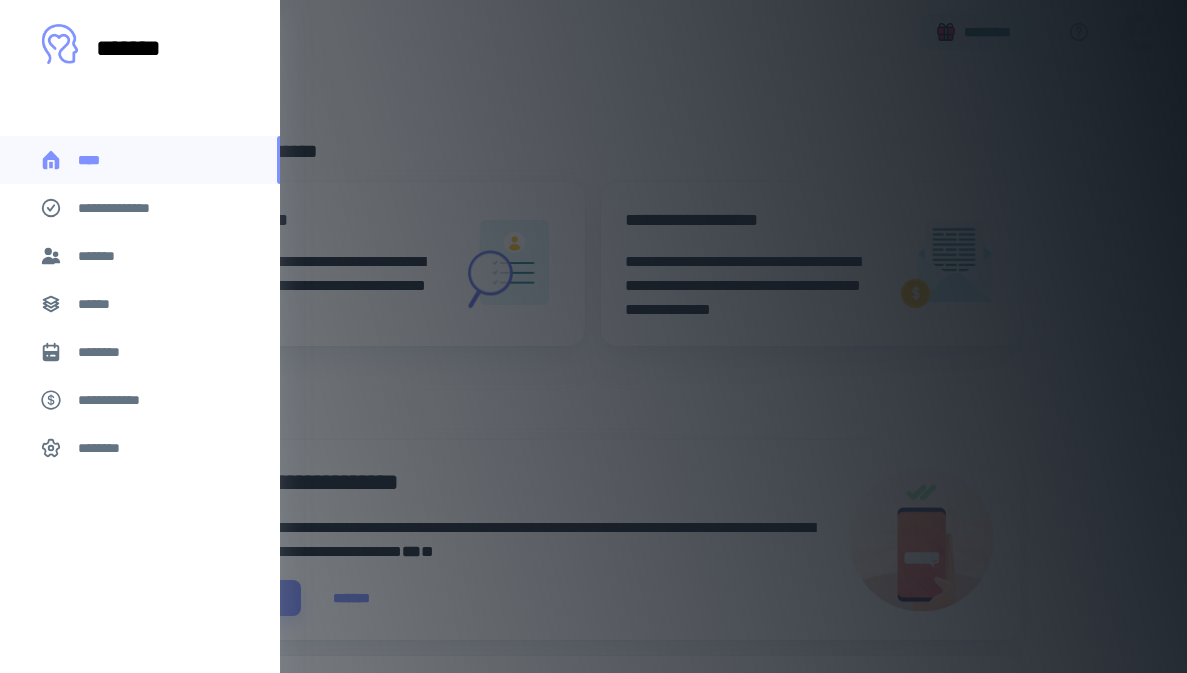 click on "*******" at bounding box center [101, 256] 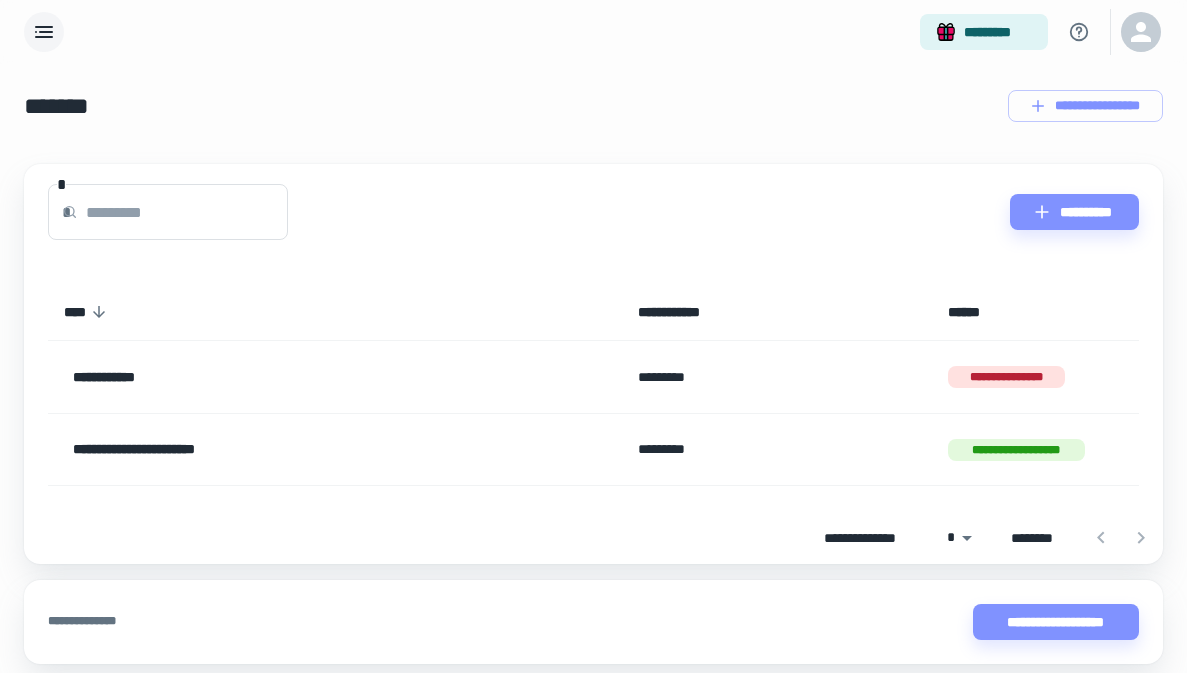 click at bounding box center (187, 212) 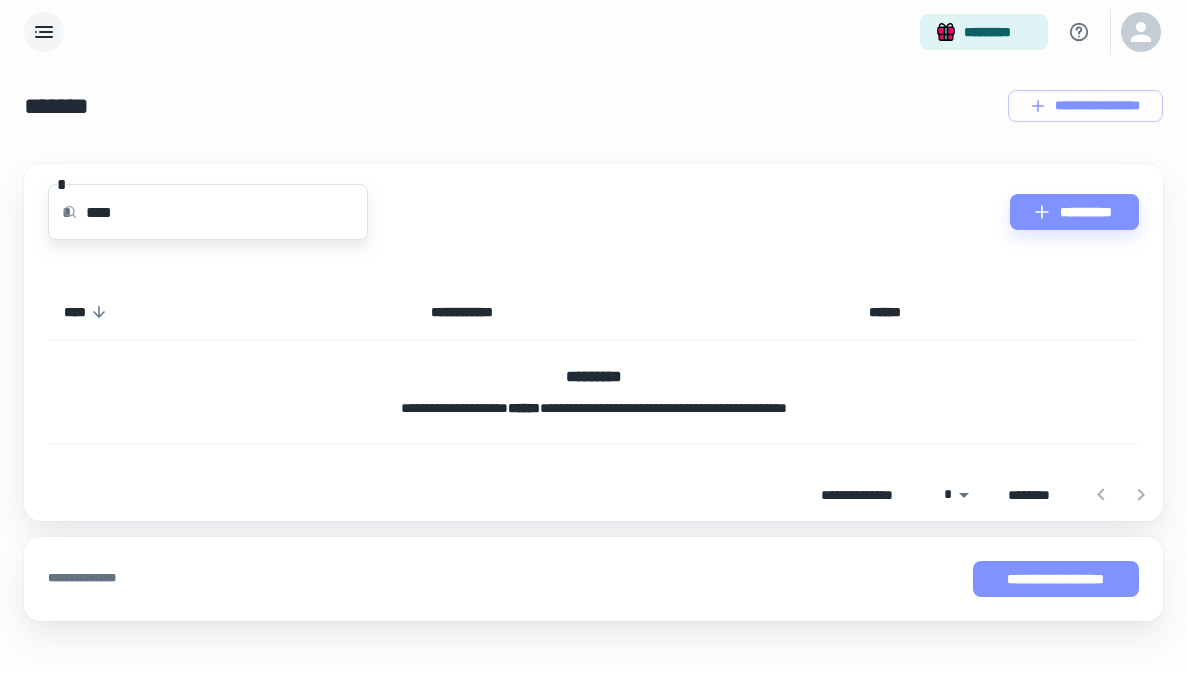 type on "****" 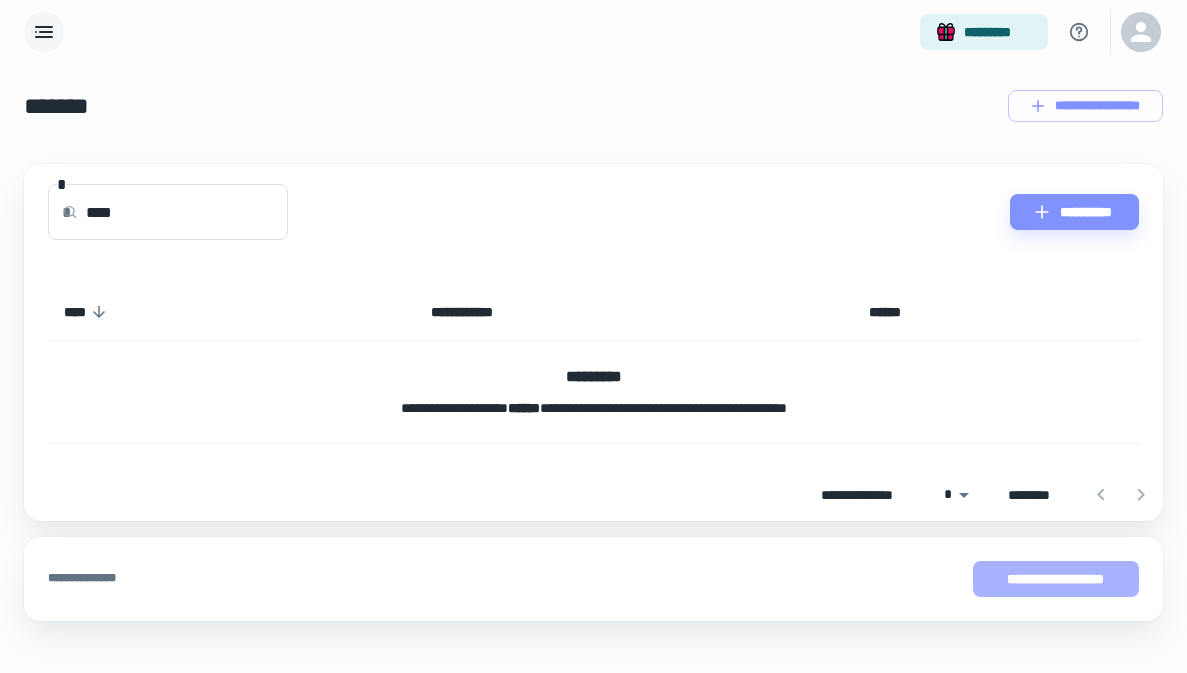 click on "**********" at bounding box center (1056, 579) 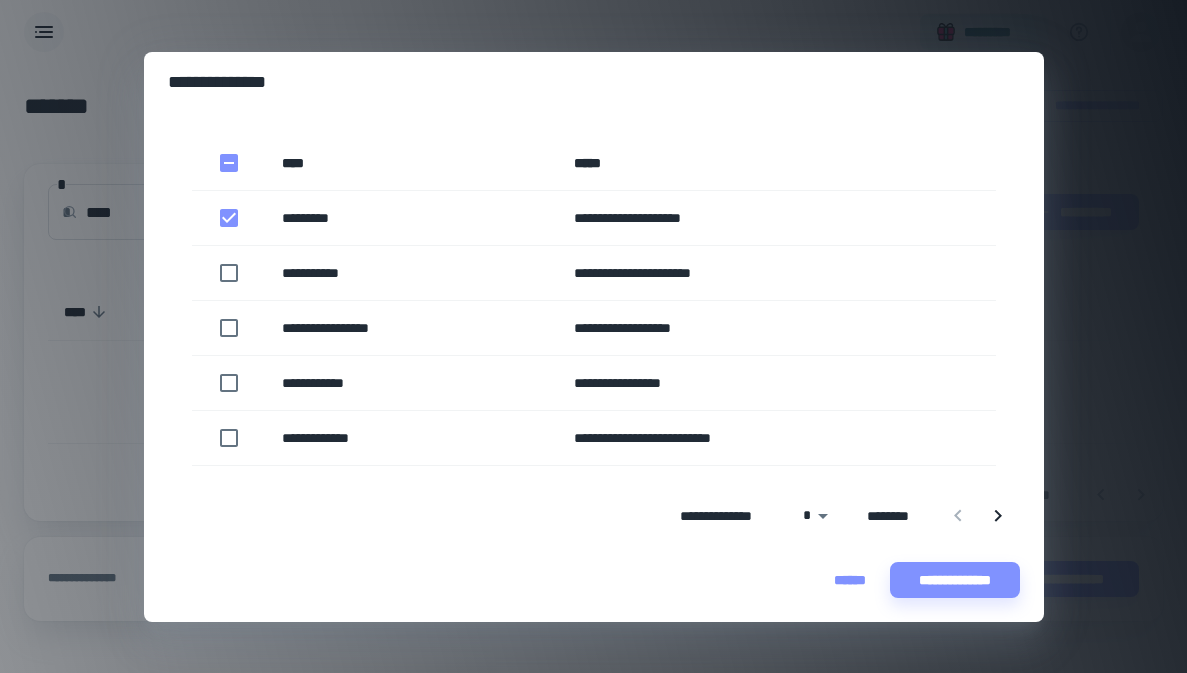 click on "******" at bounding box center (850, 580) 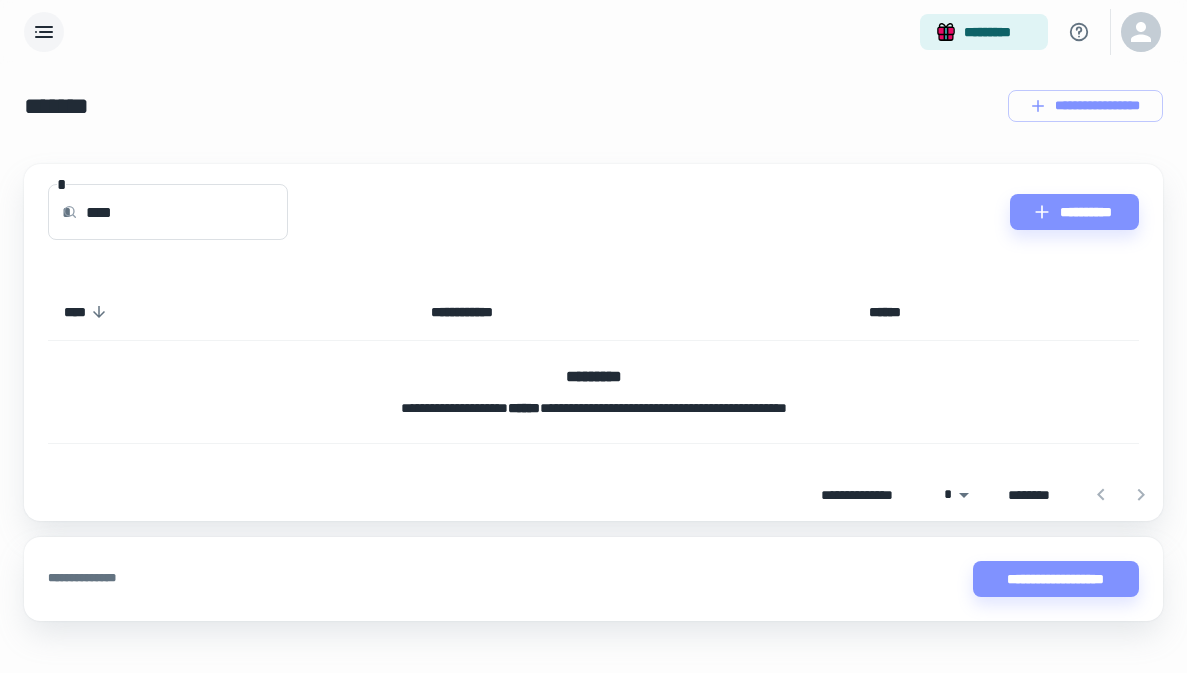 click 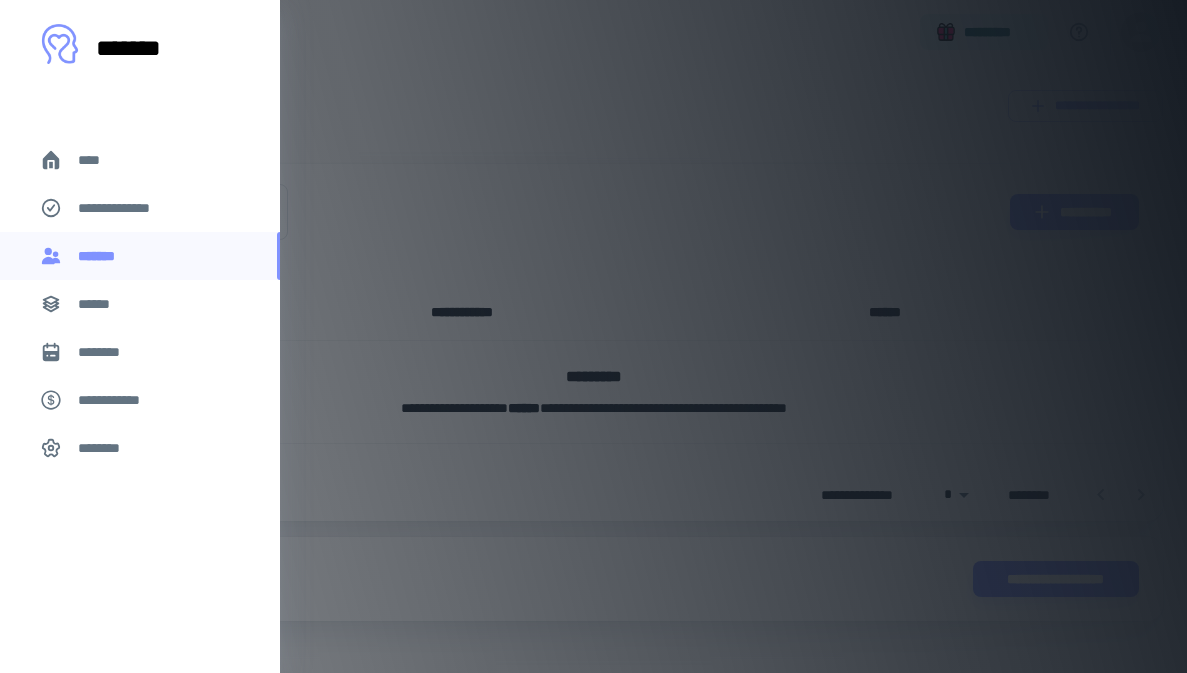 click on "******" at bounding box center (100, 304) 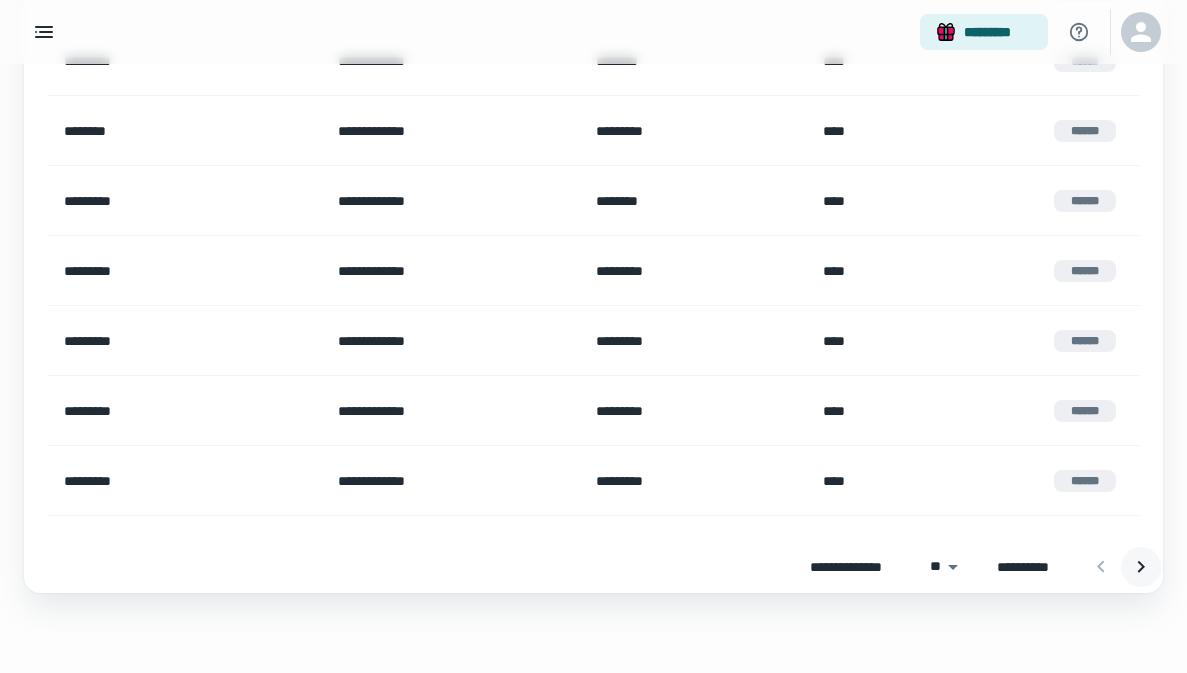 scroll, scrollTop: 525, scrollLeft: 0, axis: vertical 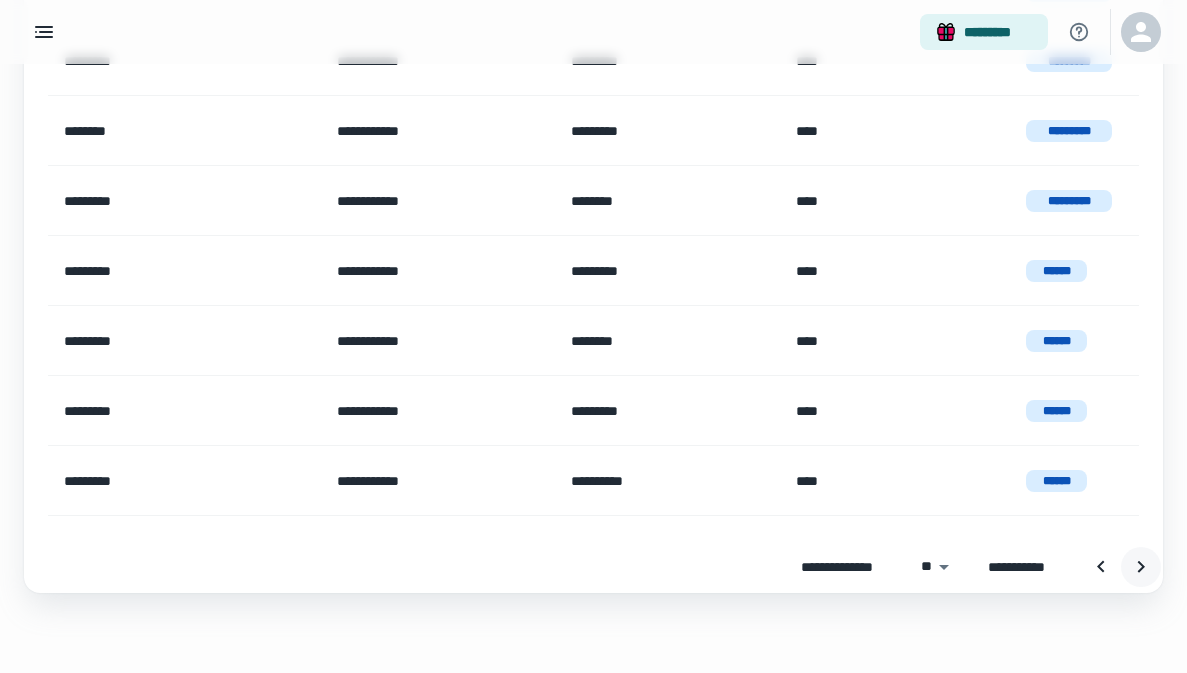 click 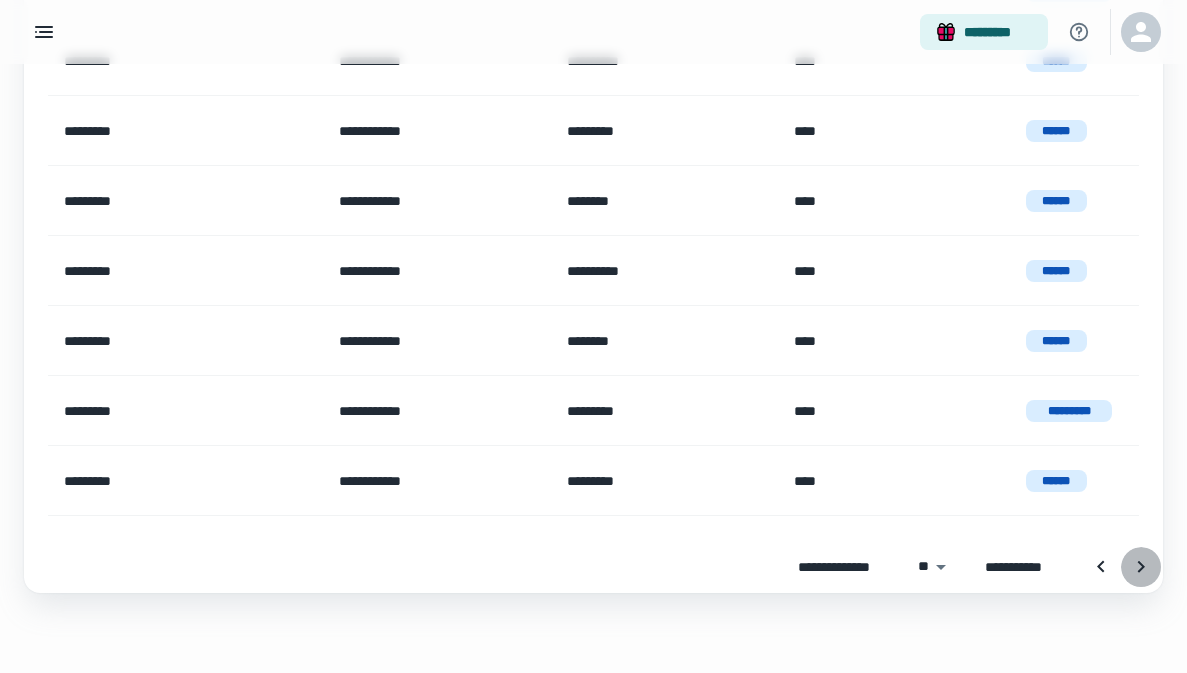 click 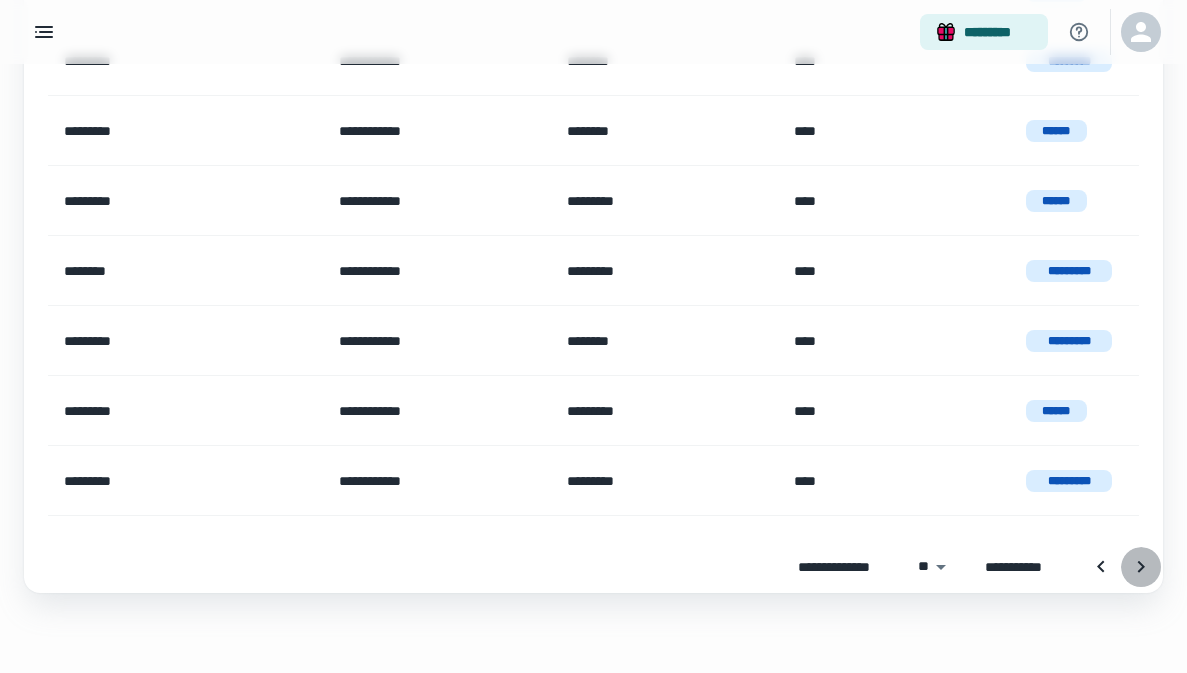 click 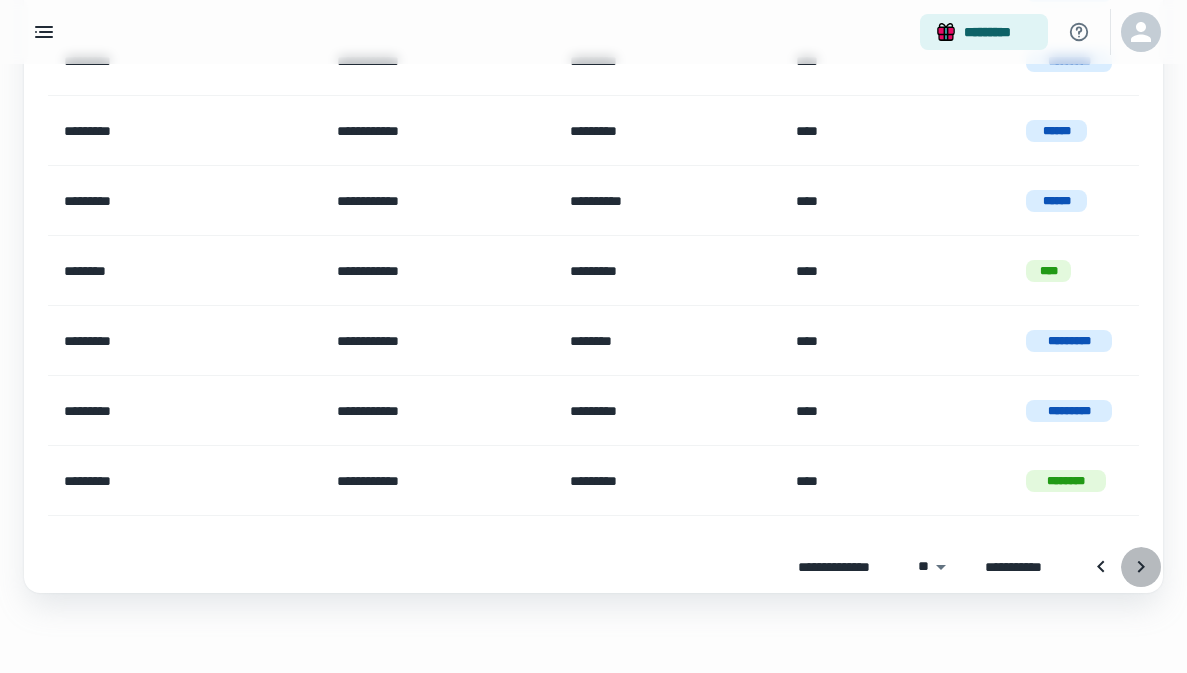click 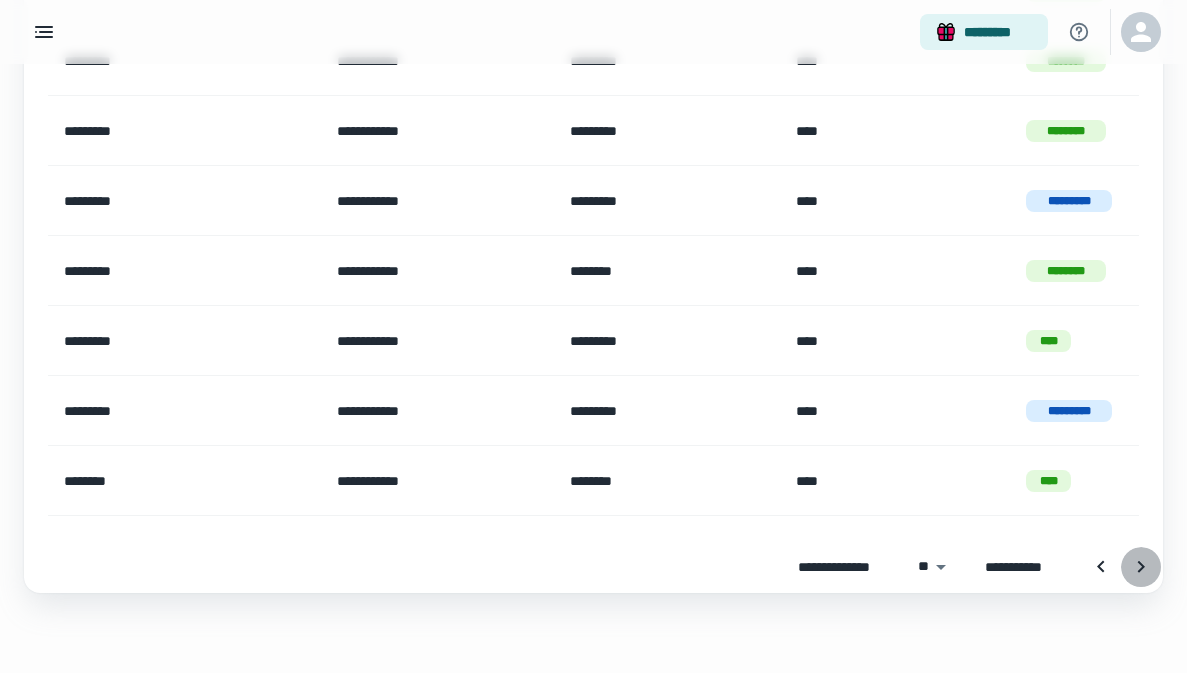 click 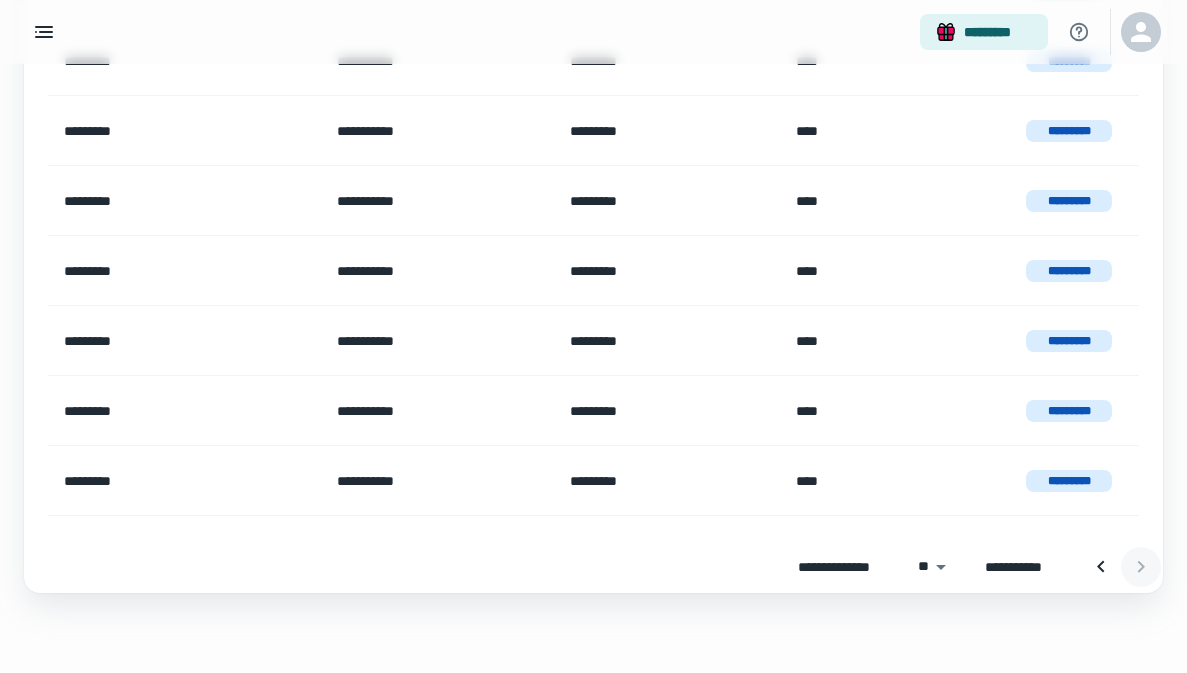 click at bounding box center [1121, 567] 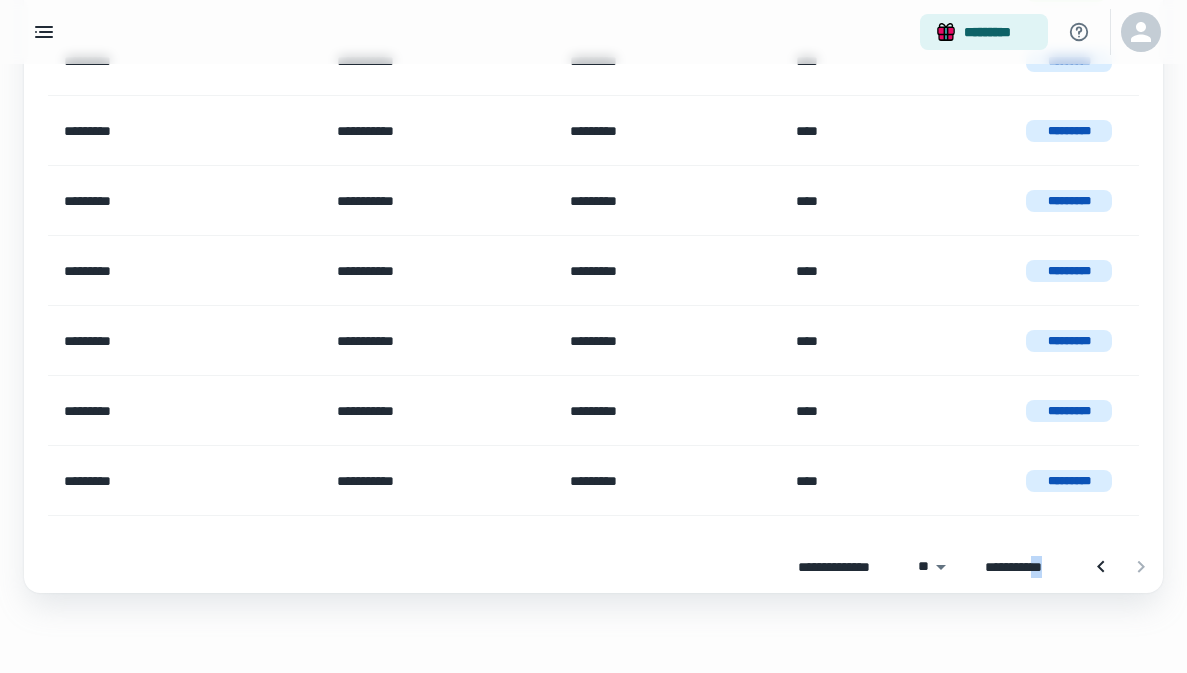 click at bounding box center (1121, 567) 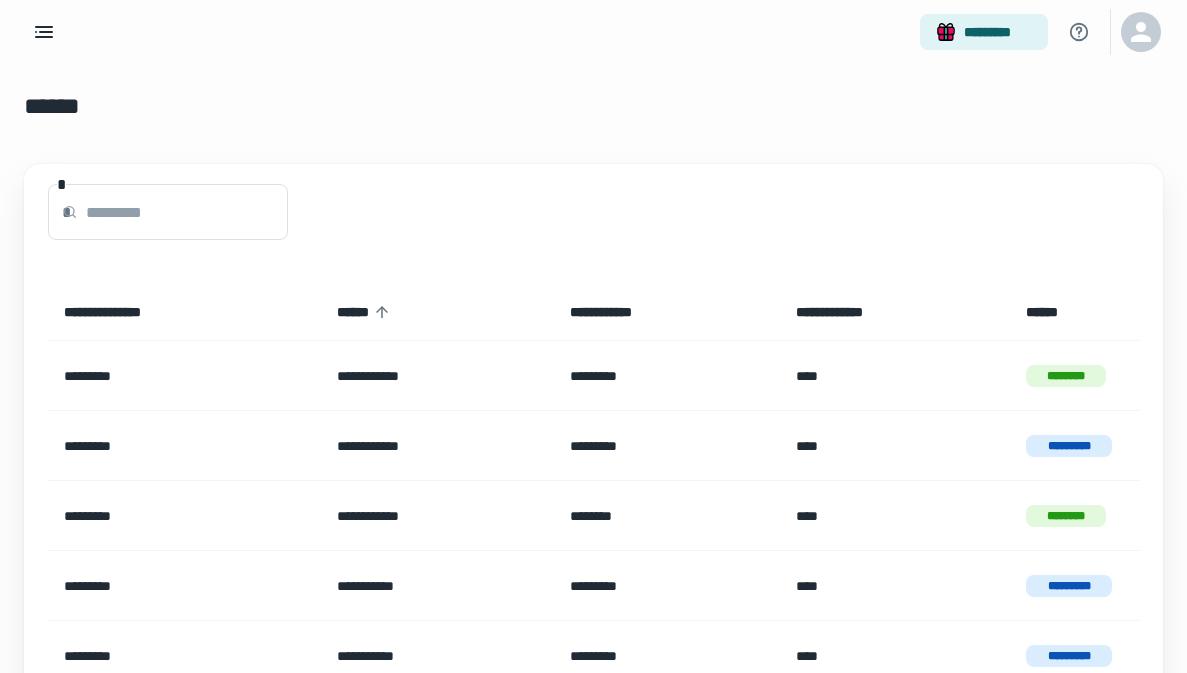 scroll, scrollTop: 0, scrollLeft: 0, axis: both 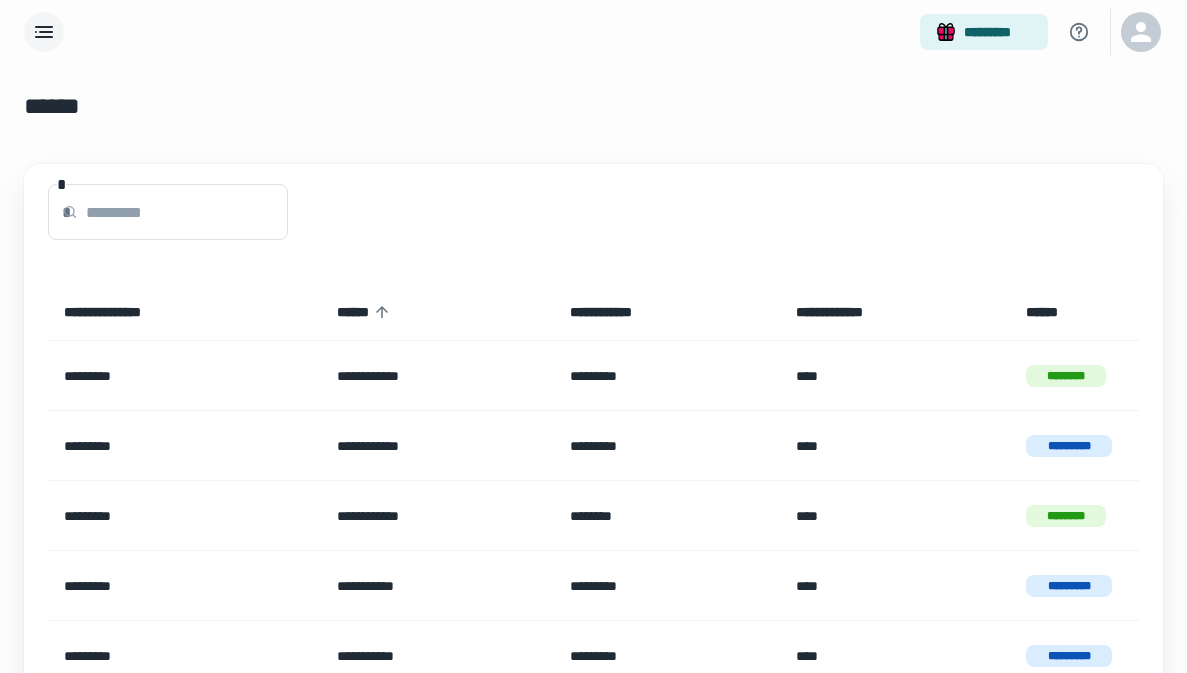 click 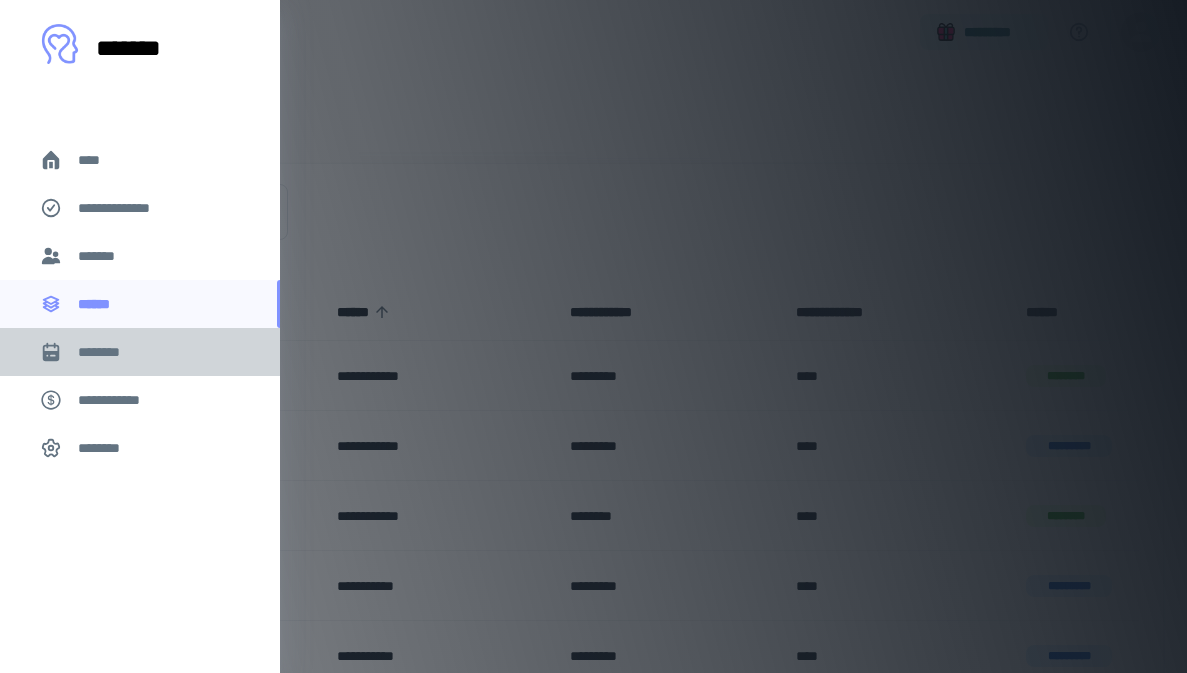 click on "********" at bounding box center [107, 352] 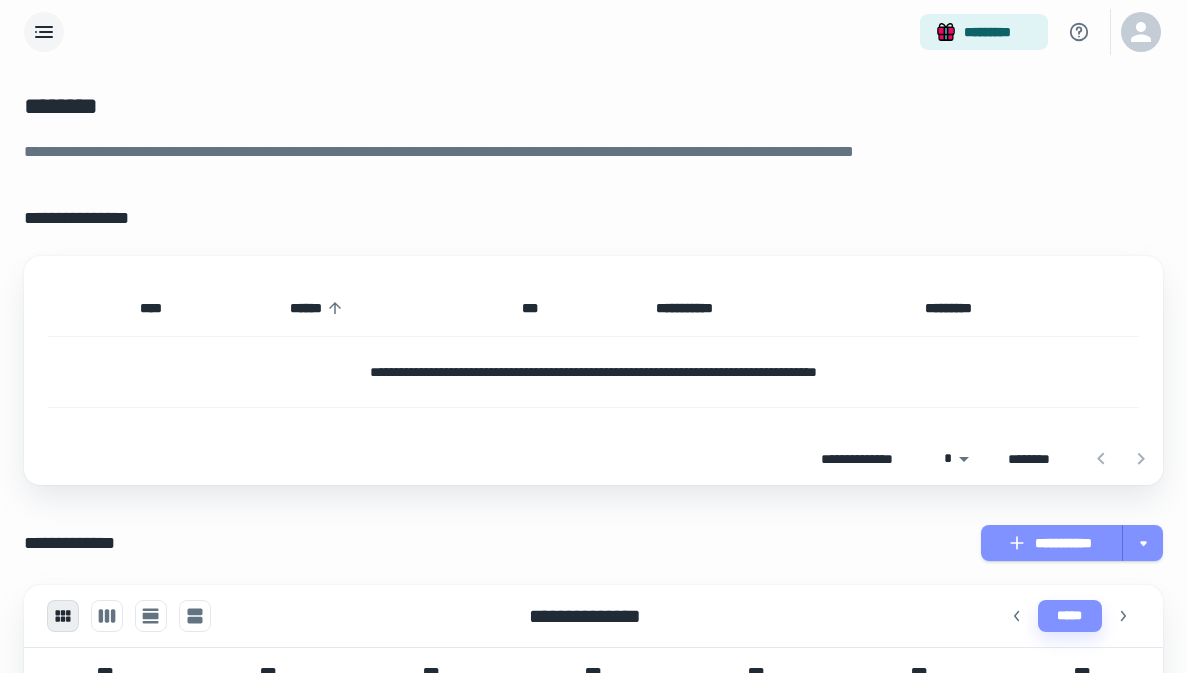 scroll, scrollTop: 0, scrollLeft: 0, axis: both 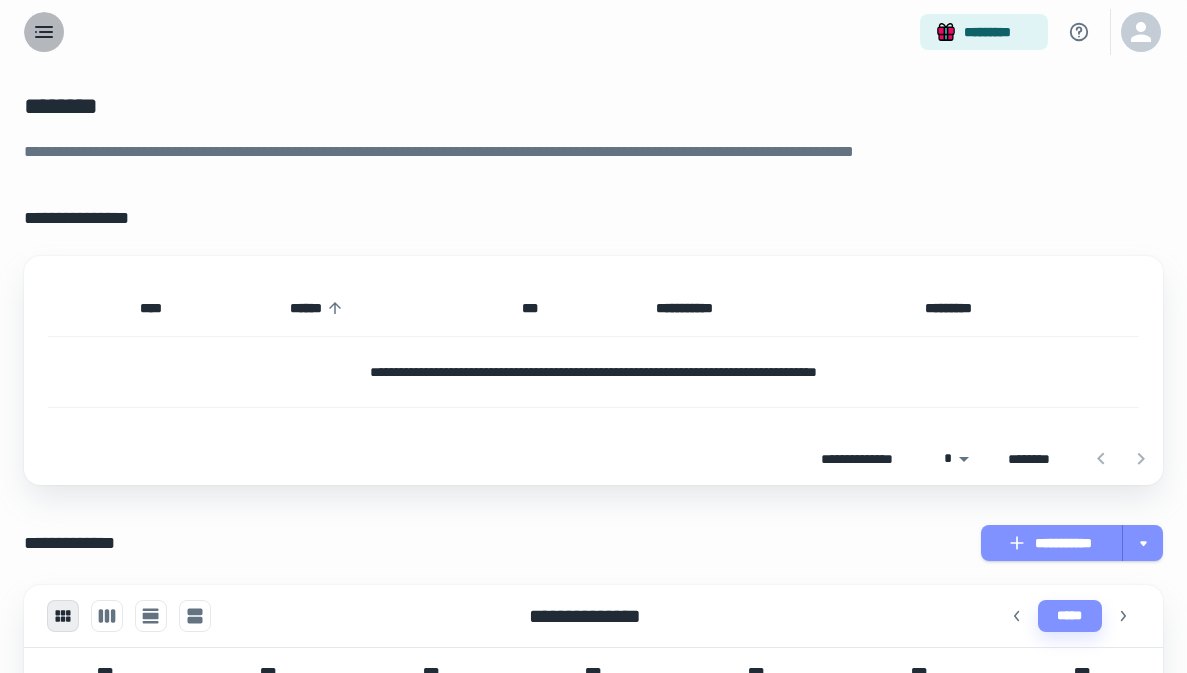 click 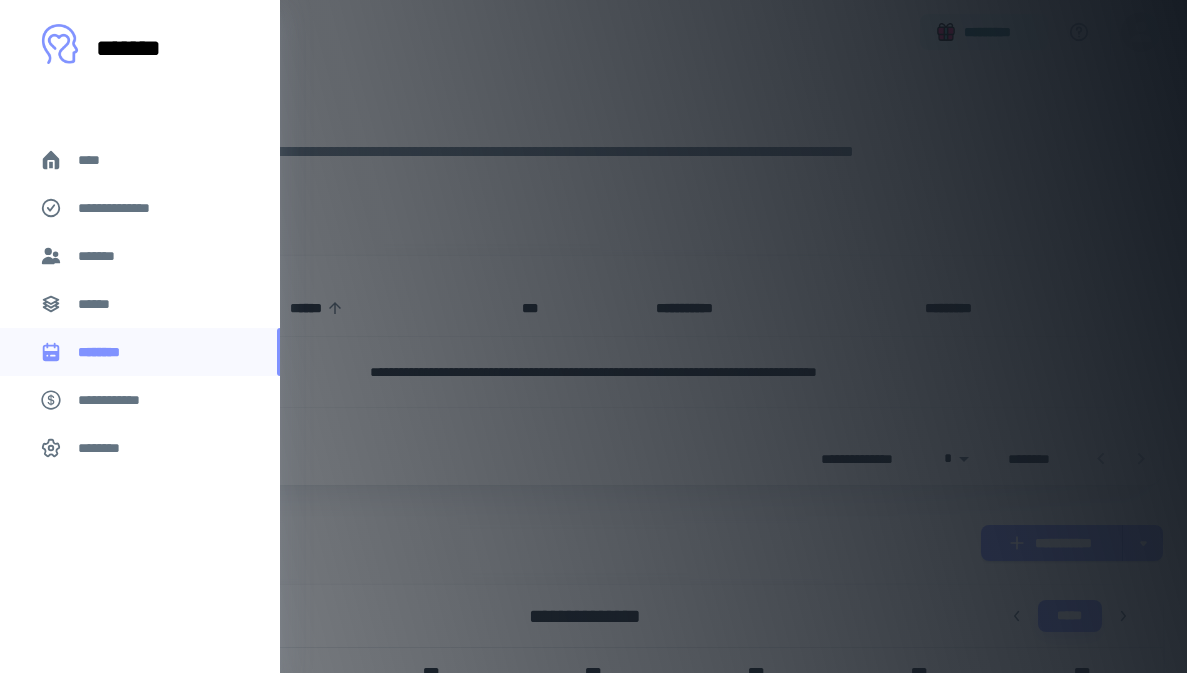click on "**********" at bounding box center (140, 400) 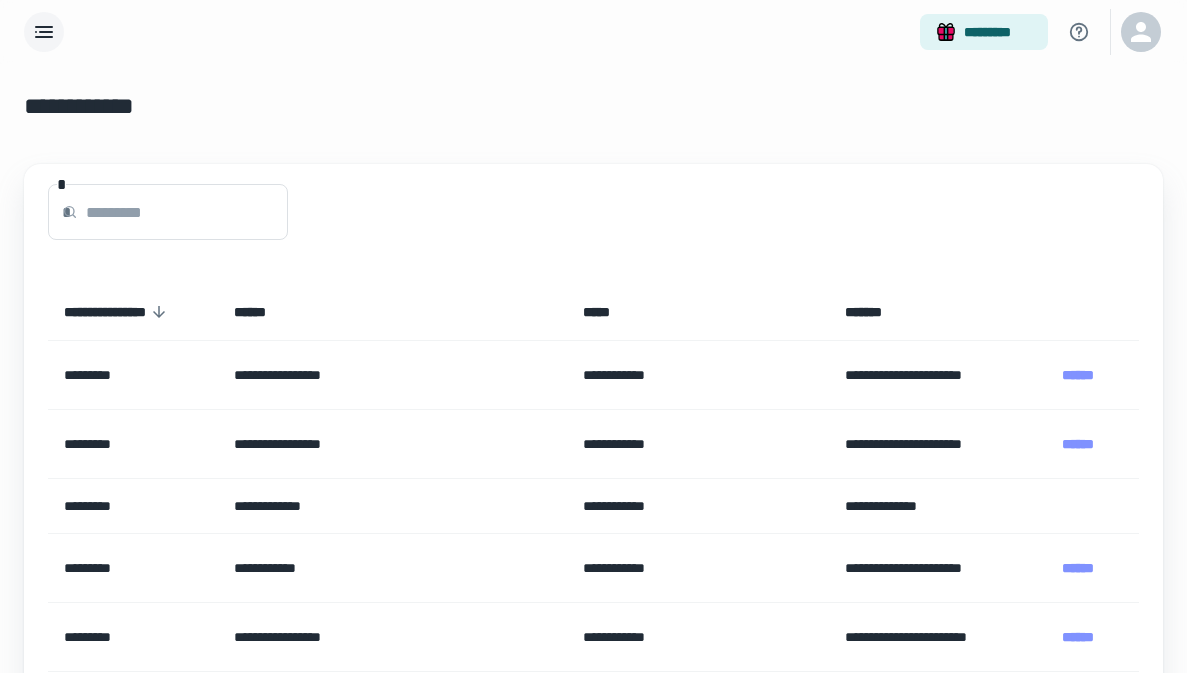 scroll, scrollTop: 0, scrollLeft: 0, axis: both 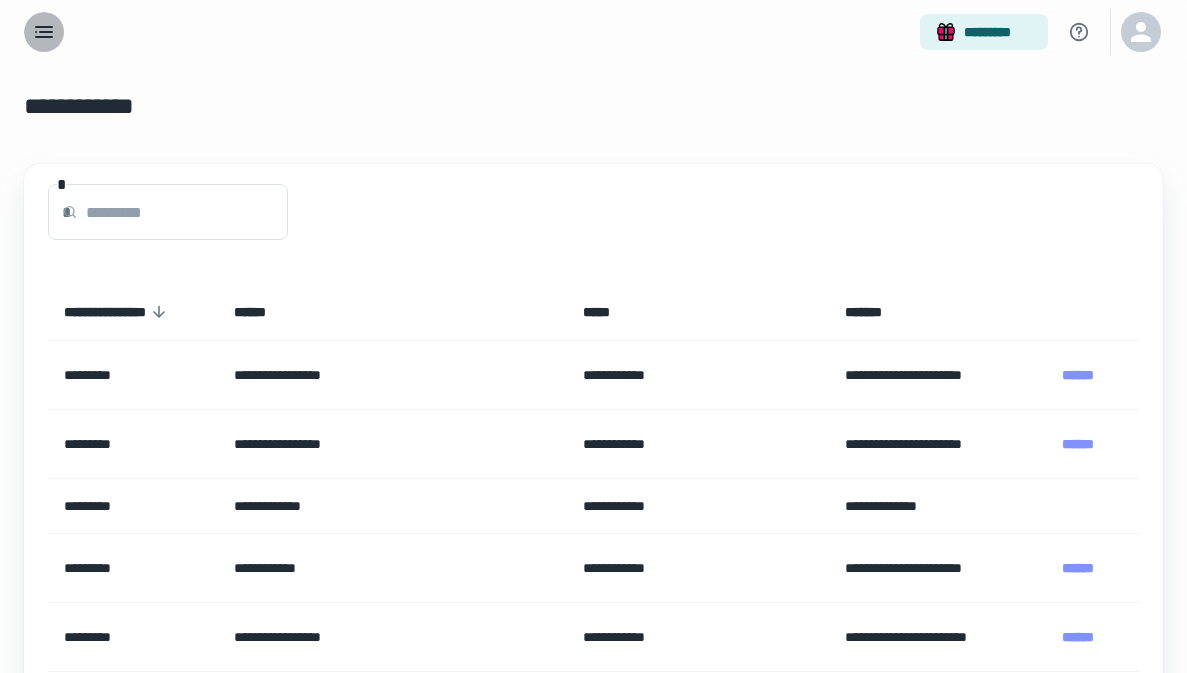 click 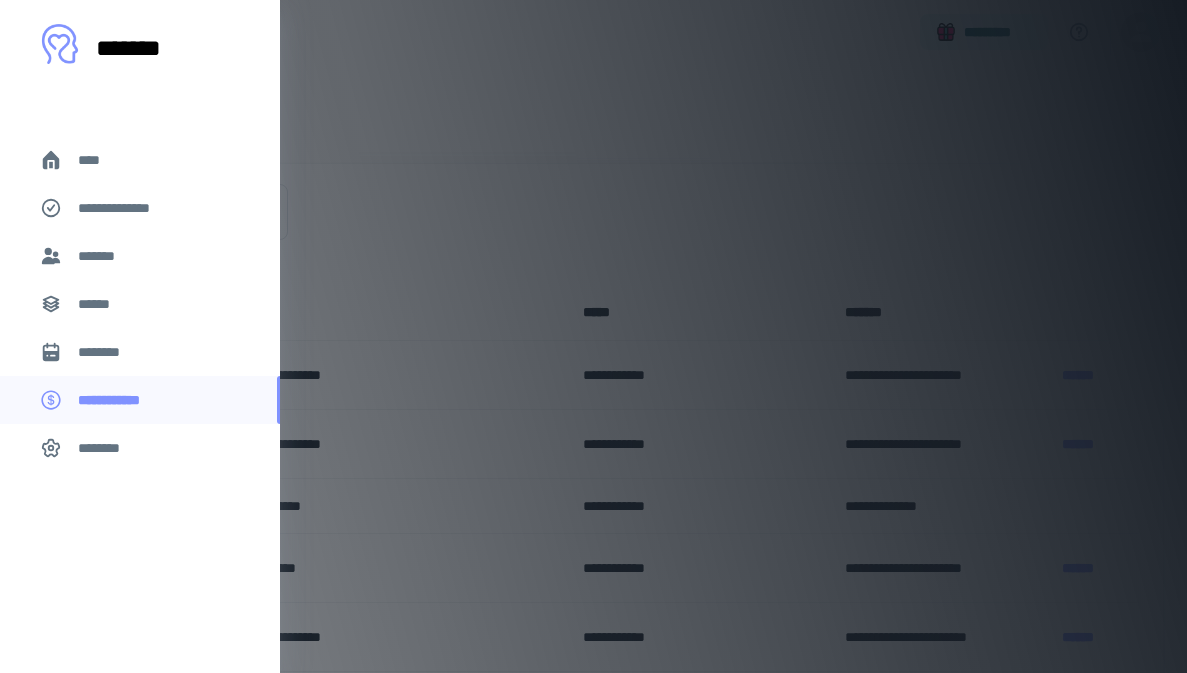 click on "*******" at bounding box center (101, 256) 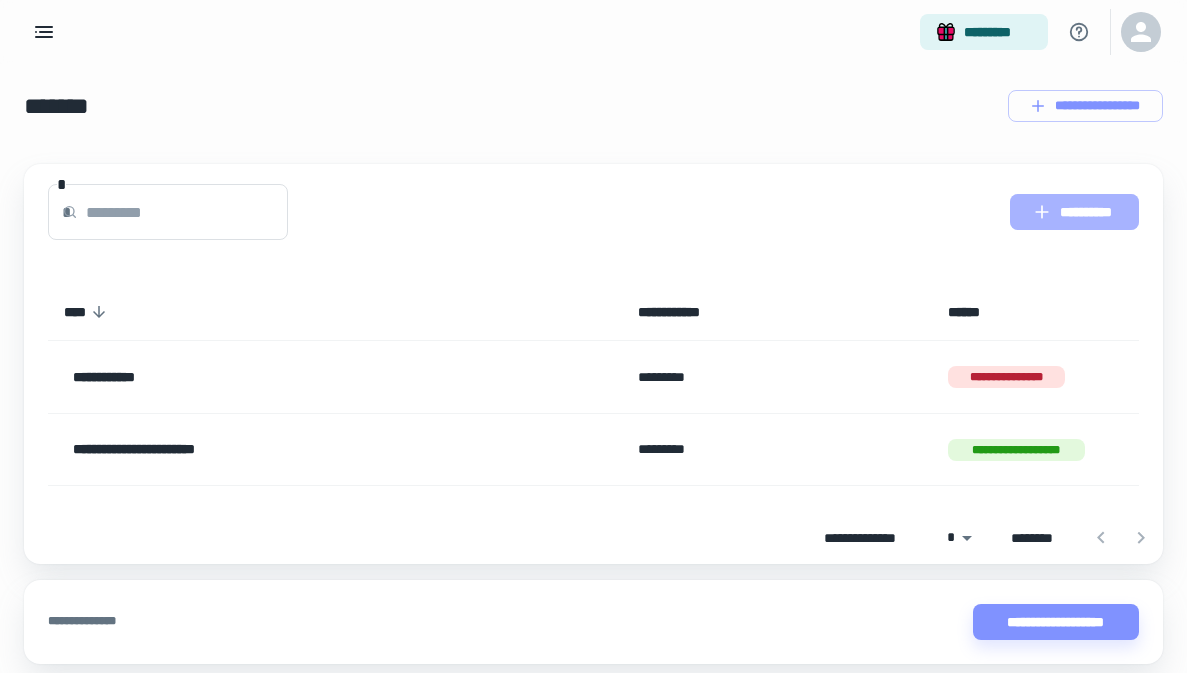 click on "**********" at bounding box center (1074, 212) 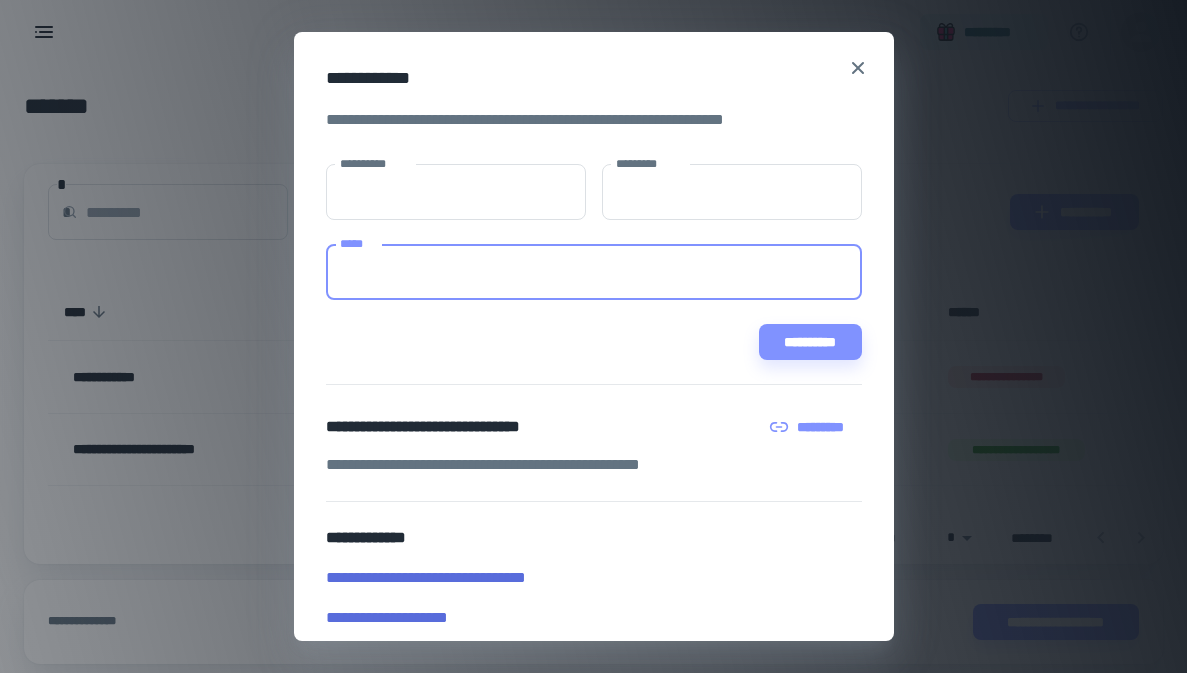 paste on "**********" 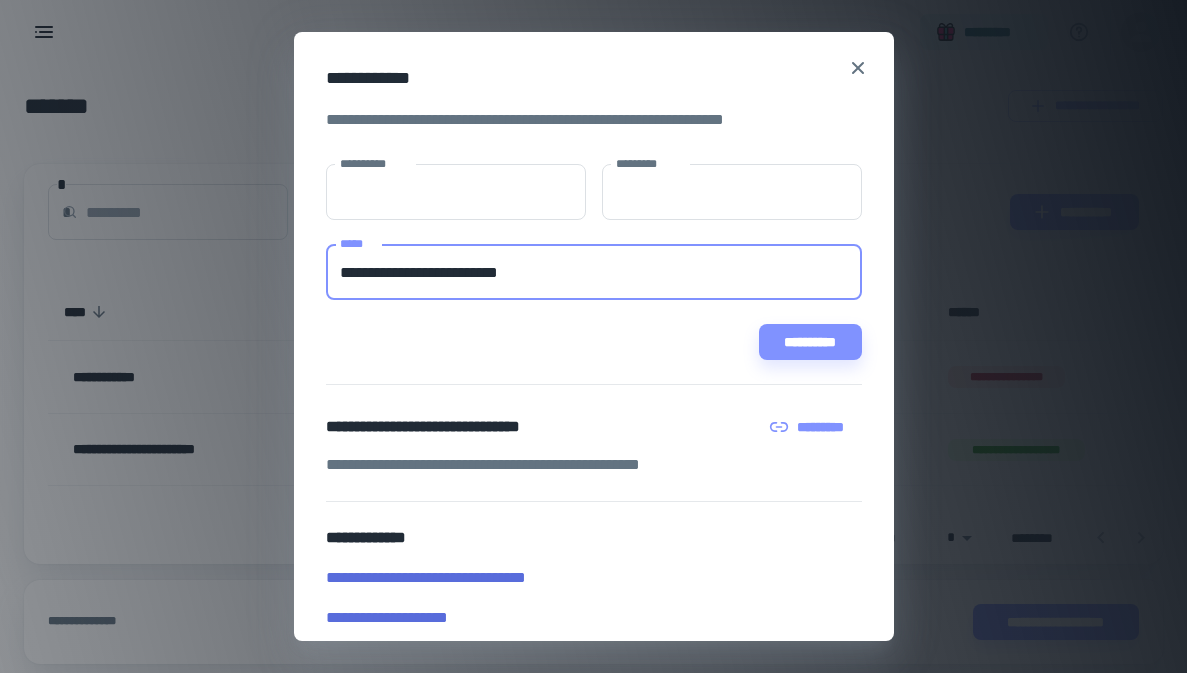 scroll, scrollTop: 0, scrollLeft: 0, axis: both 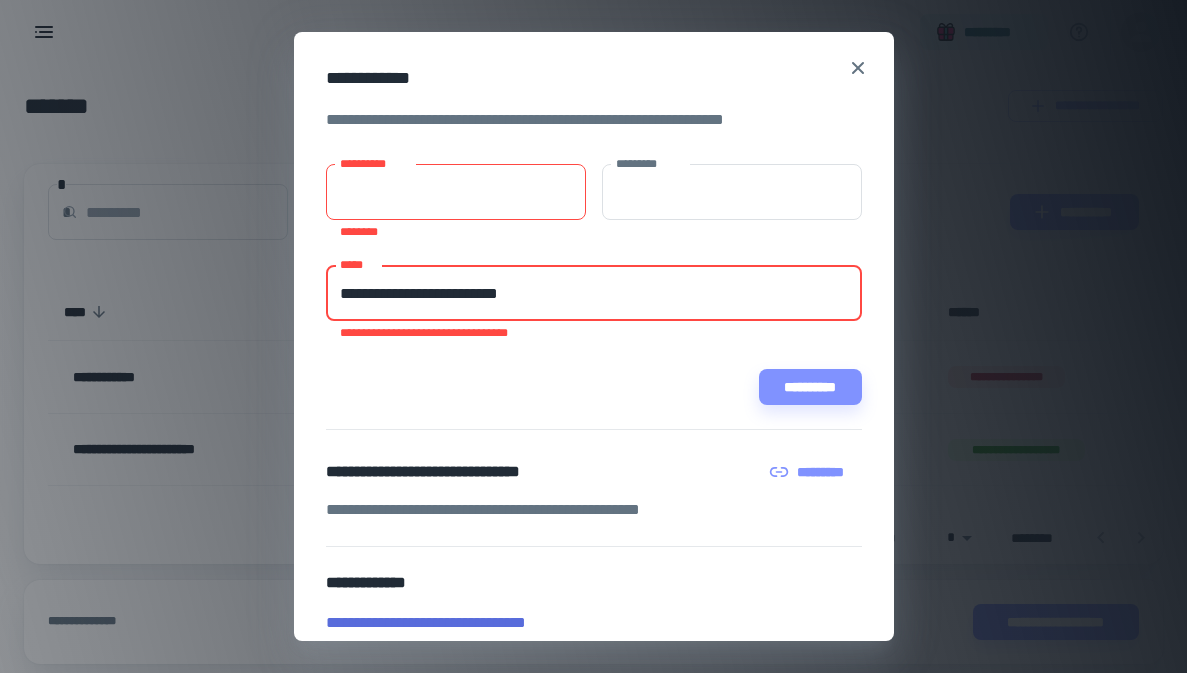 click on "**********" at bounding box center (594, 293) 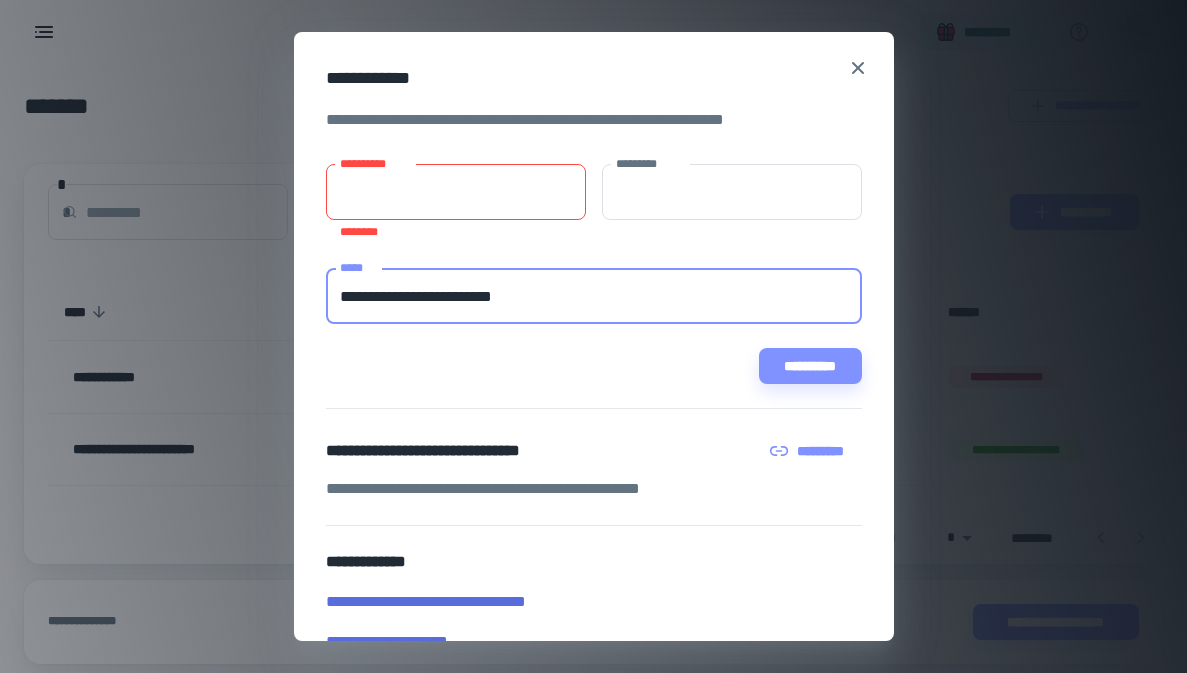 type on "**********" 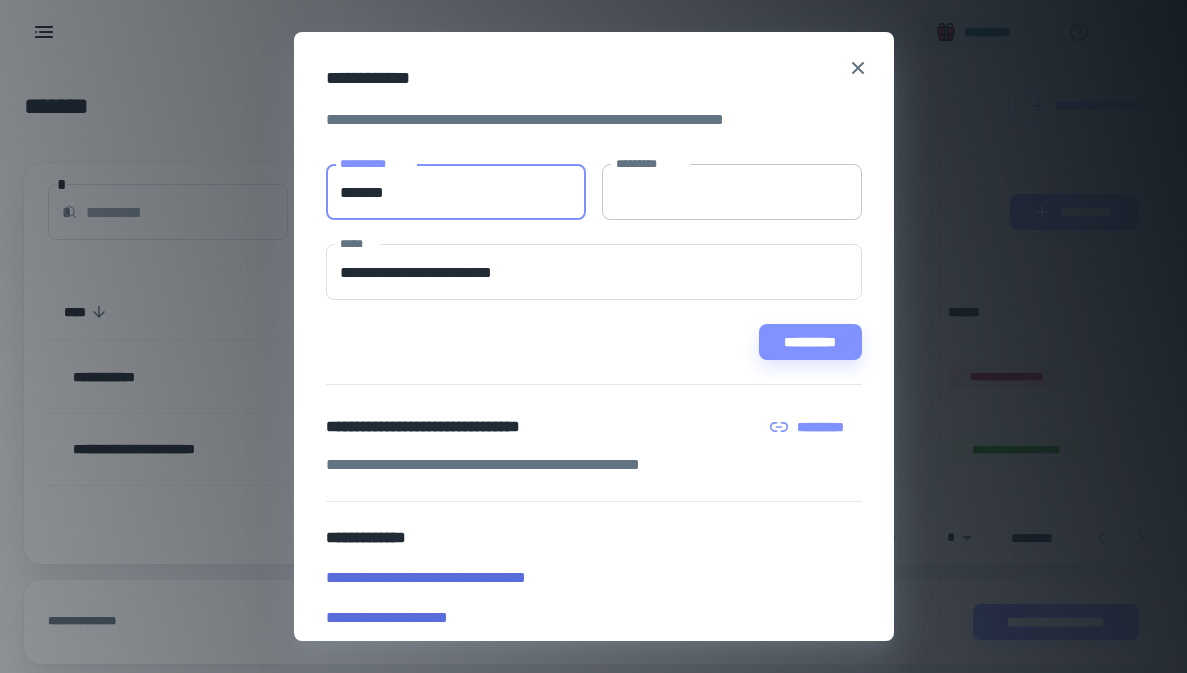 type on "*******" 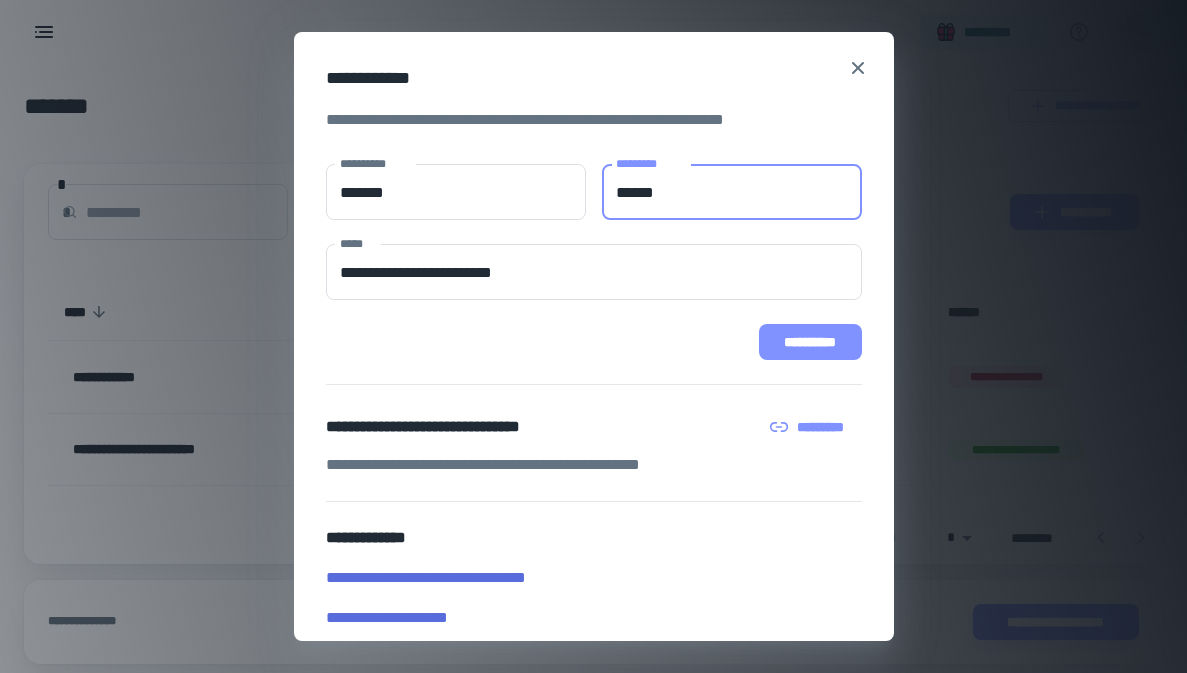 type on "******" 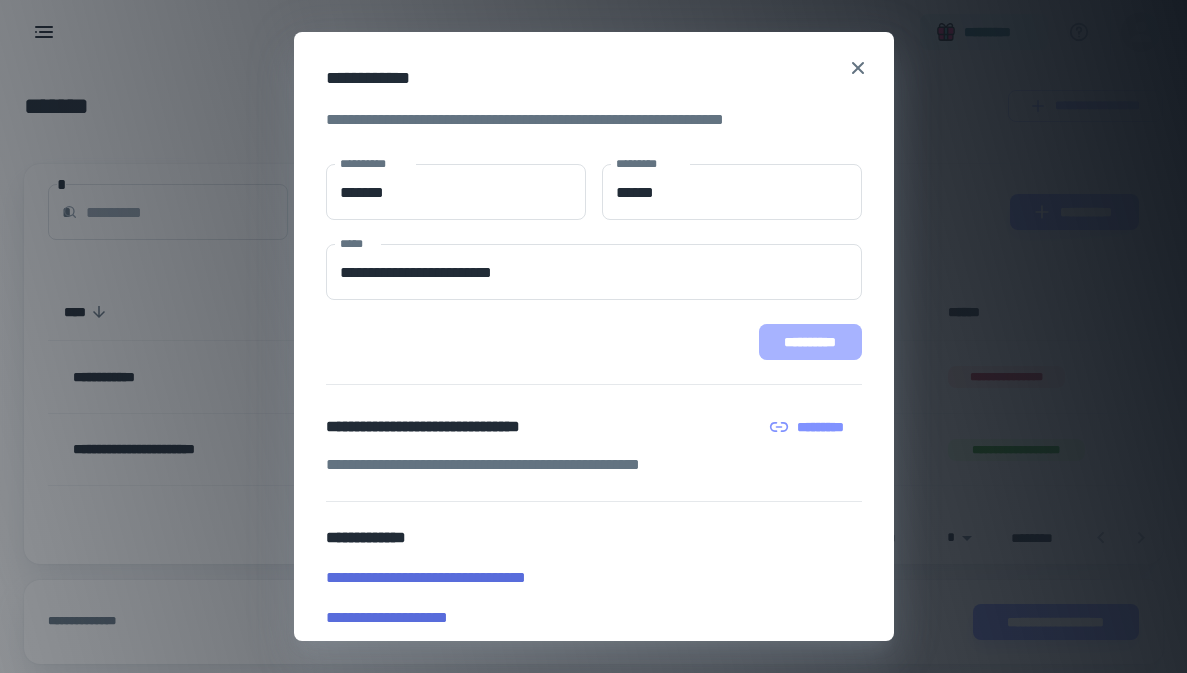 click on "**********" at bounding box center [810, 342] 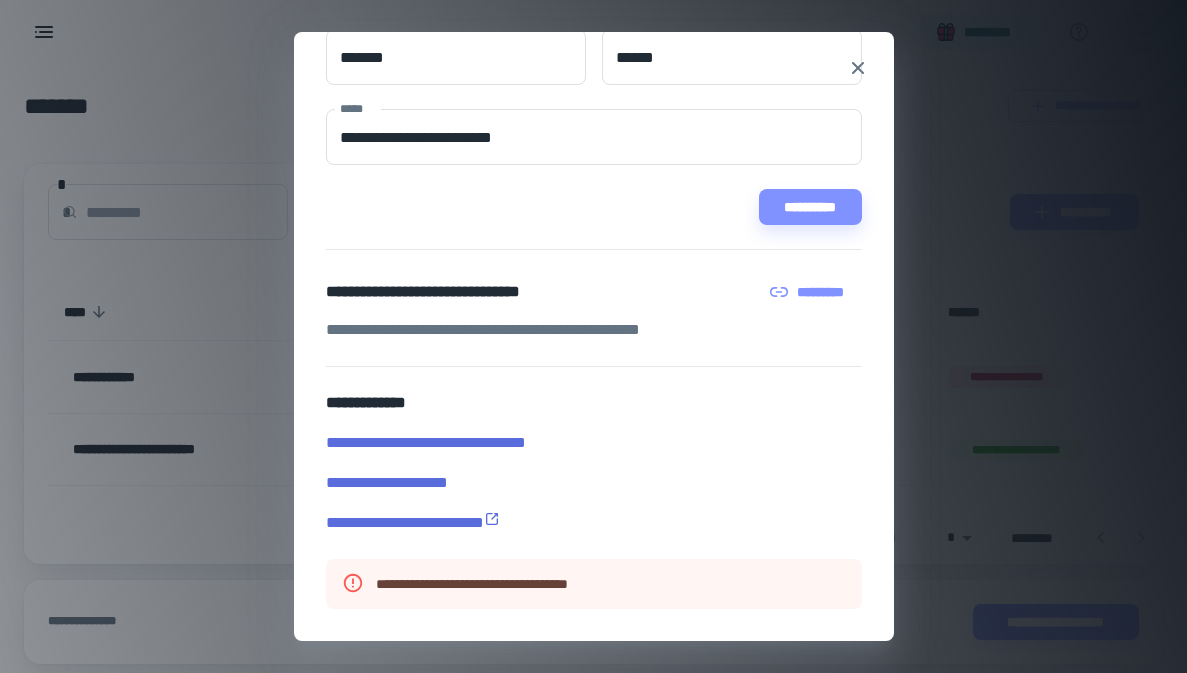 scroll, scrollTop: 135, scrollLeft: 0, axis: vertical 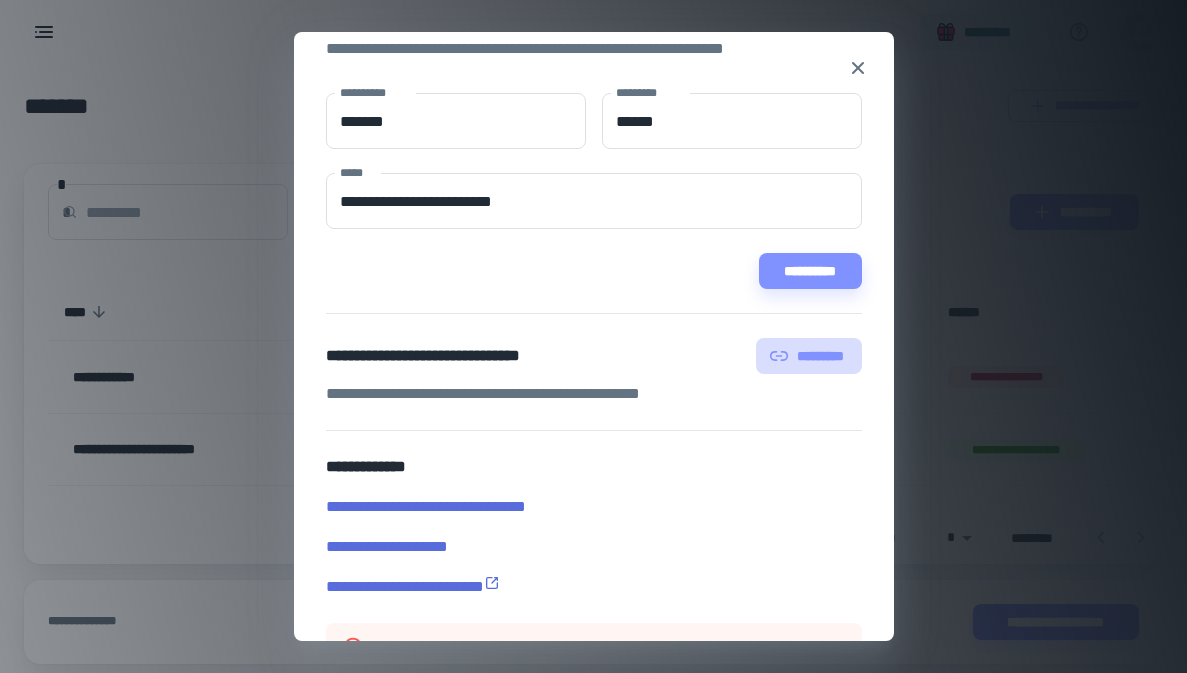 click on "*********" at bounding box center (809, 356) 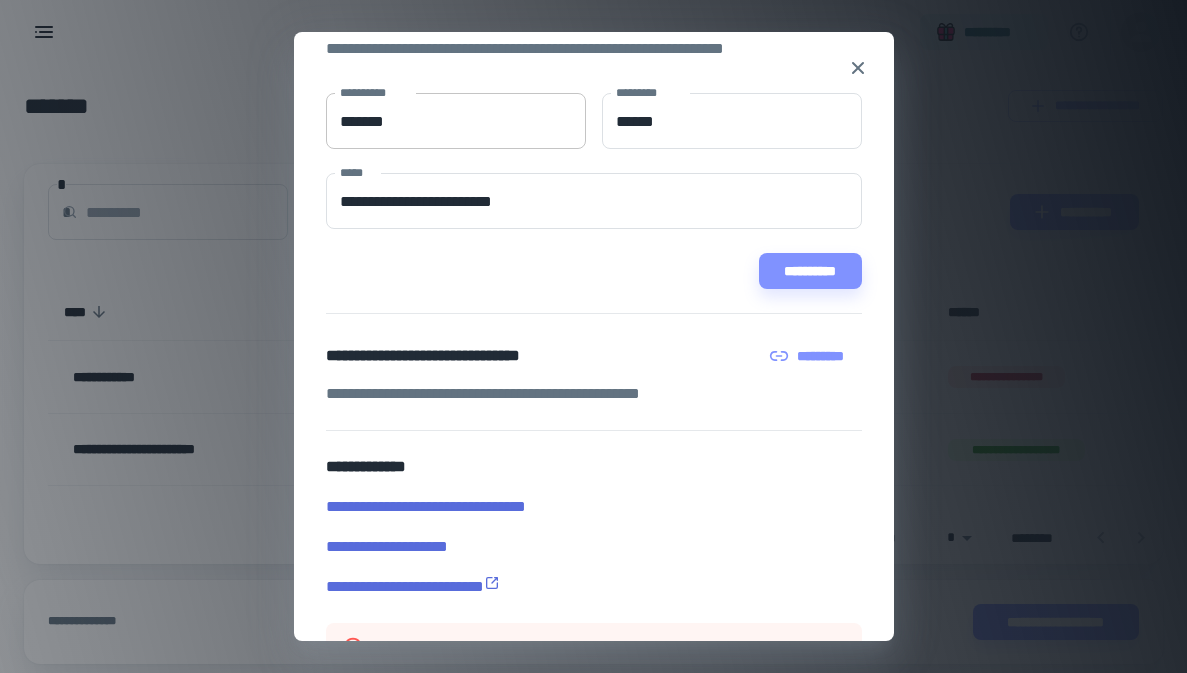 click on "*******" at bounding box center [456, 121] 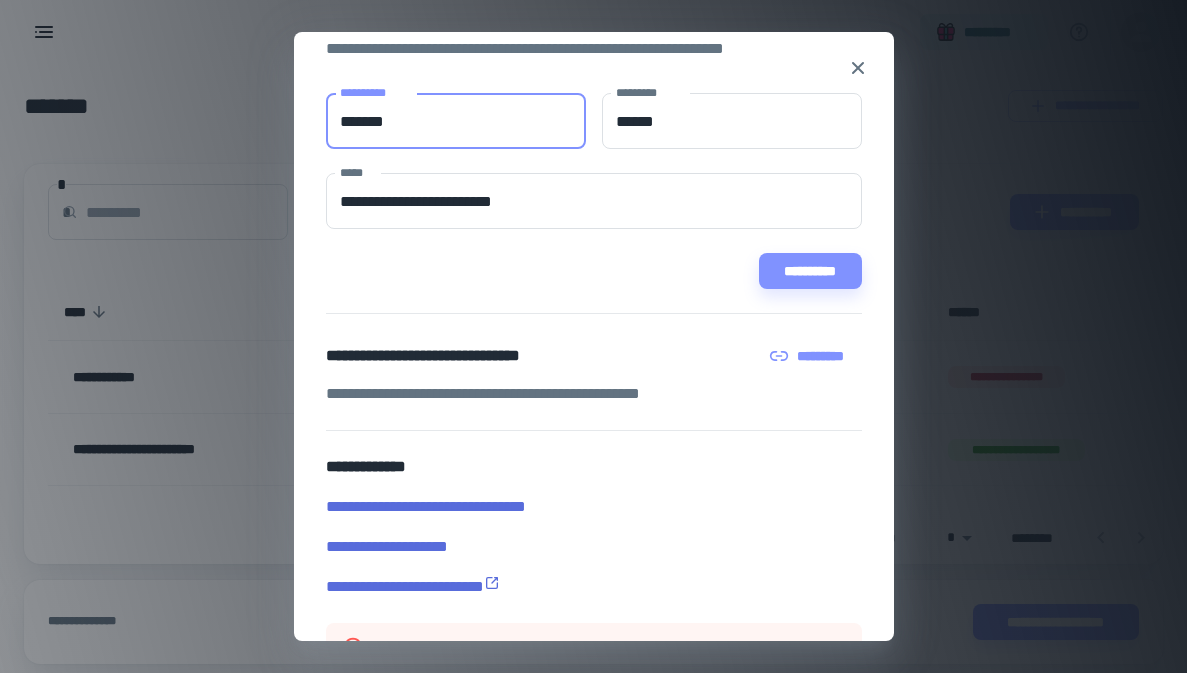 click on "*******" at bounding box center [456, 121] 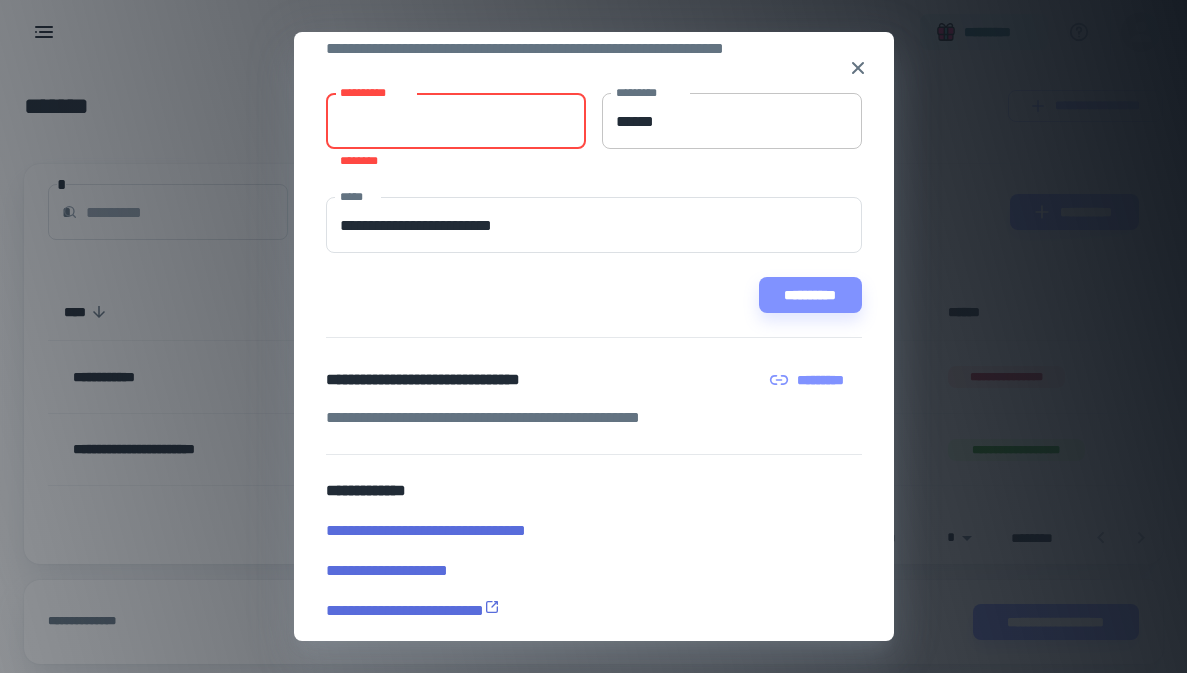 type 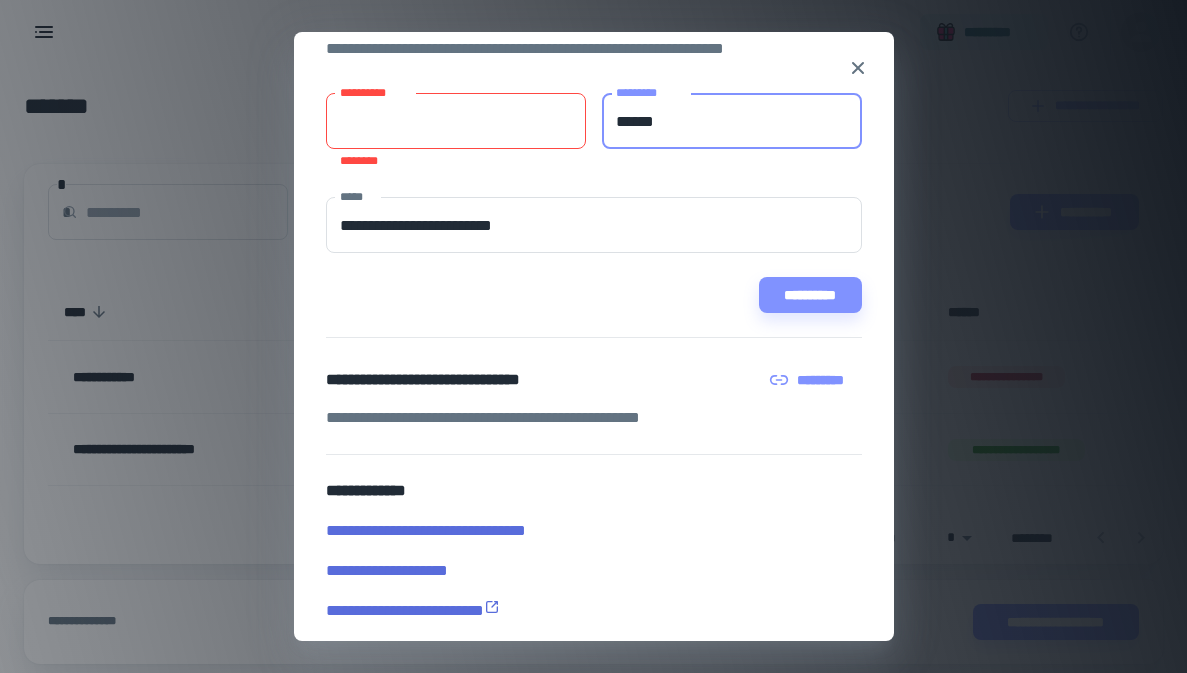 click on "******" at bounding box center [732, 121] 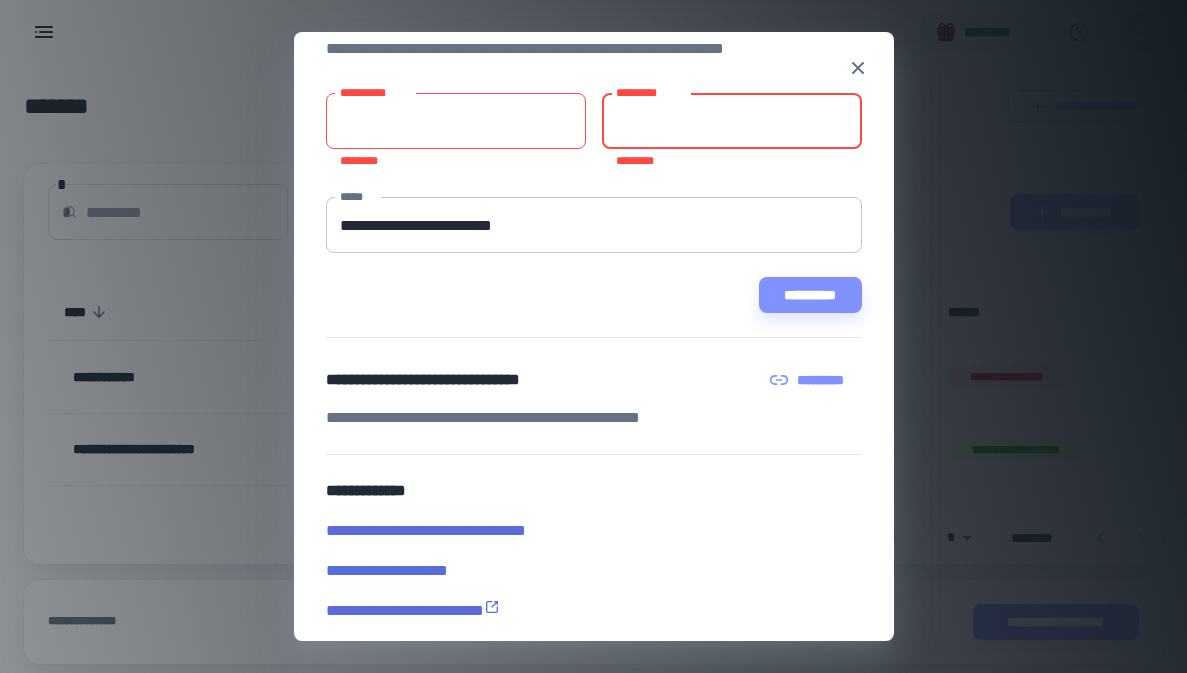 type 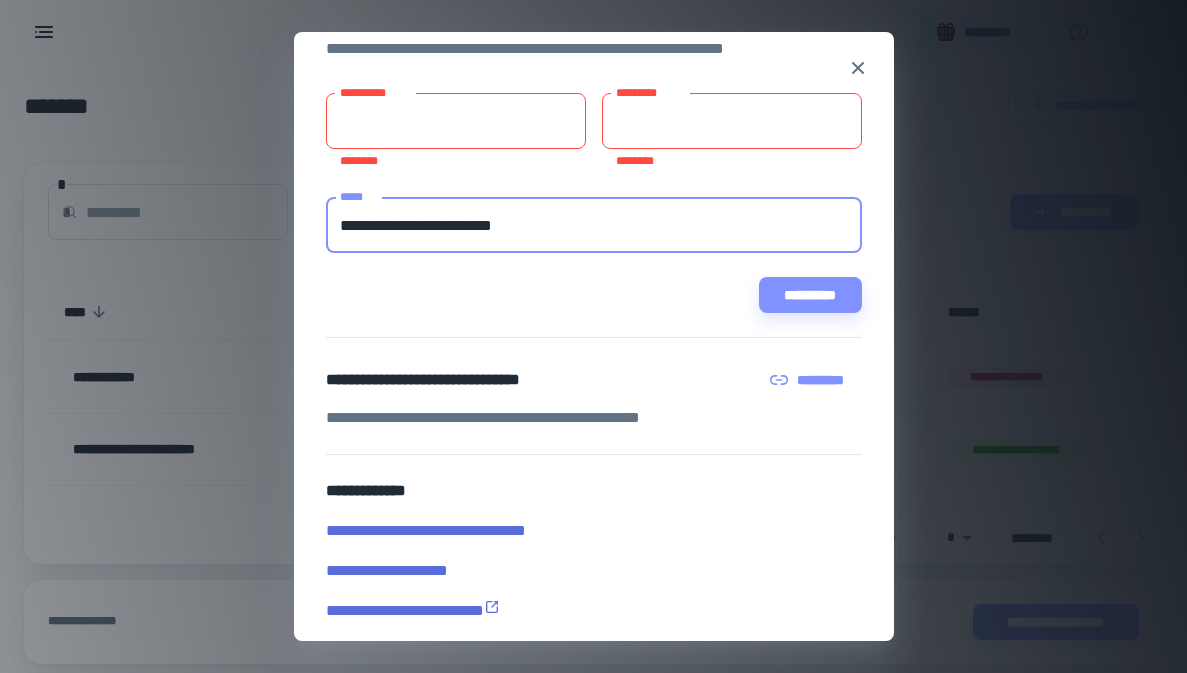 click on "**********" at bounding box center (594, 225) 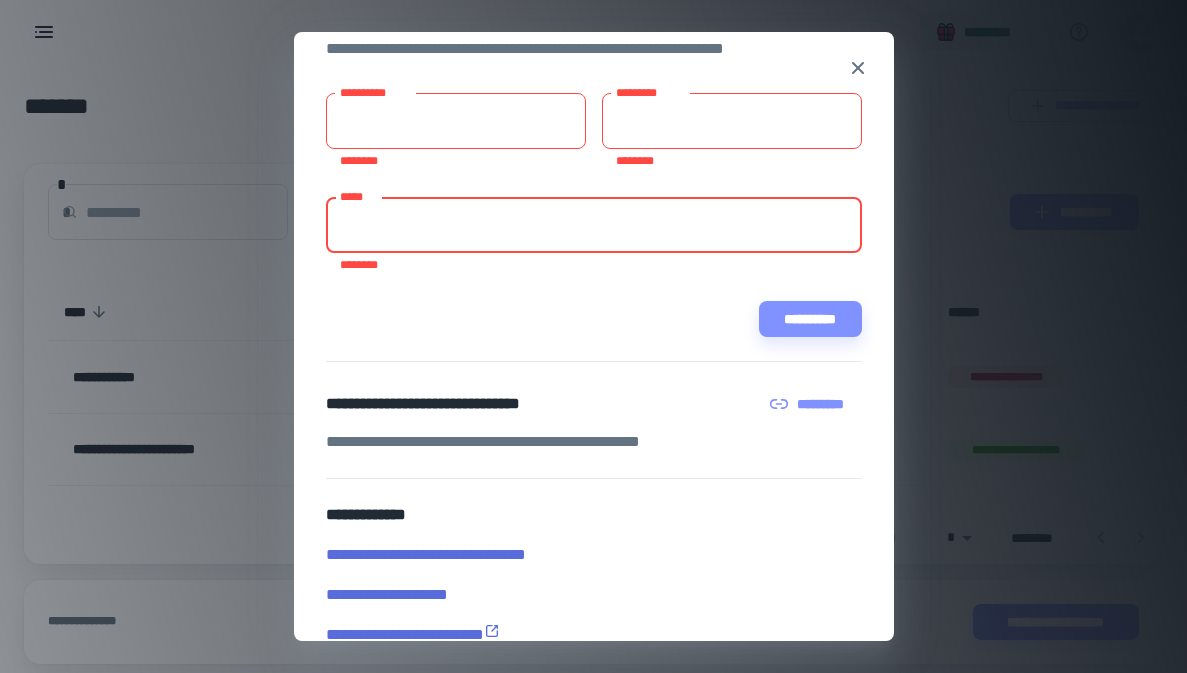 type 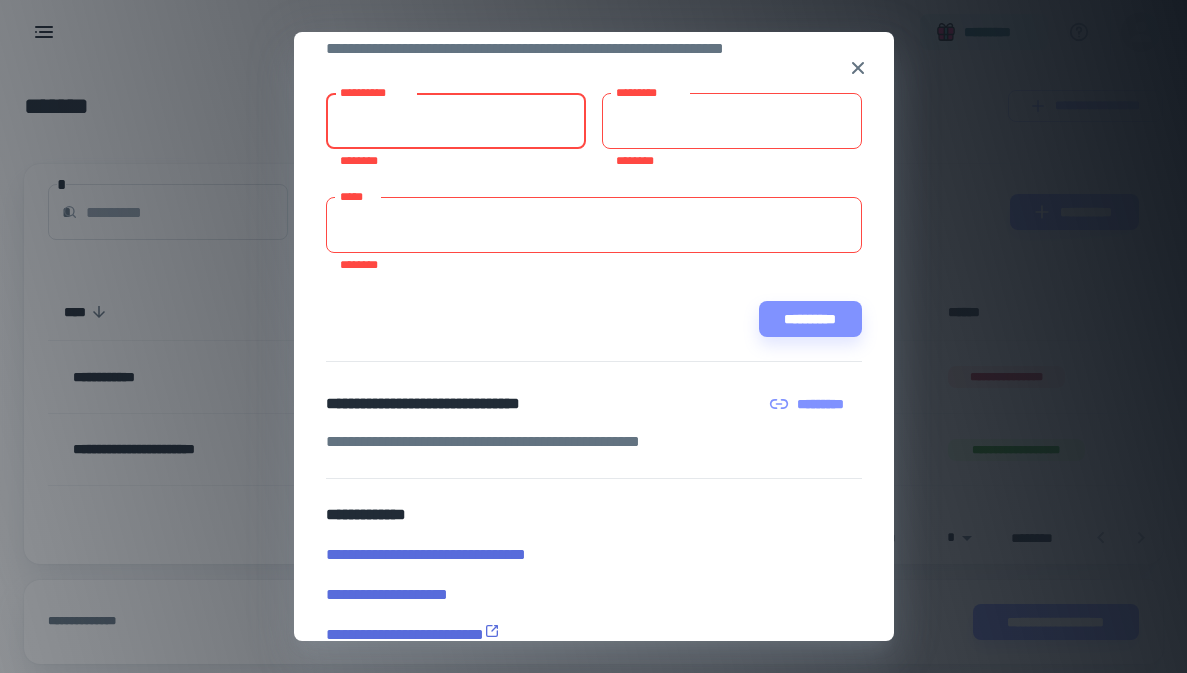 paste on "**********" 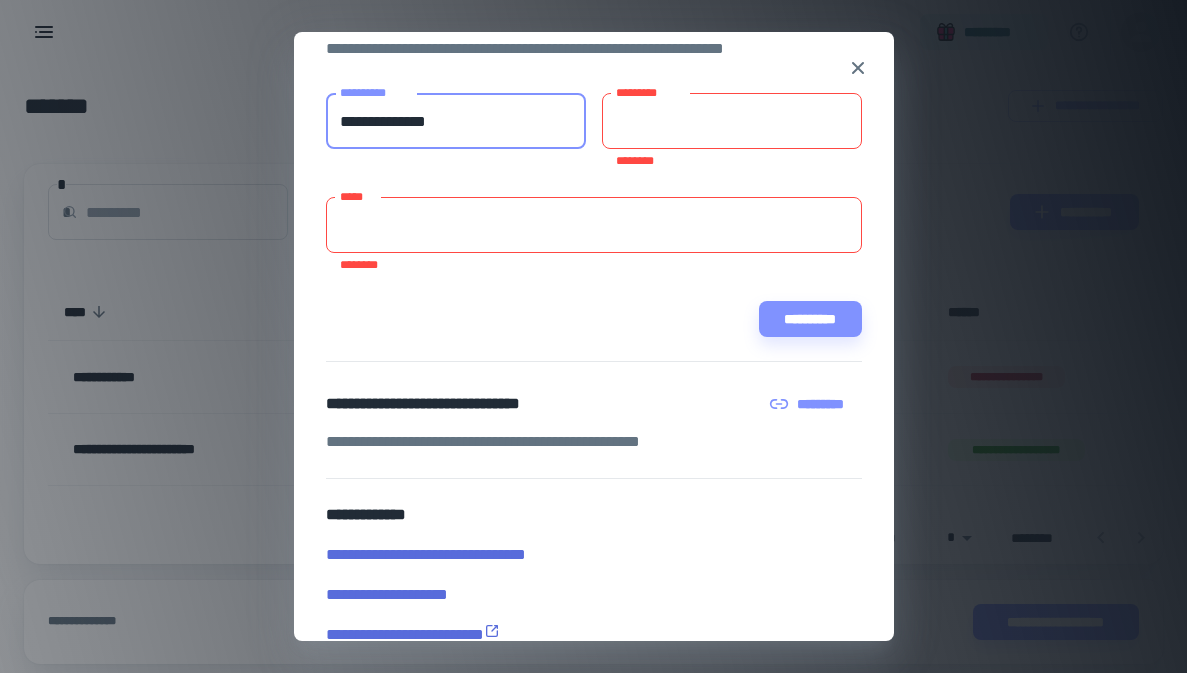 click on "**********" at bounding box center [456, 121] 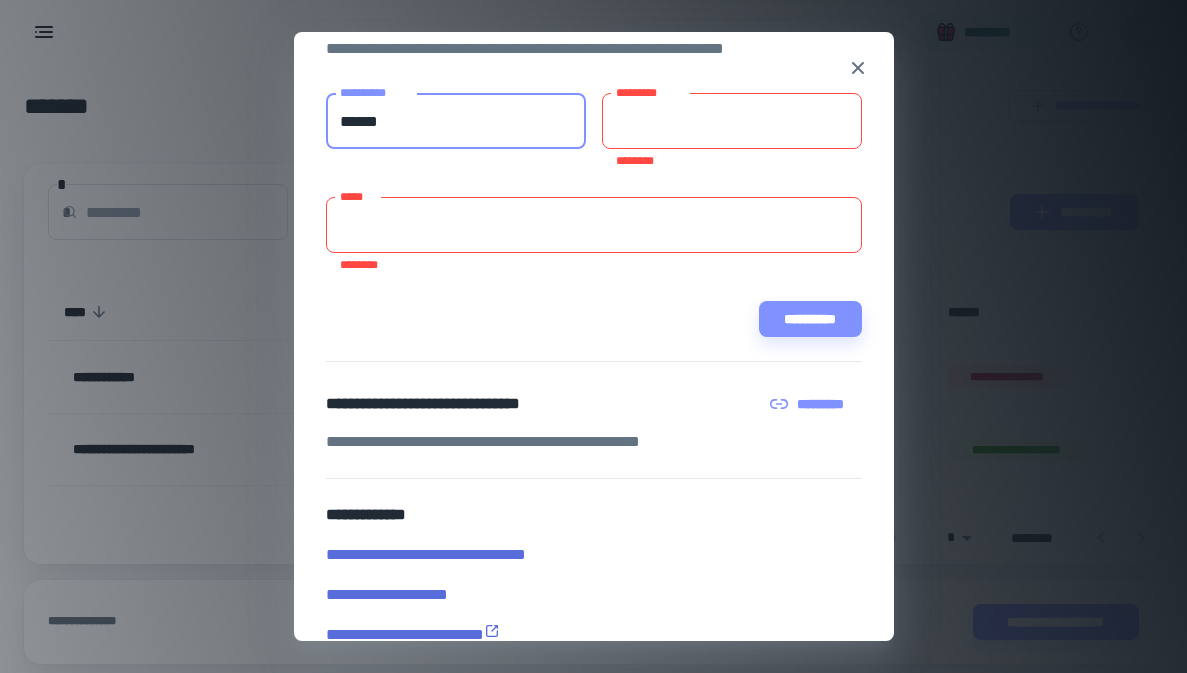 type on "*****" 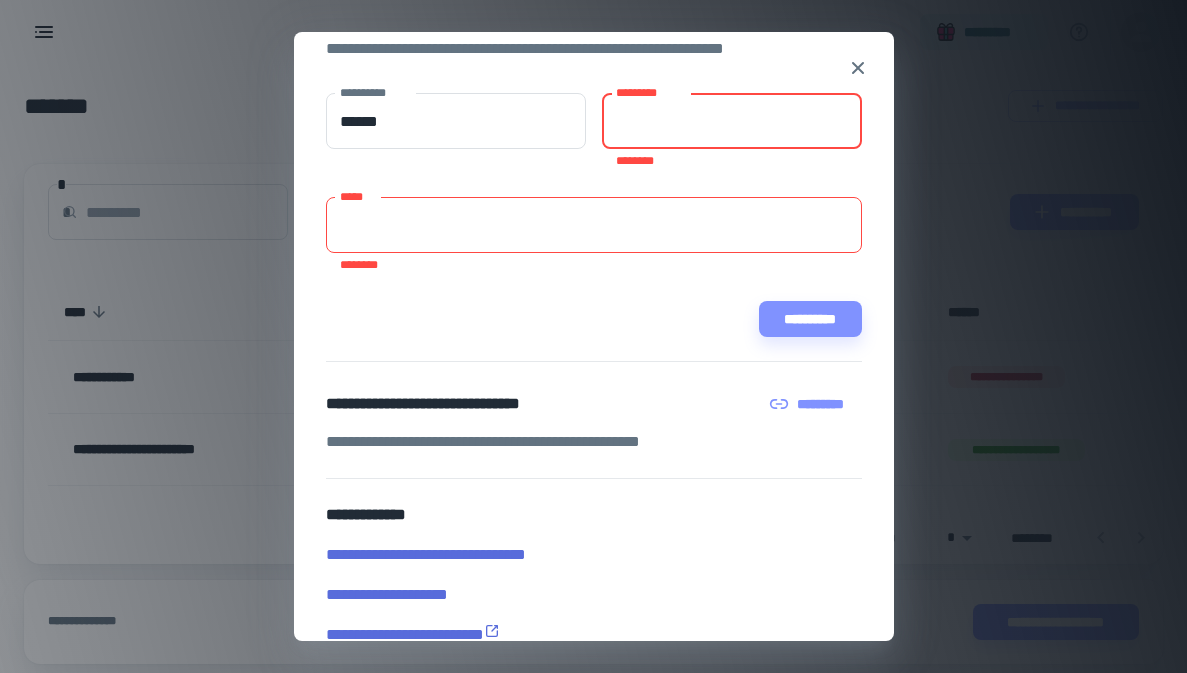 click on "*********" at bounding box center (732, 121) 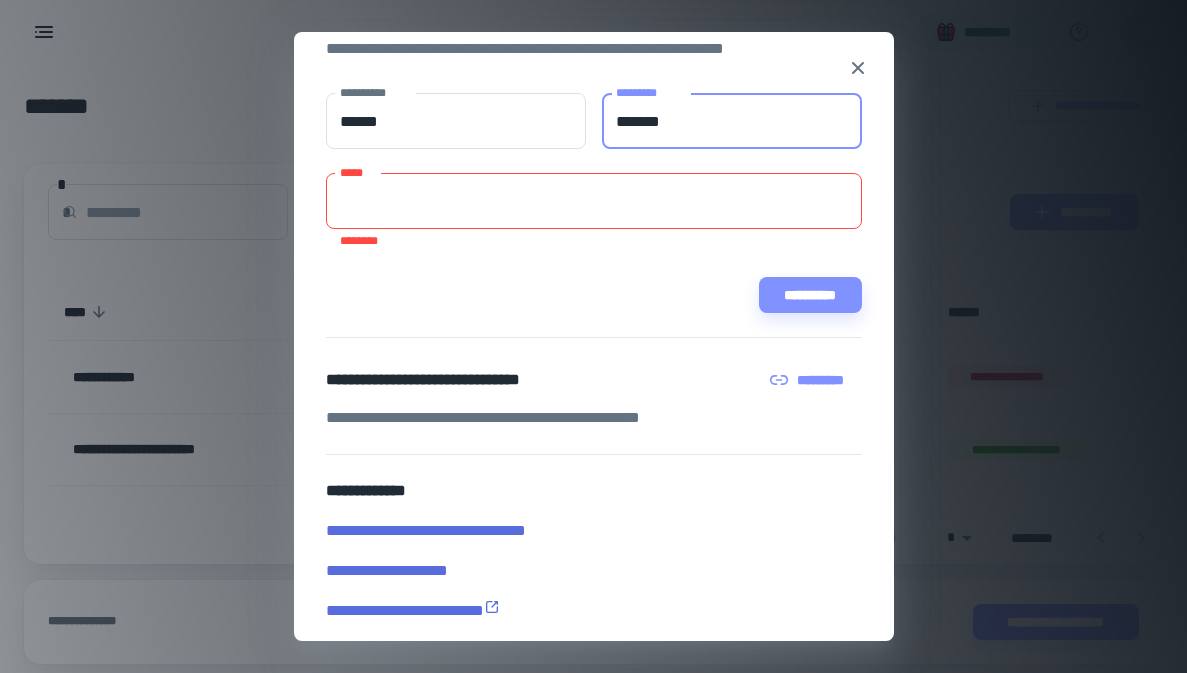type on "*******" 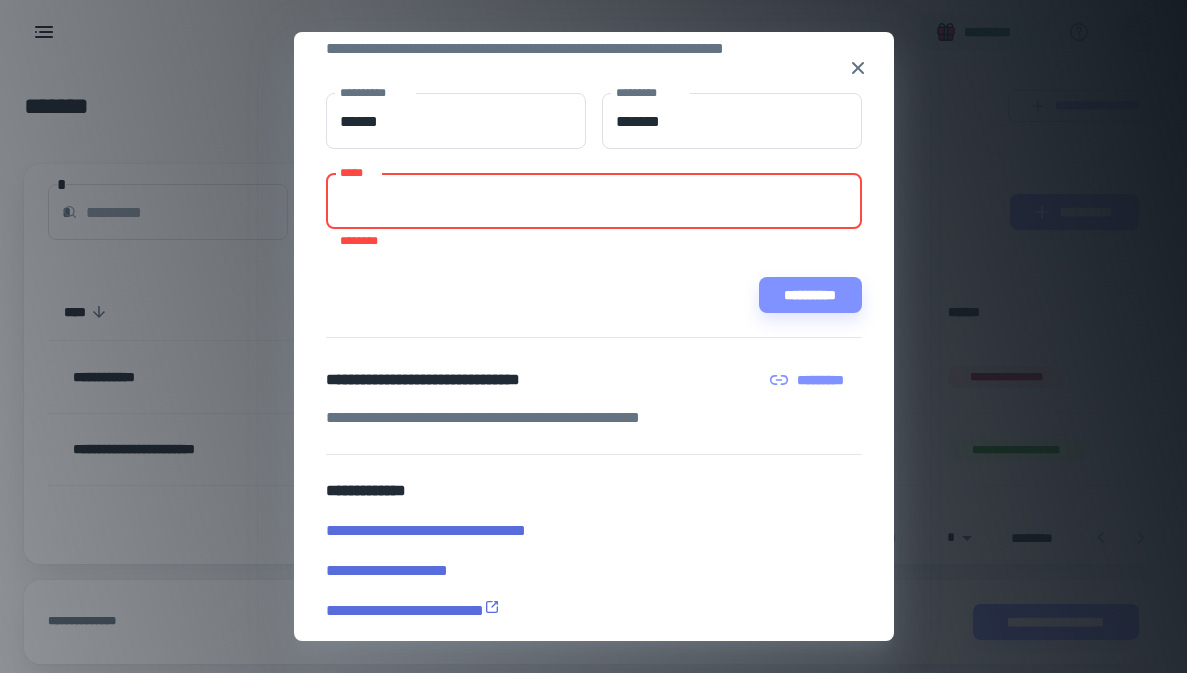 paste on "**********" 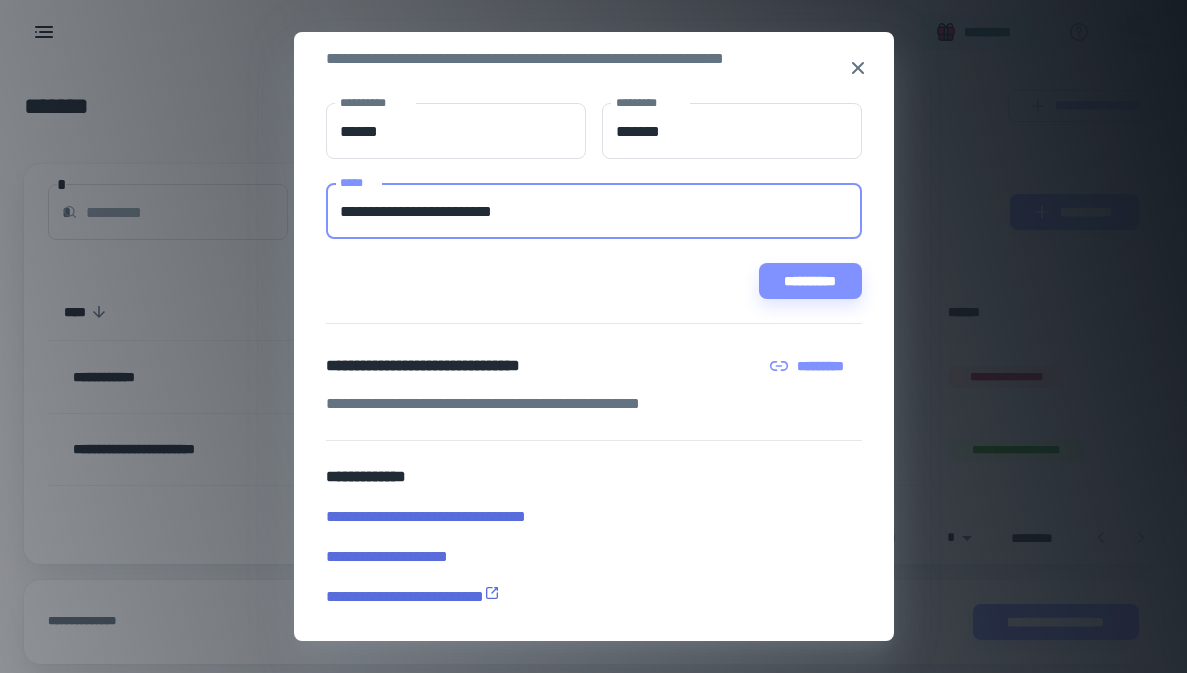 scroll, scrollTop: 61, scrollLeft: 0, axis: vertical 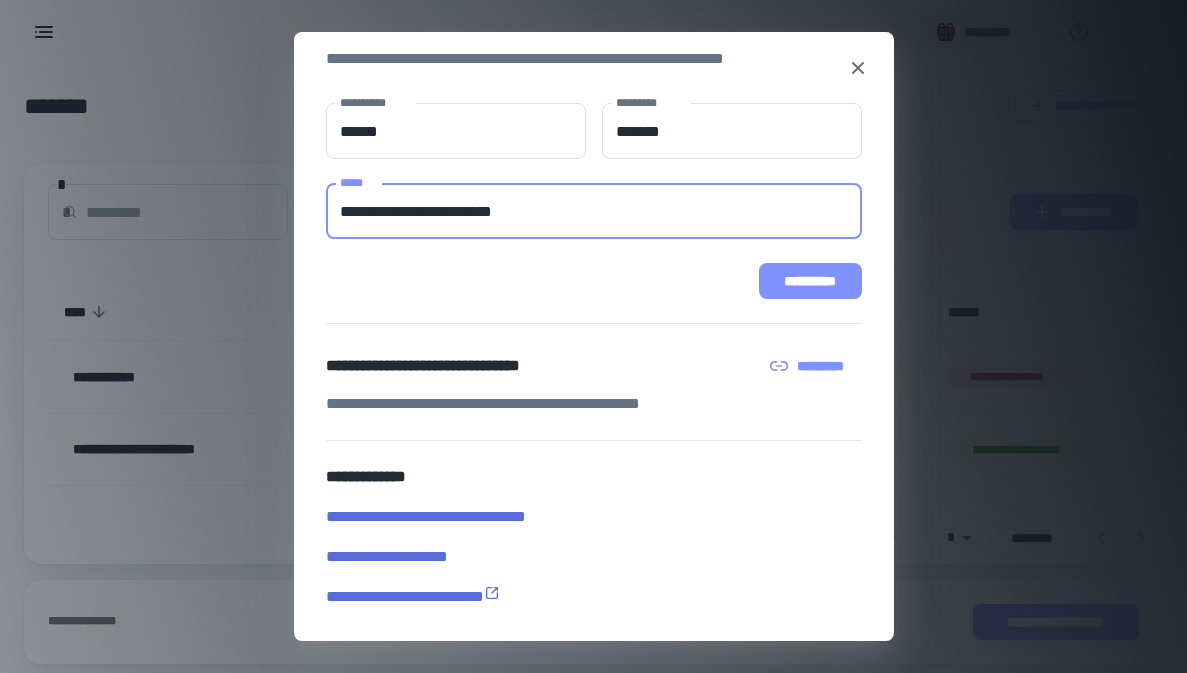 type on "**********" 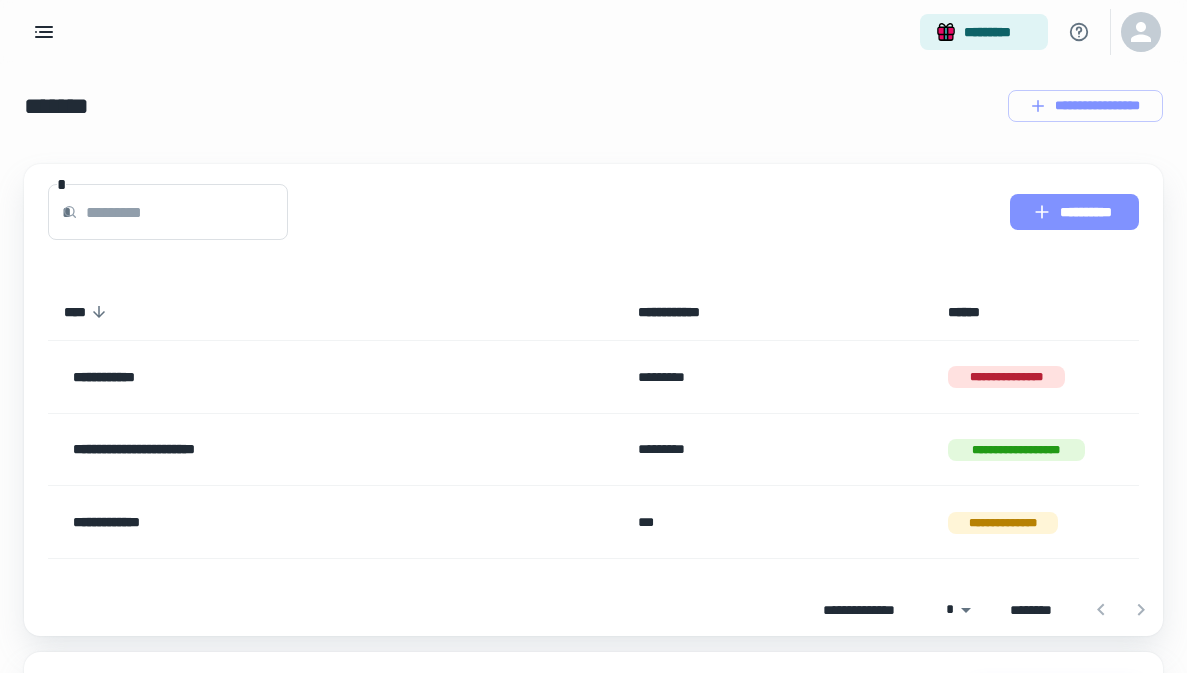 click on "**********" at bounding box center [1074, 212] 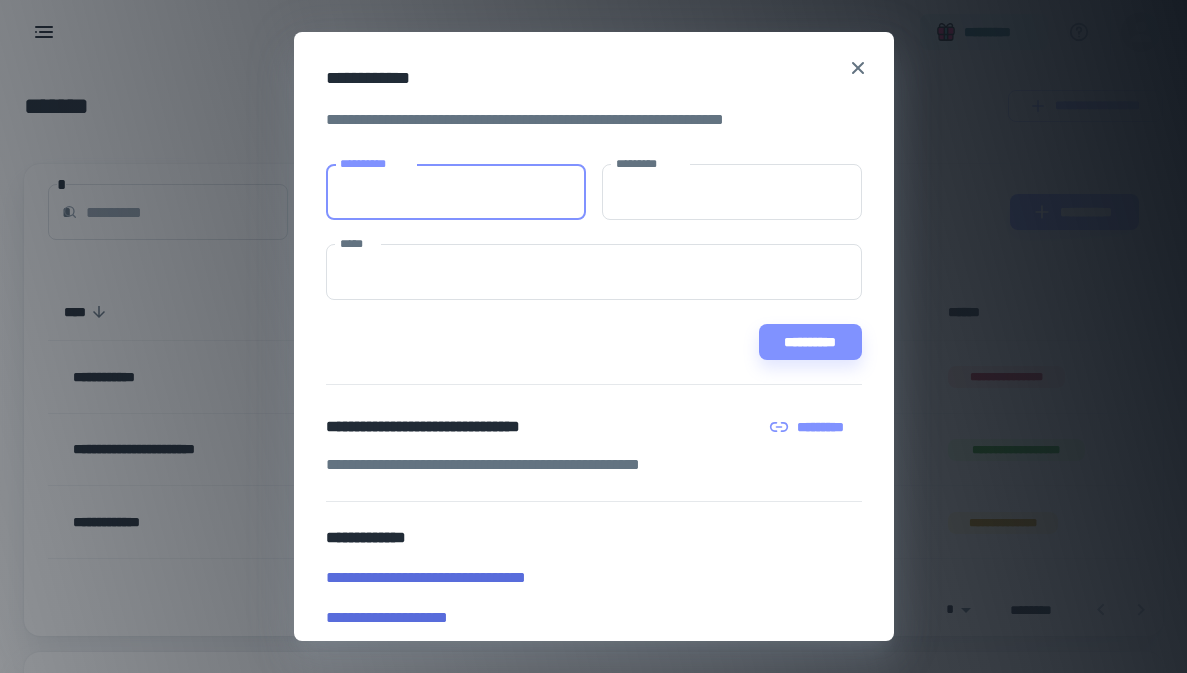 paste on "**********" 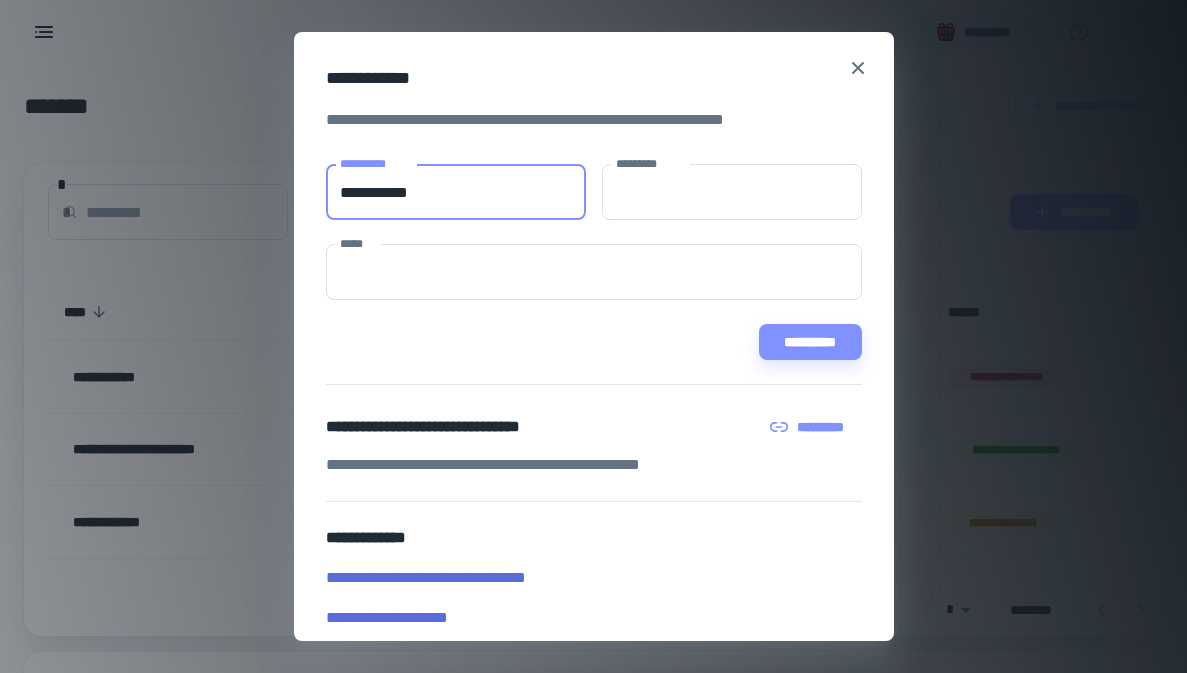 click on "**********" at bounding box center [456, 192] 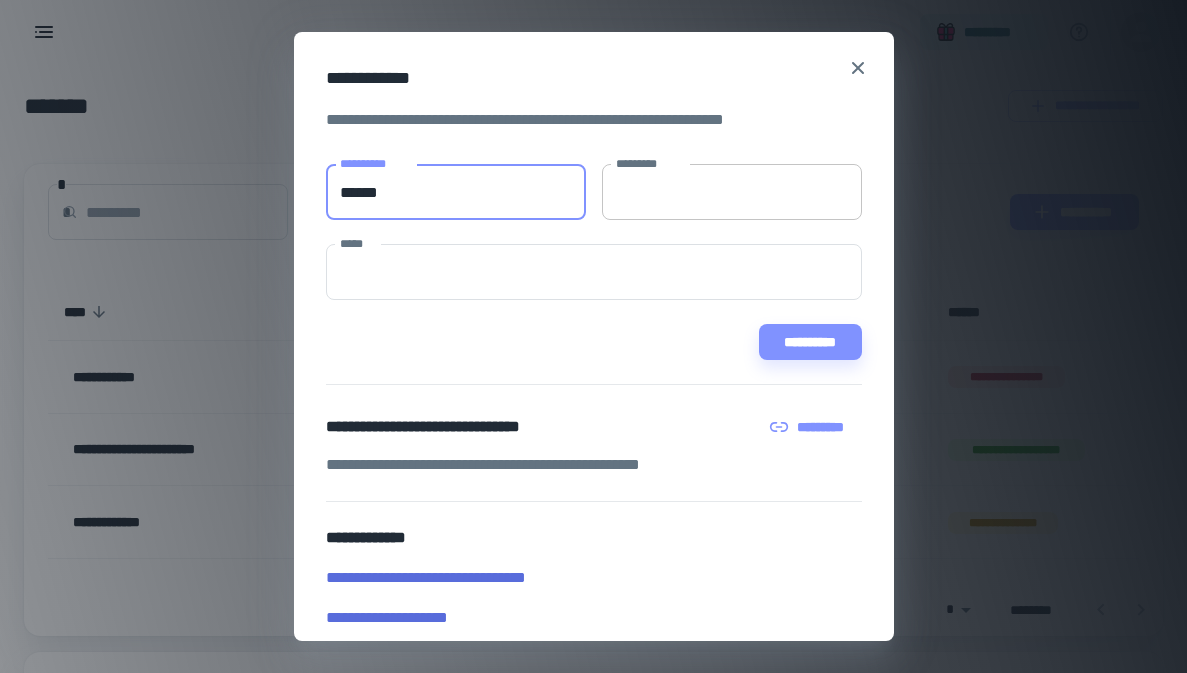 type on "******" 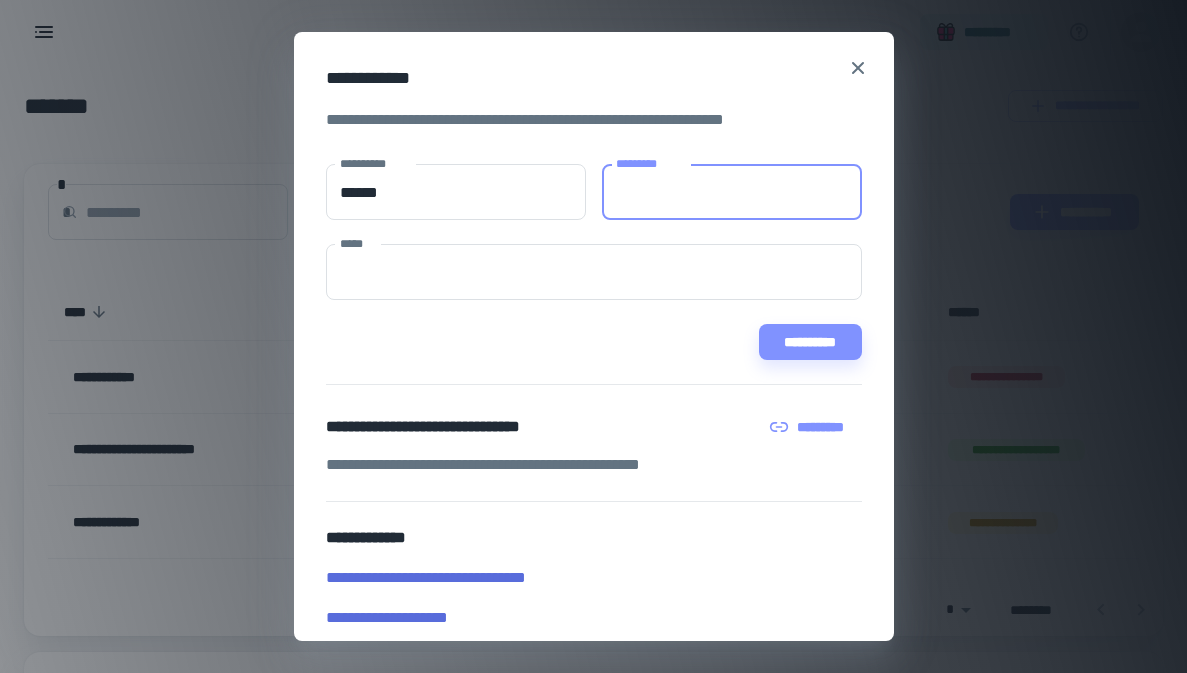 paste on "****" 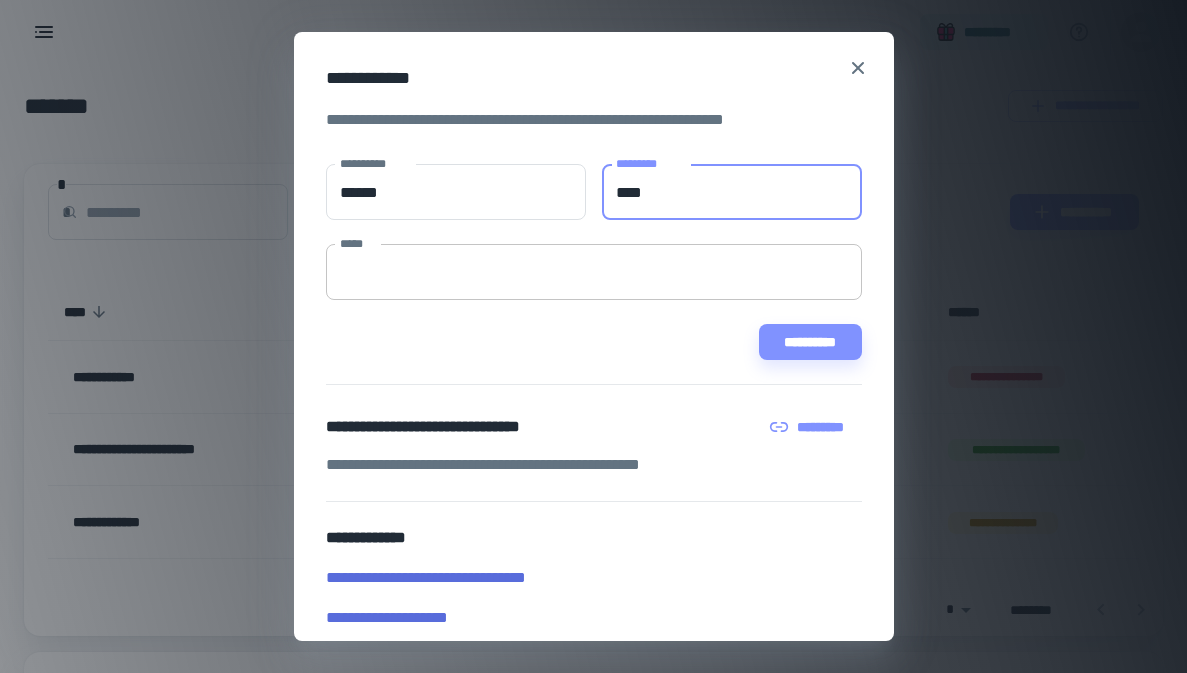 type on "****" 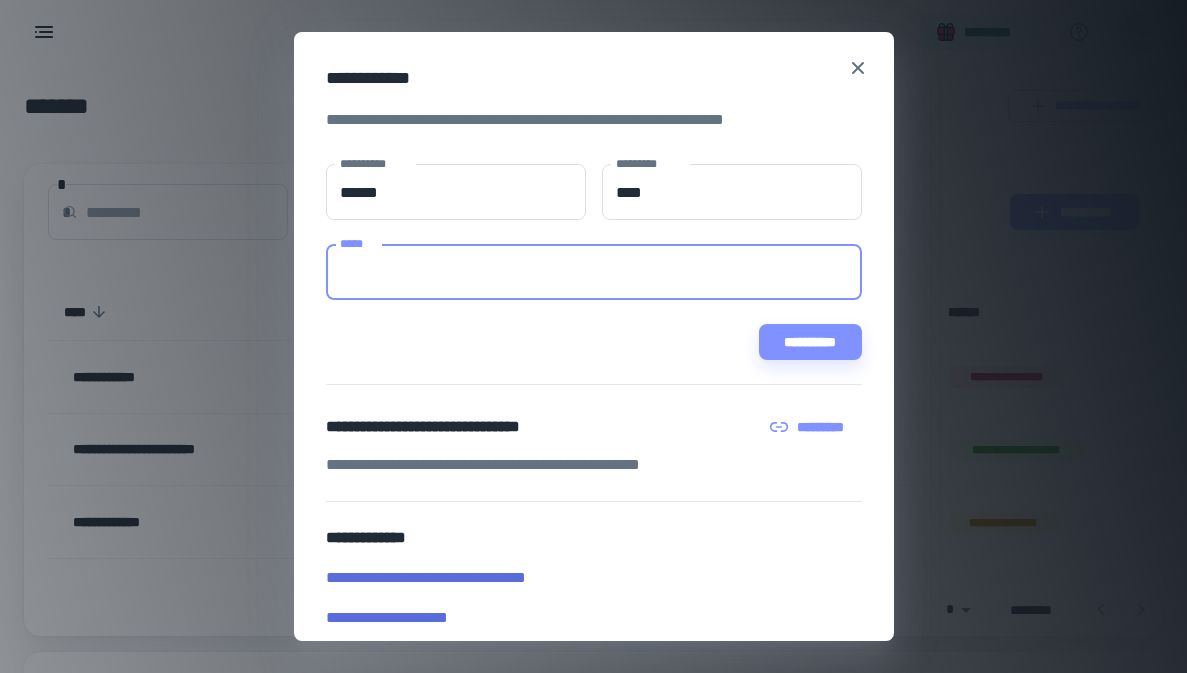 paste on "**********" 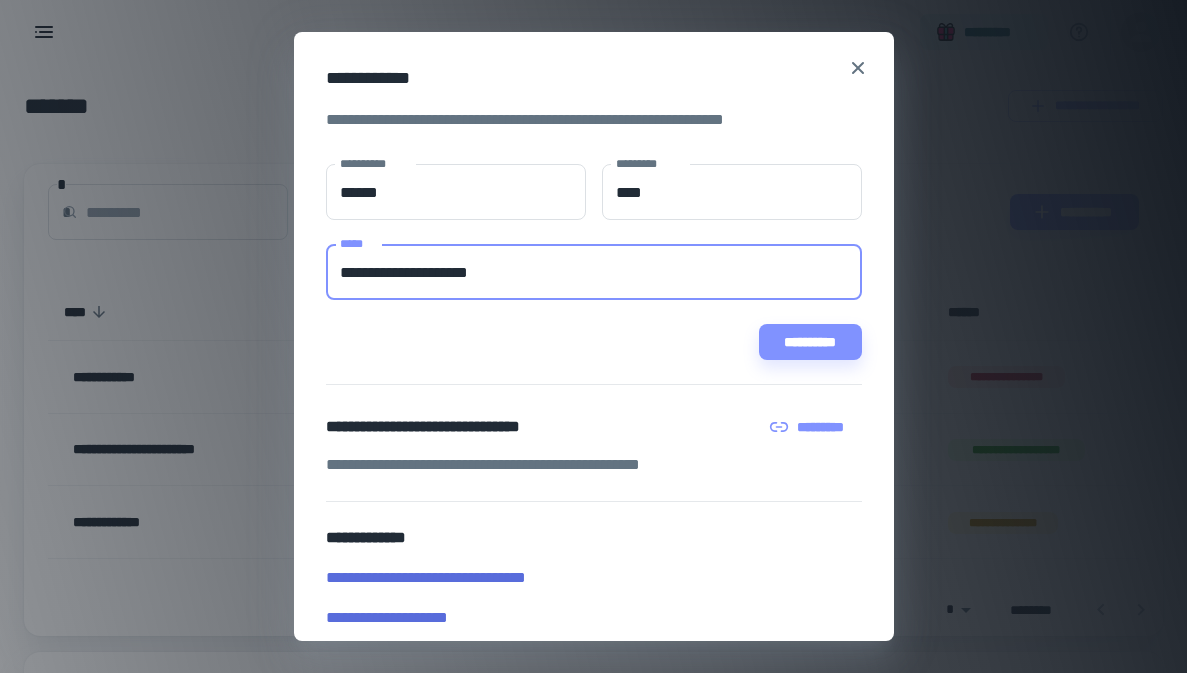 type on "**********" 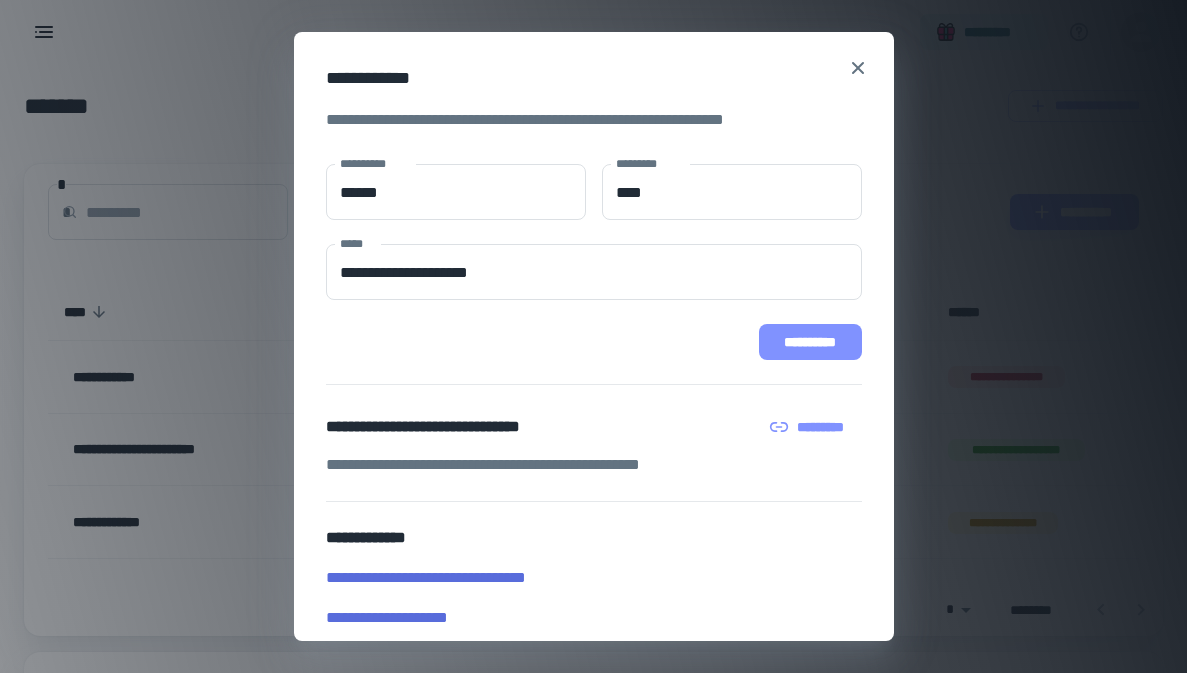 click on "**********" at bounding box center (810, 342) 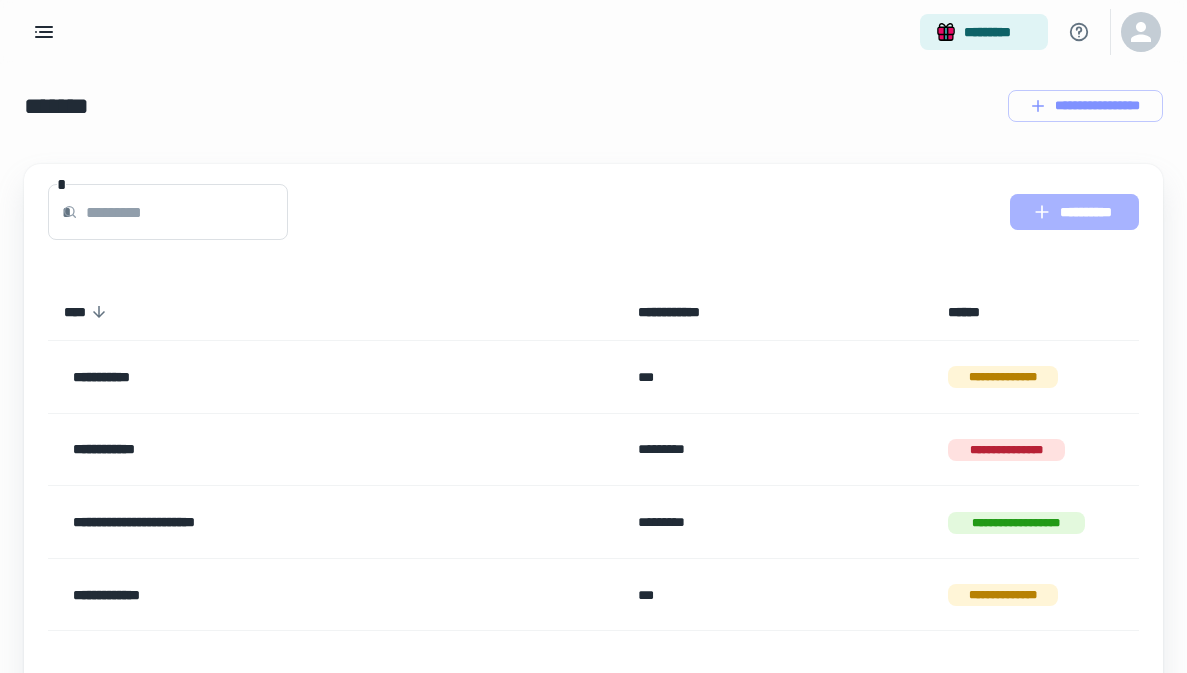 click on "**********" at bounding box center [1074, 212] 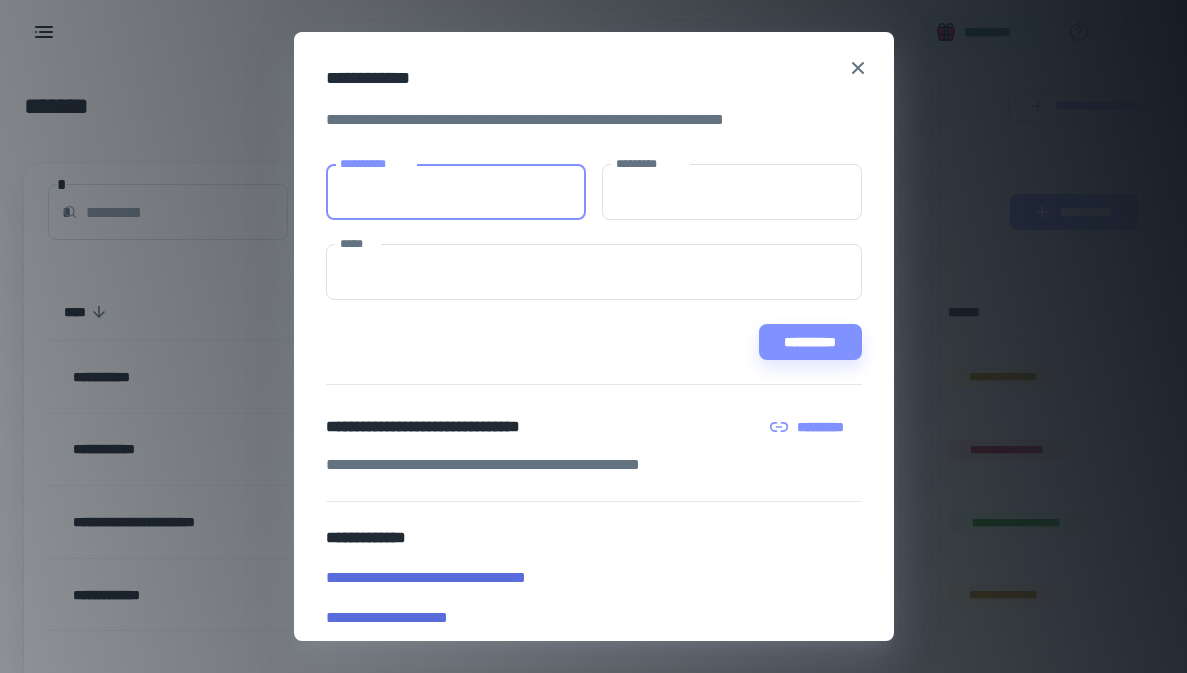 paste on "**********" 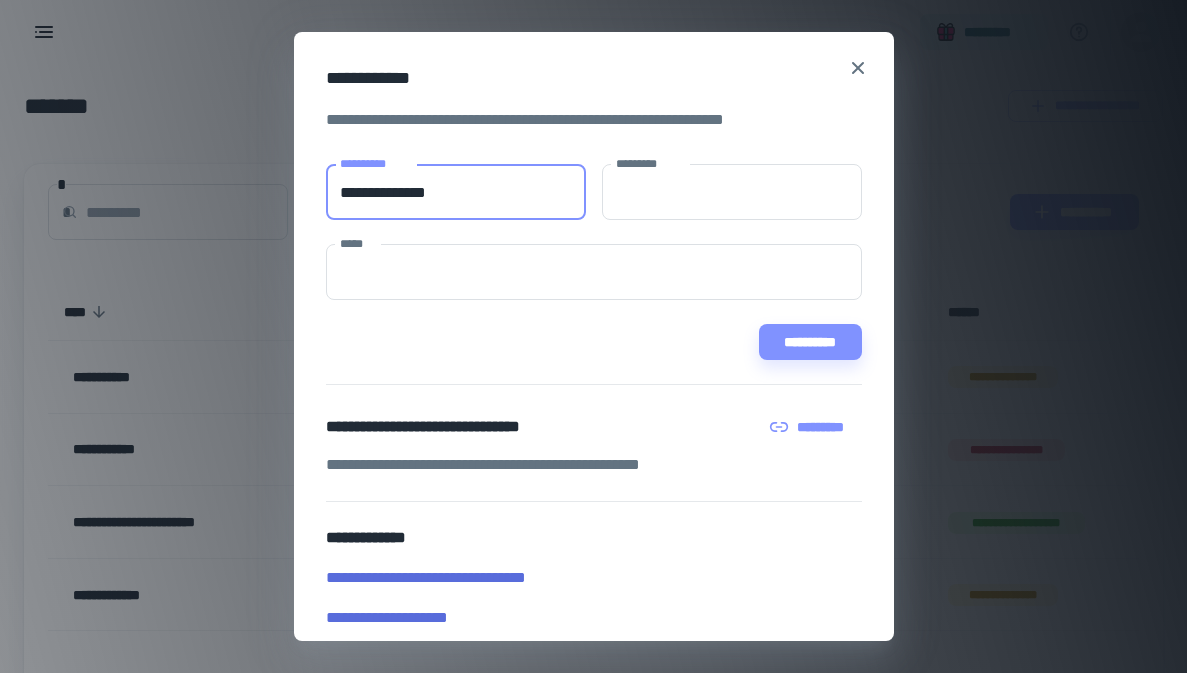 click on "**********" at bounding box center (456, 192) 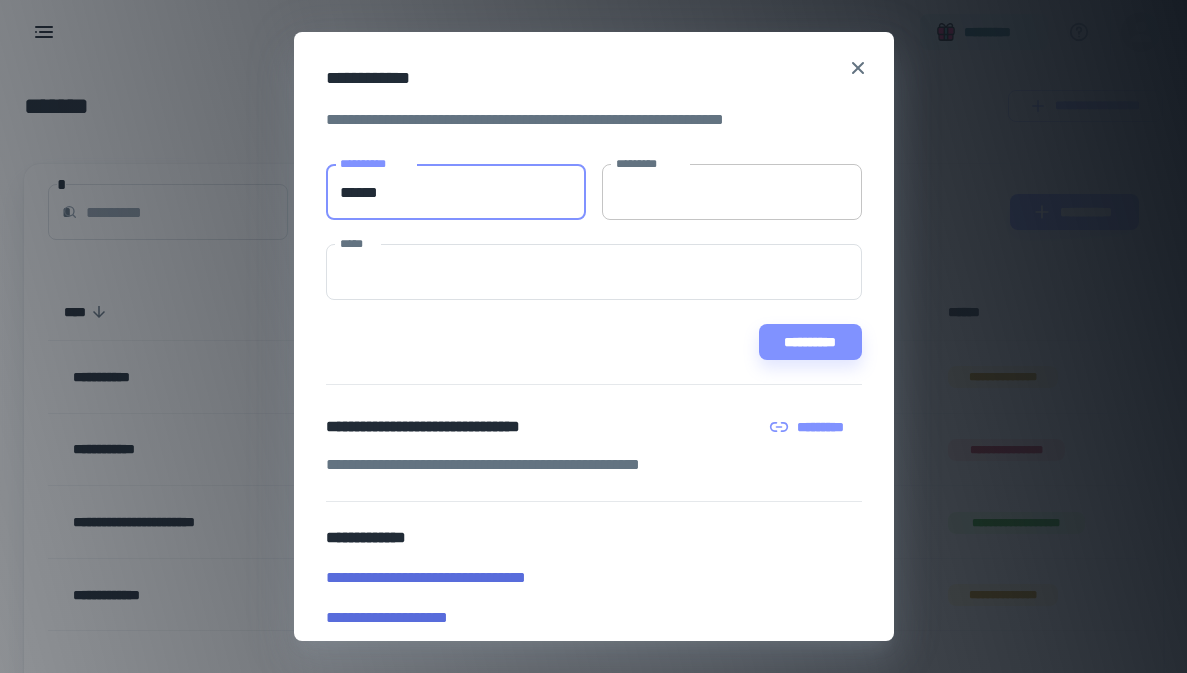 type on "******" 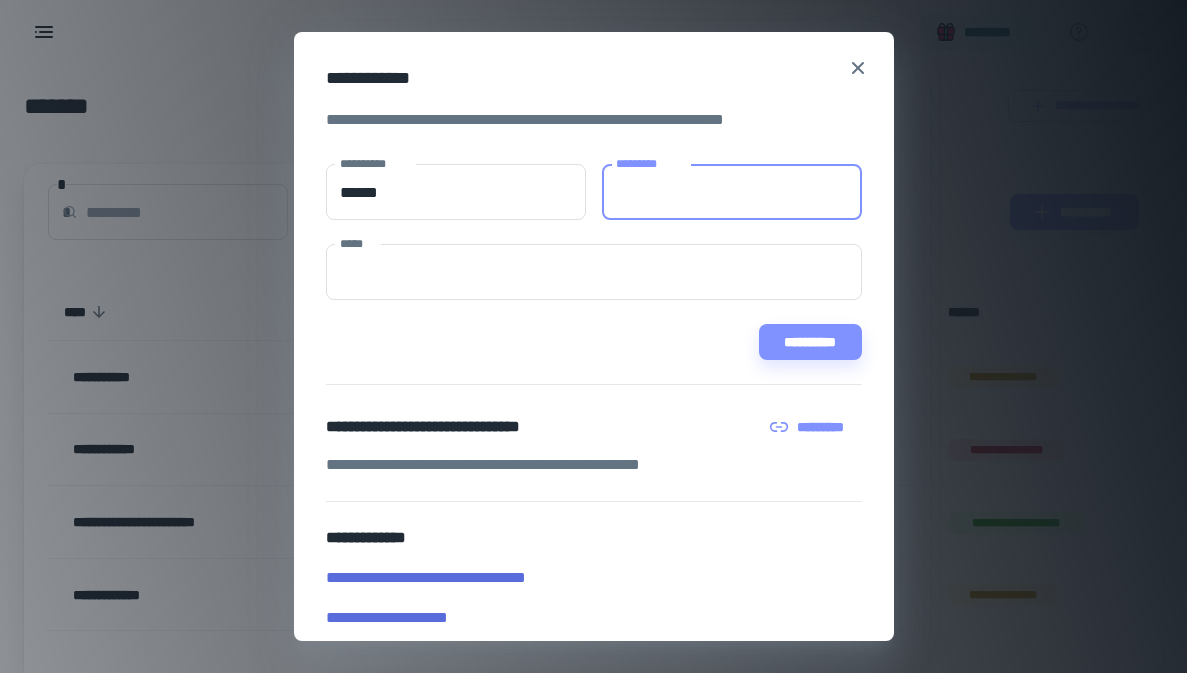 paste on "*******" 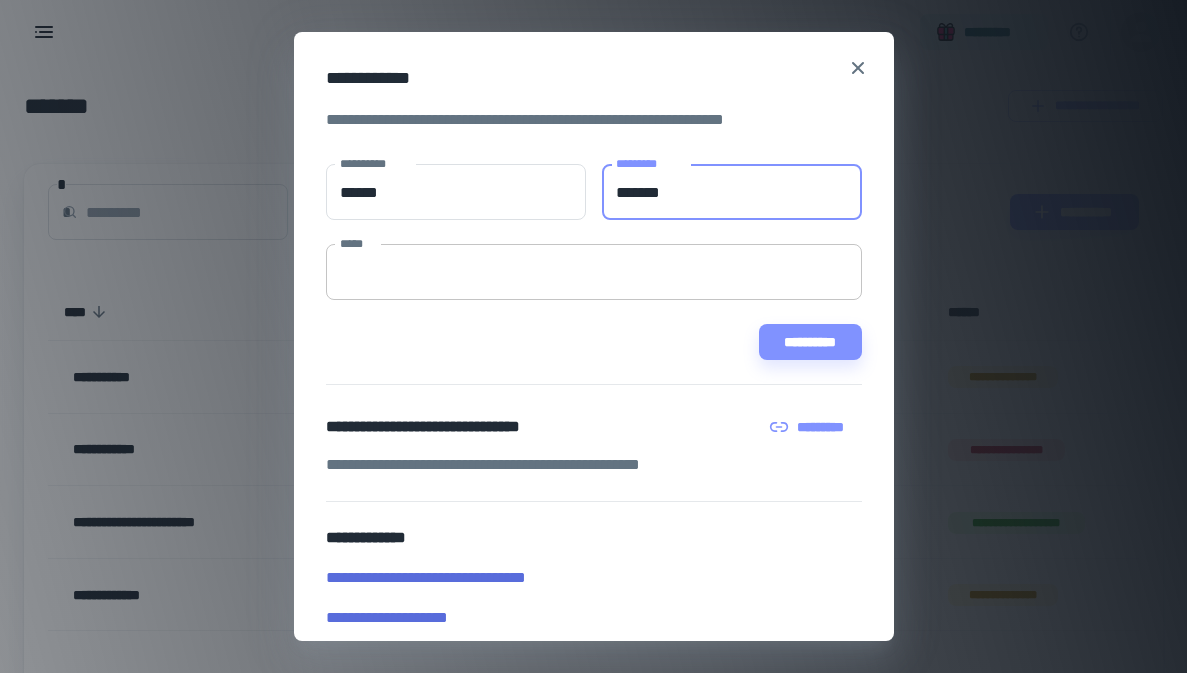 type on "*******" 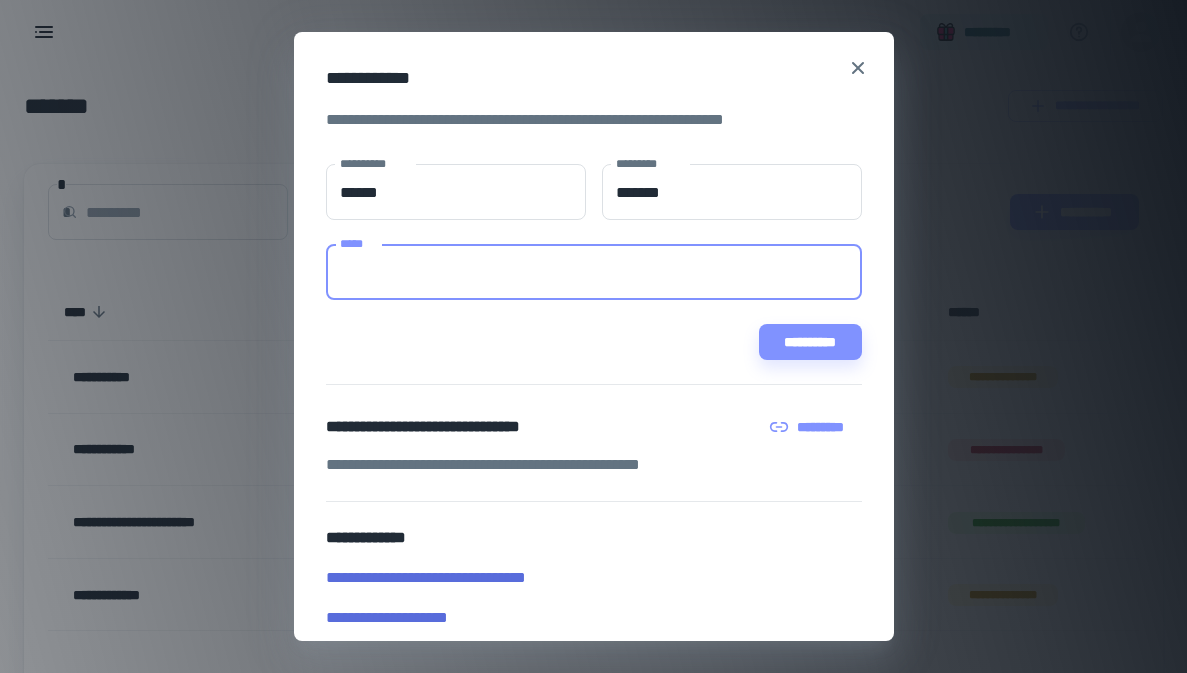 paste on "**********" 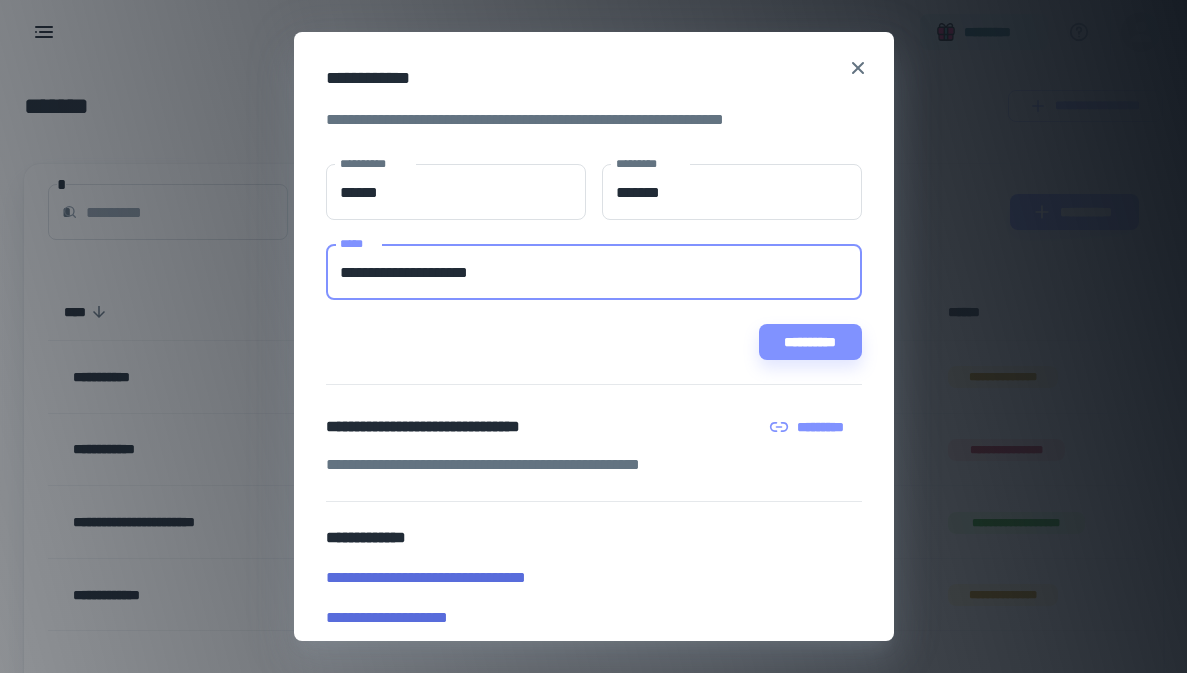 type on "**********" 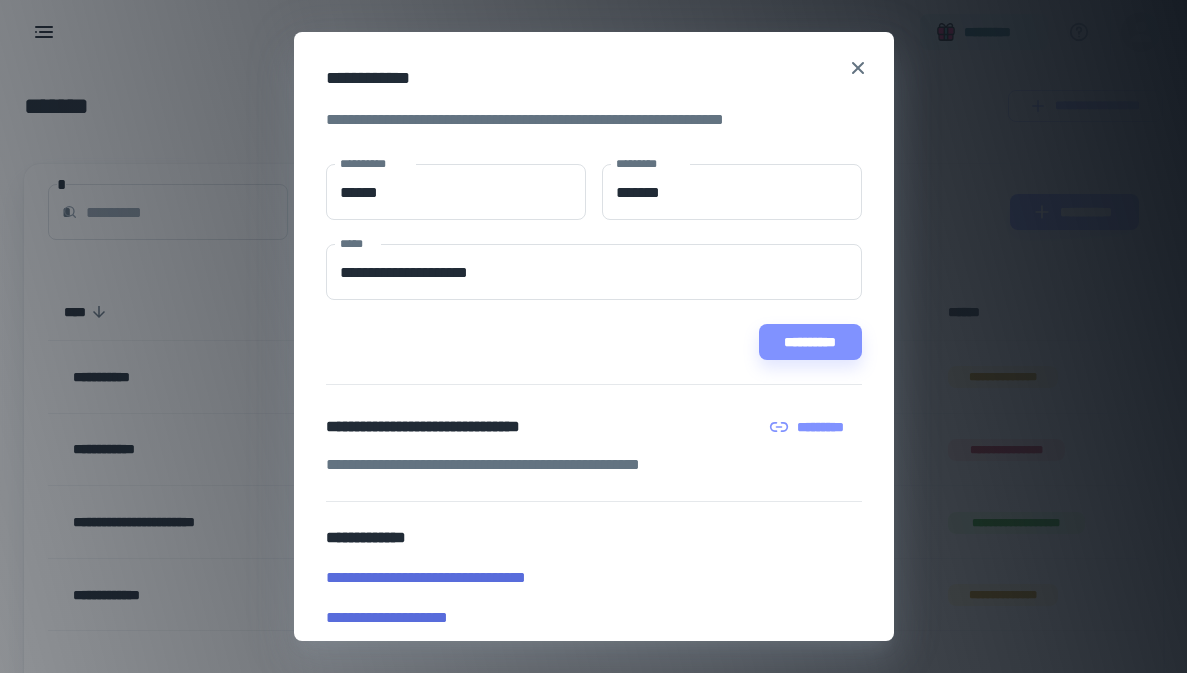 click on "**********" at bounding box center [594, 342] 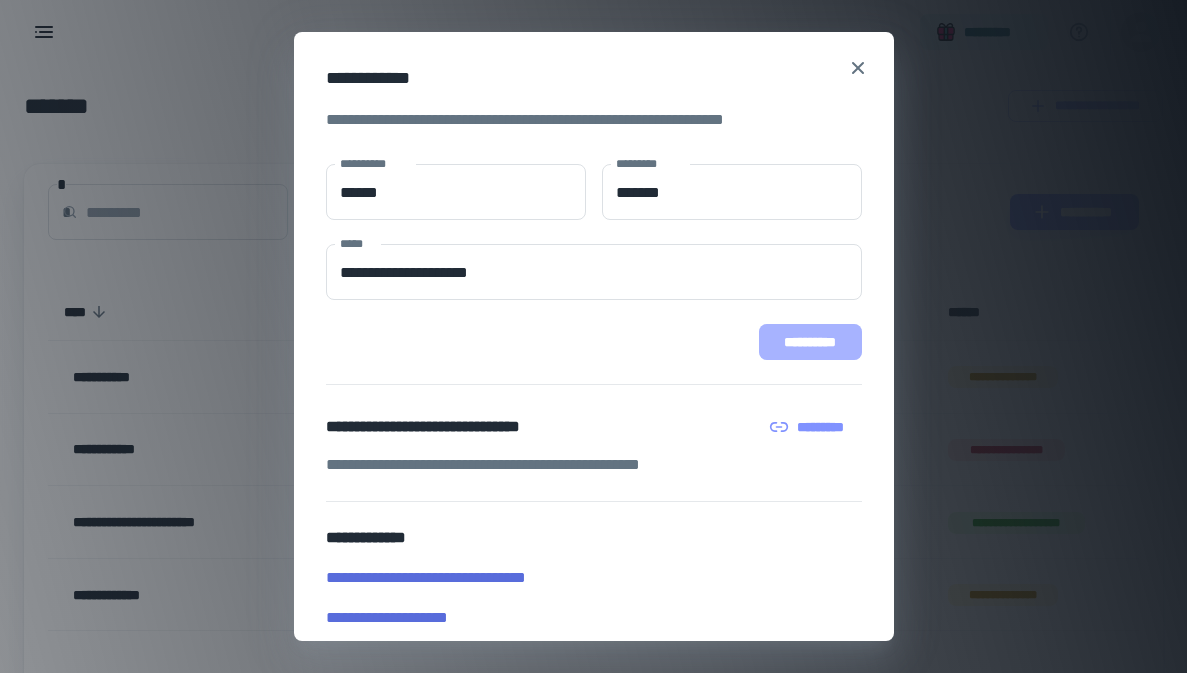 click on "**********" at bounding box center [810, 342] 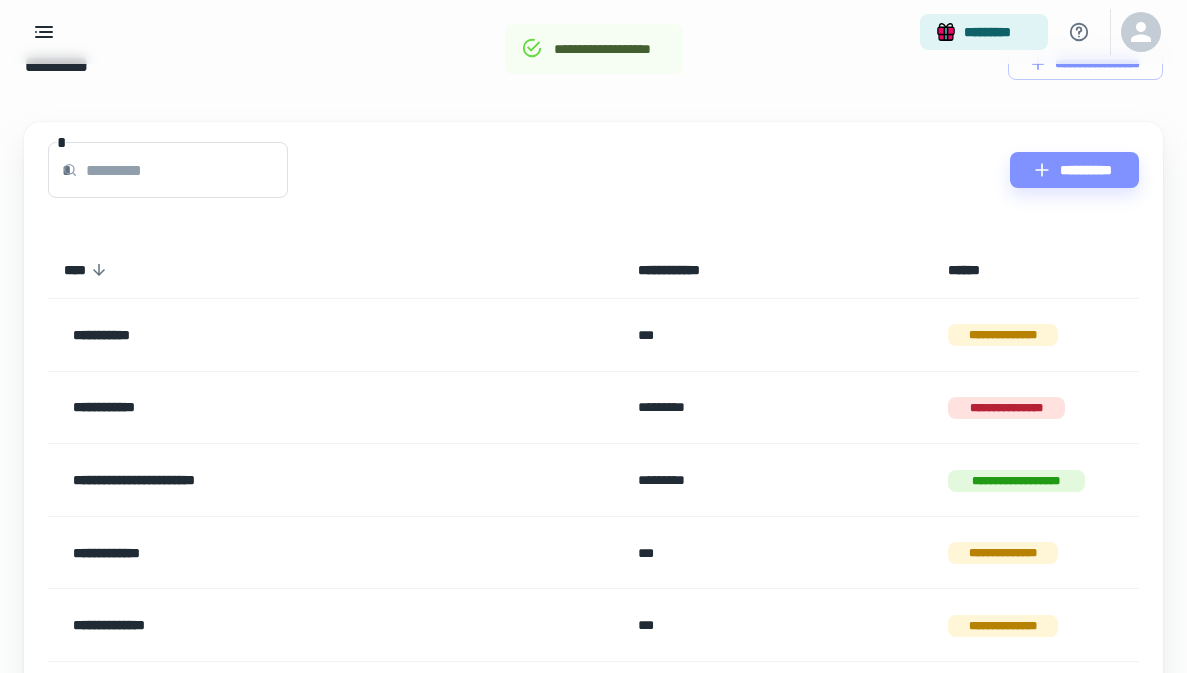 scroll, scrollTop: 51, scrollLeft: 0, axis: vertical 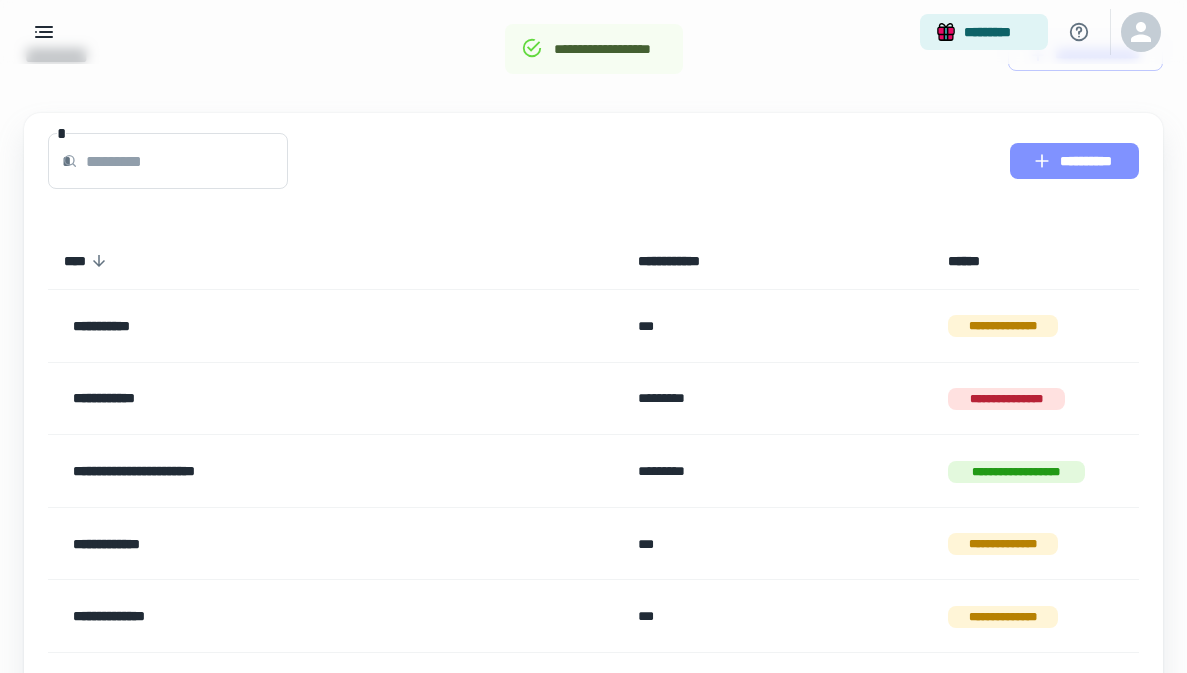 click on "**********" at bounding box center (1074, 161) 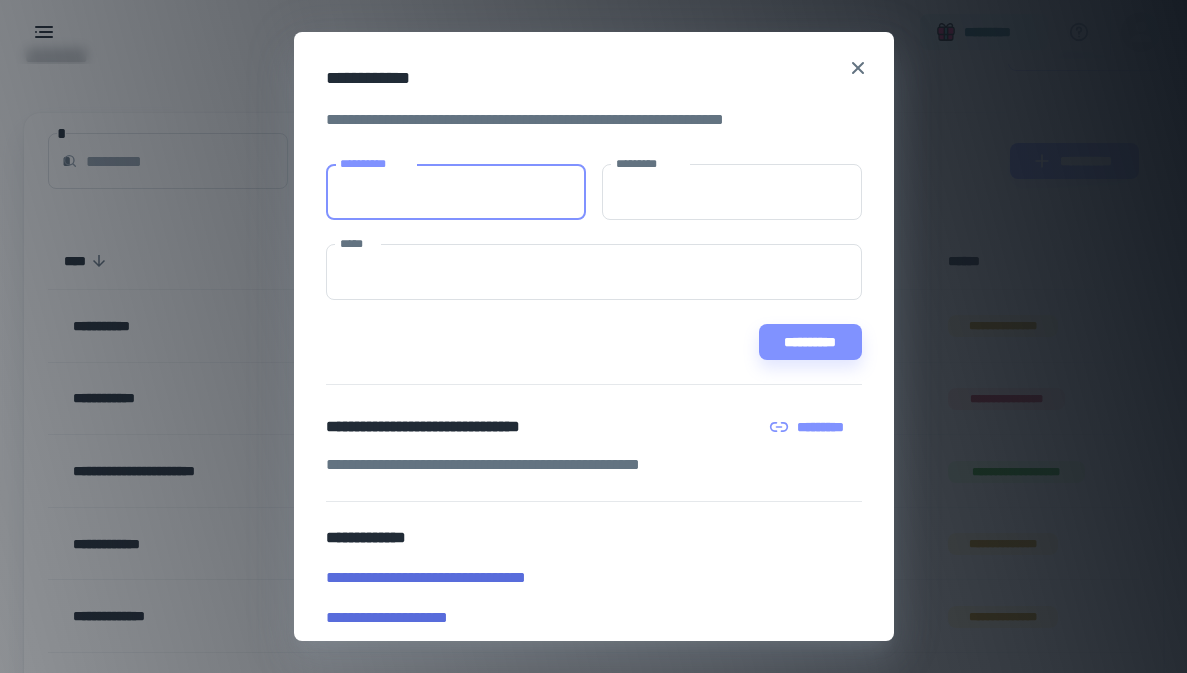 paste on "**********" 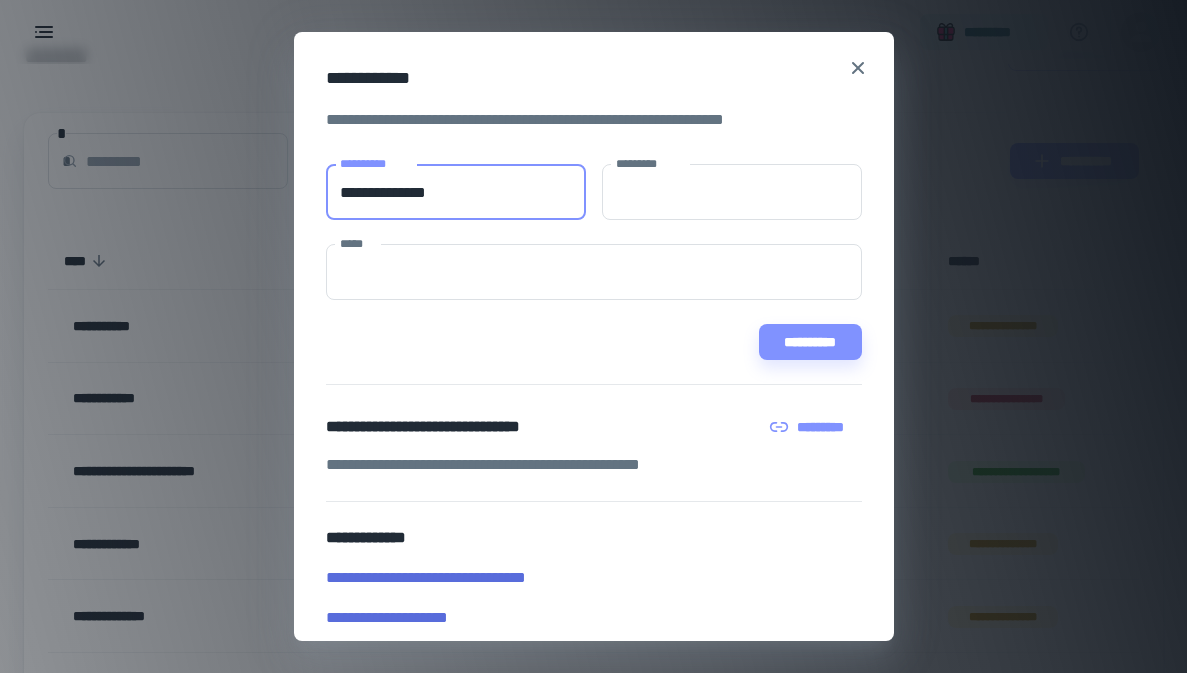 click on "**********" at bounding box center [456, 192] 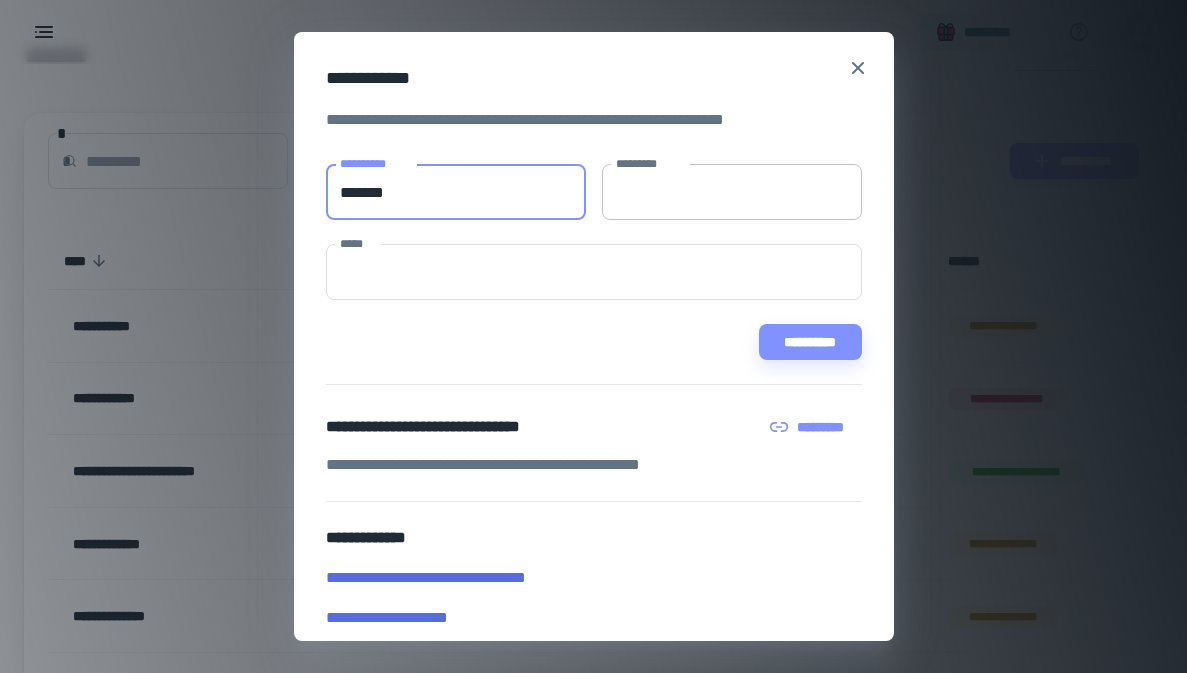 type on "*******" 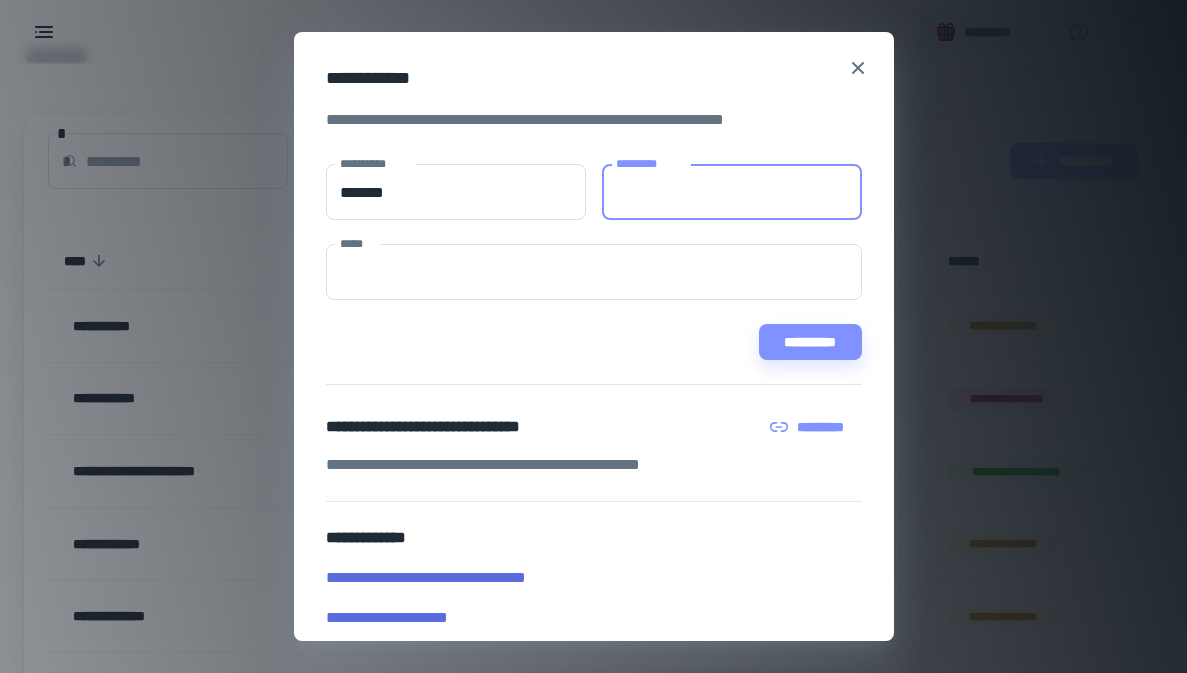 paste on "******" 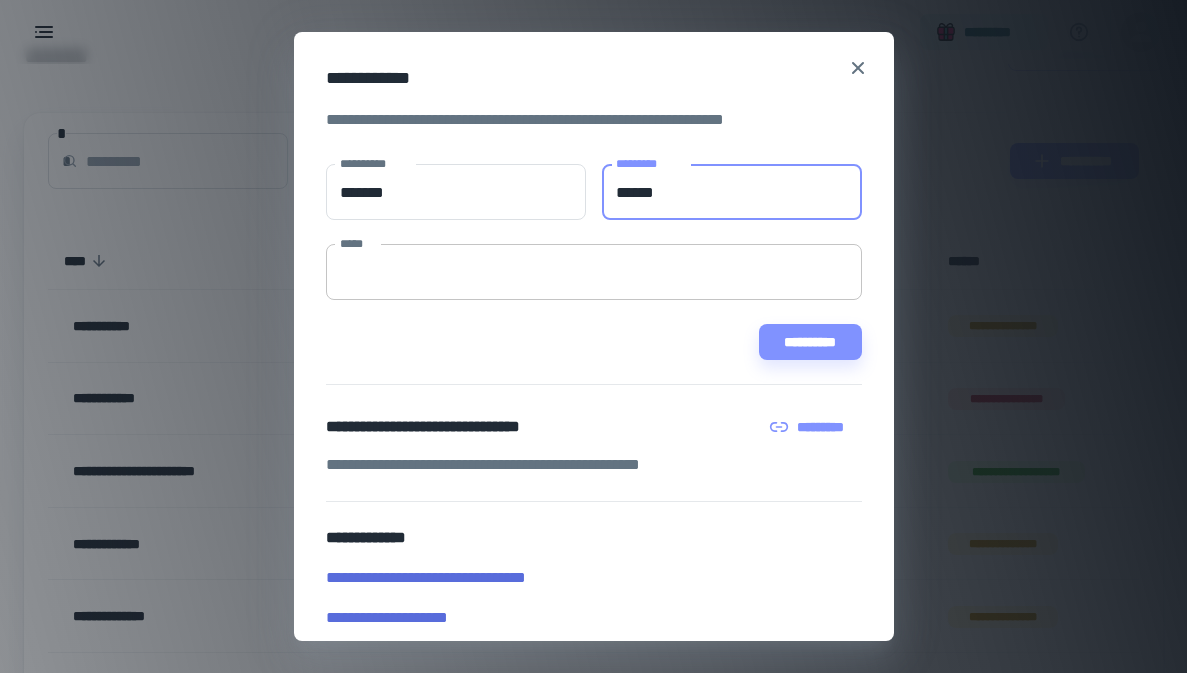 type on "******" 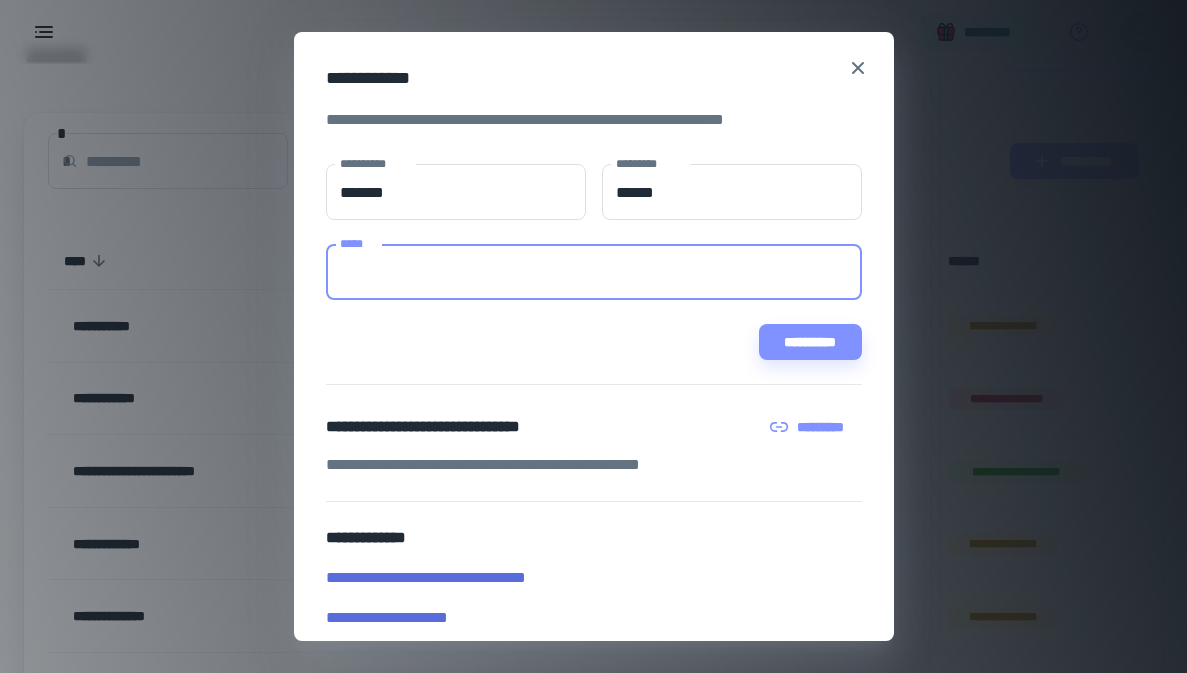 click on "*****" at bounding box center [594, 272] 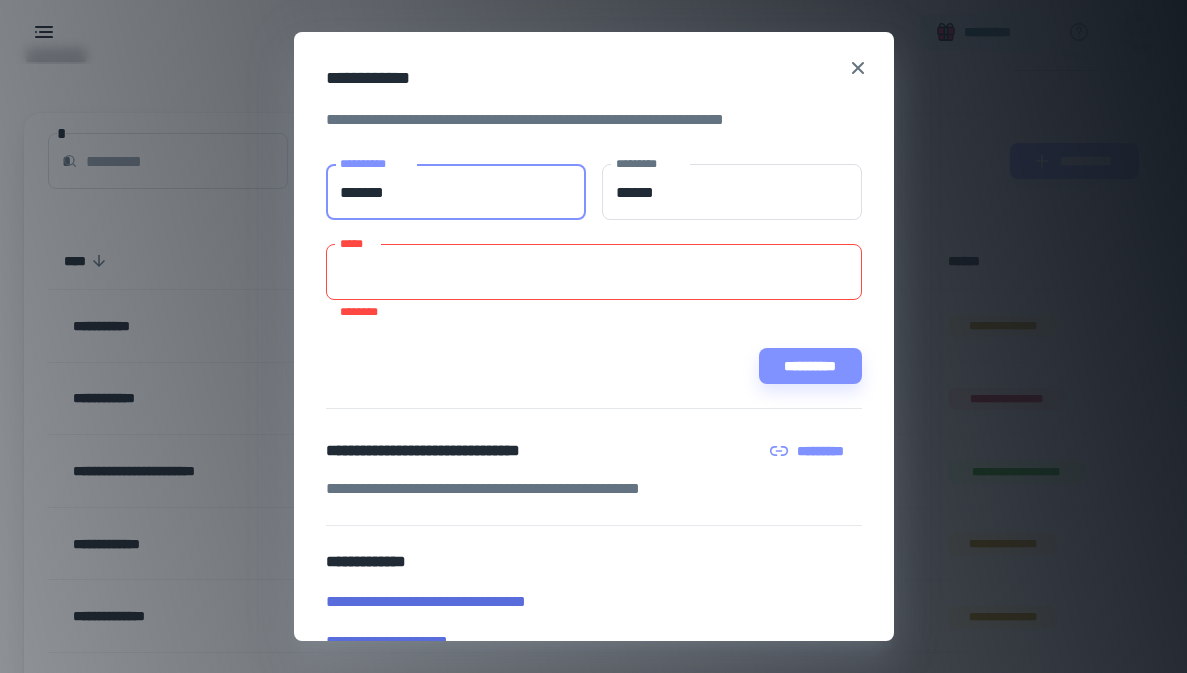 click on "*******" at bounding box center [456, 192] 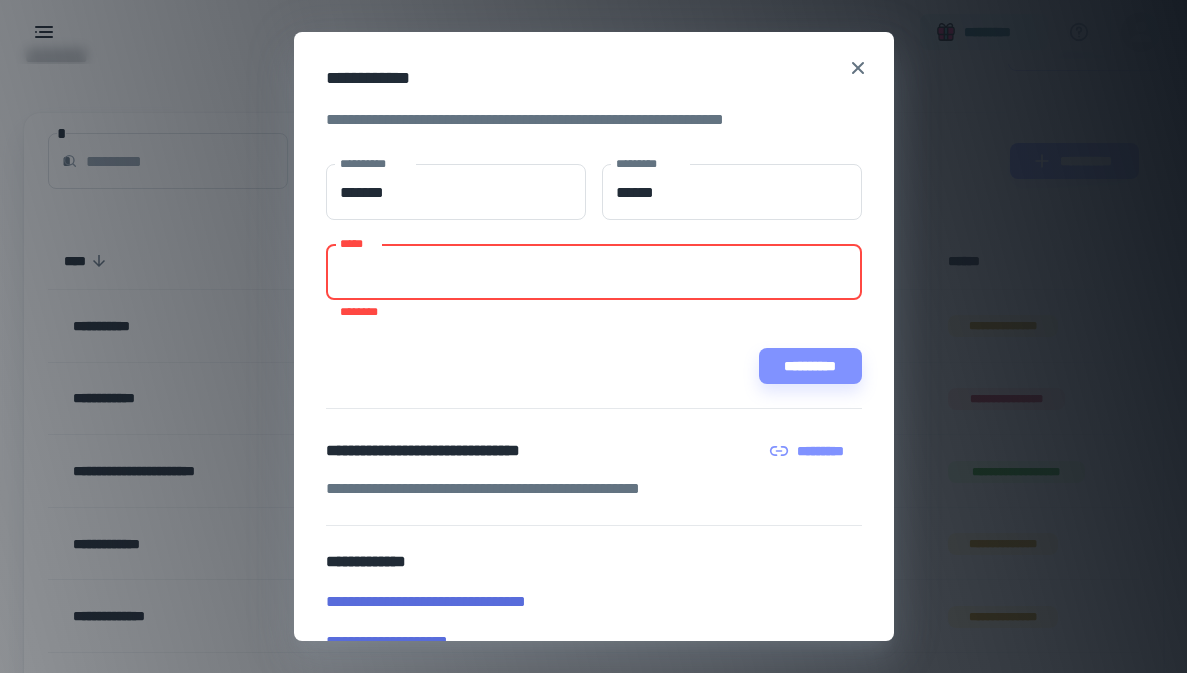 paste on "**********" 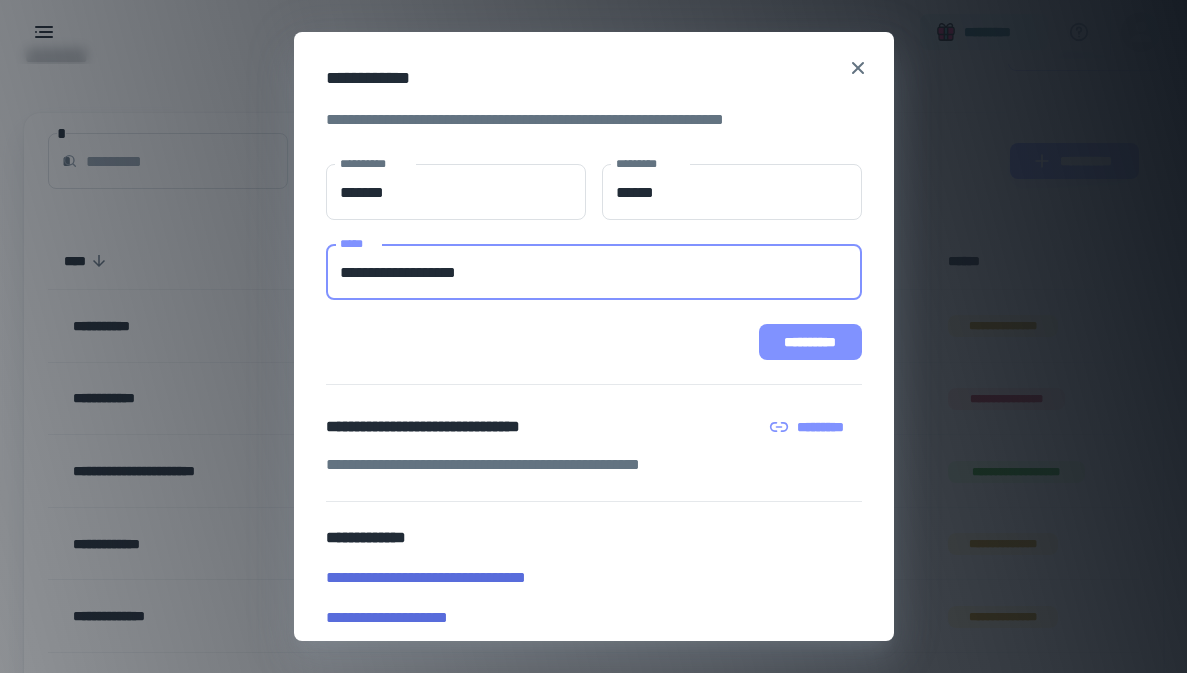 type on "**********" 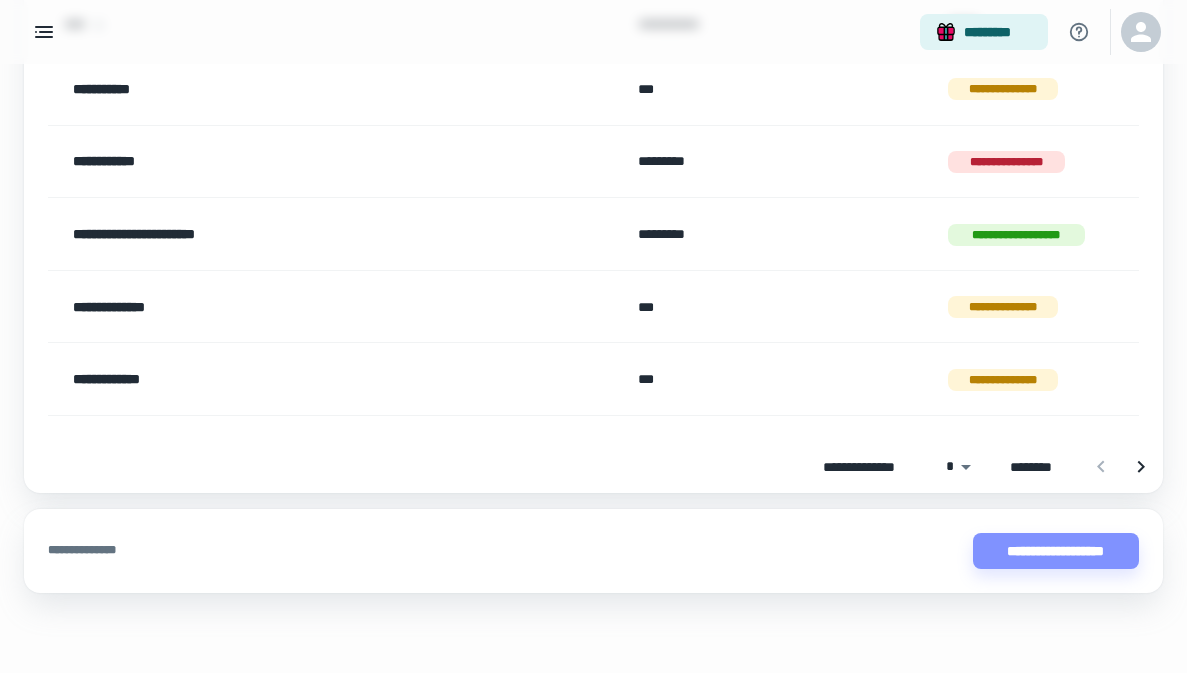 scroll, scrollTop: 288, scrollLeft: 0, axis: vertical 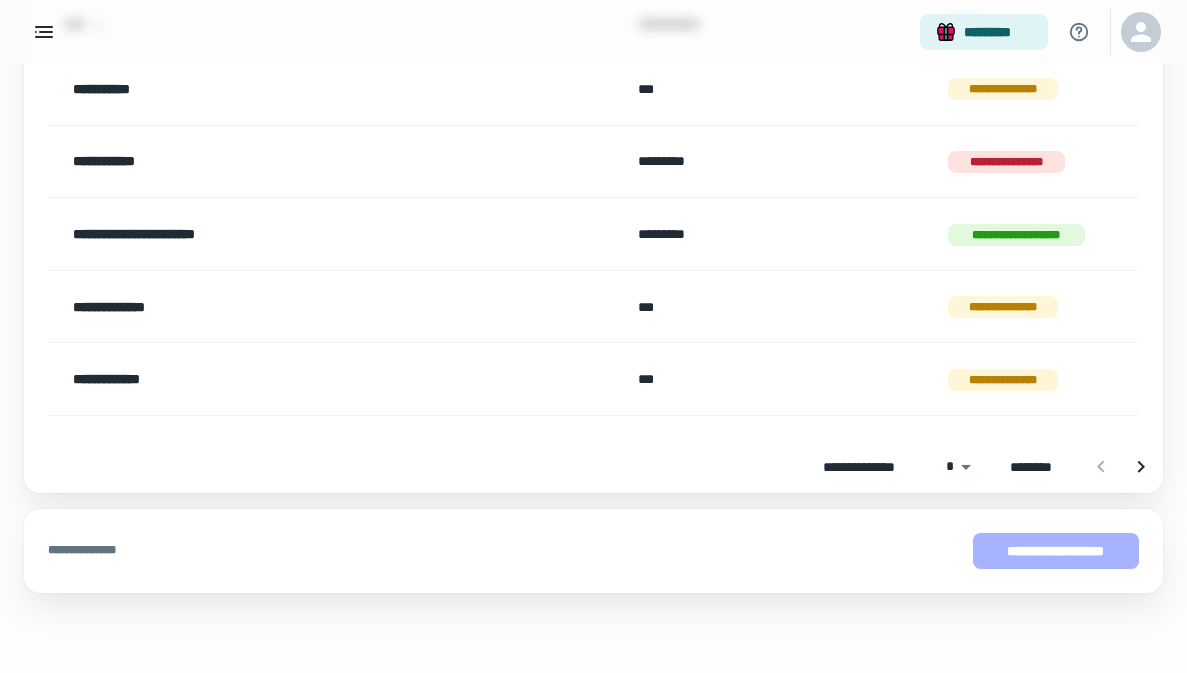 click on "**********" at bounding box center (1056, 551) 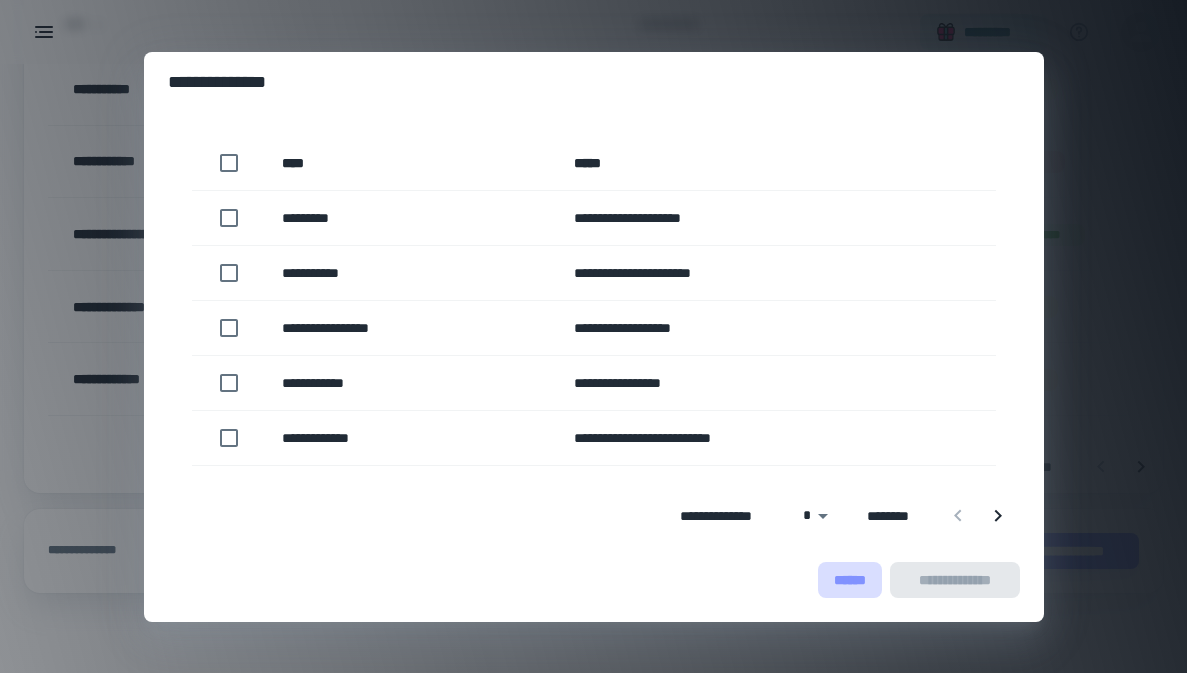 click on "******" at bounding box center (850, 580) 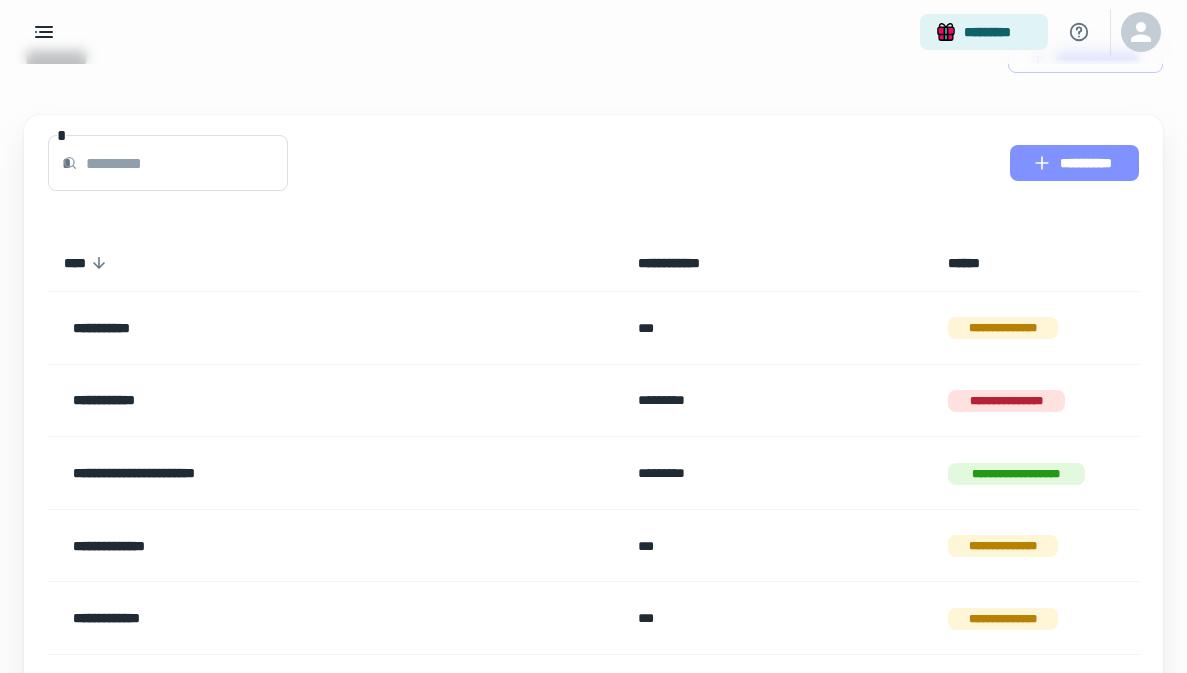 scroll, scrollTop: 44, scrollLeft: 0, axis: vertical 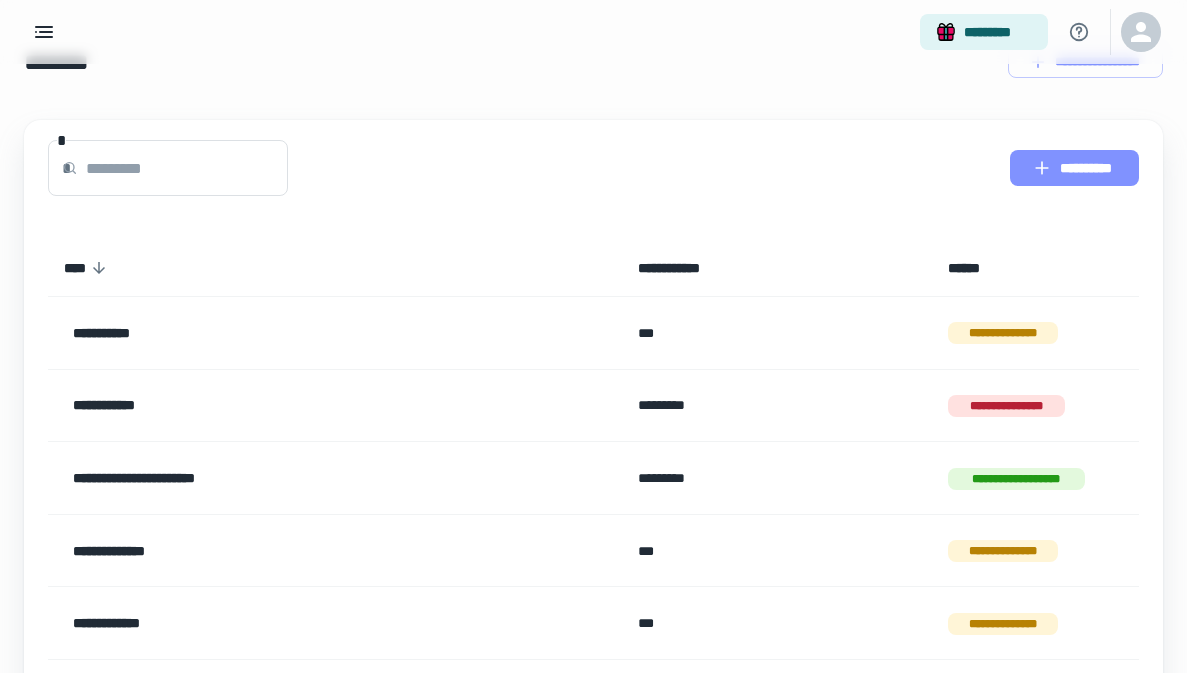 click on "**********" at bounding box center (1074, 168) 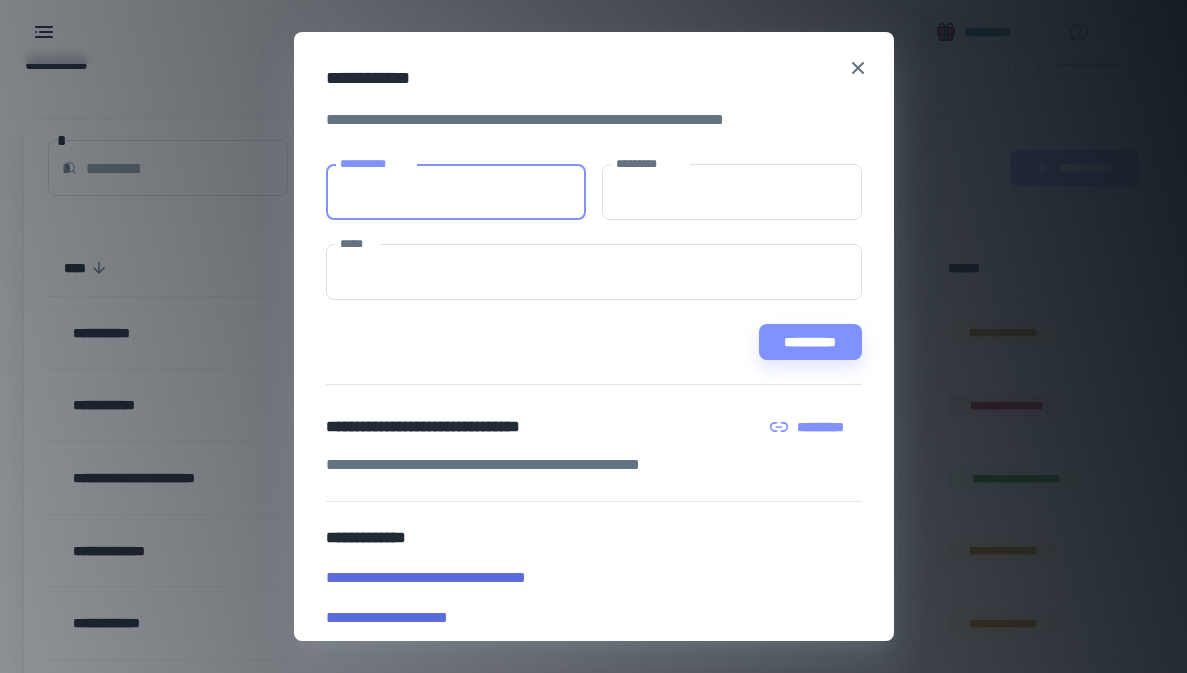 paste on "**********" 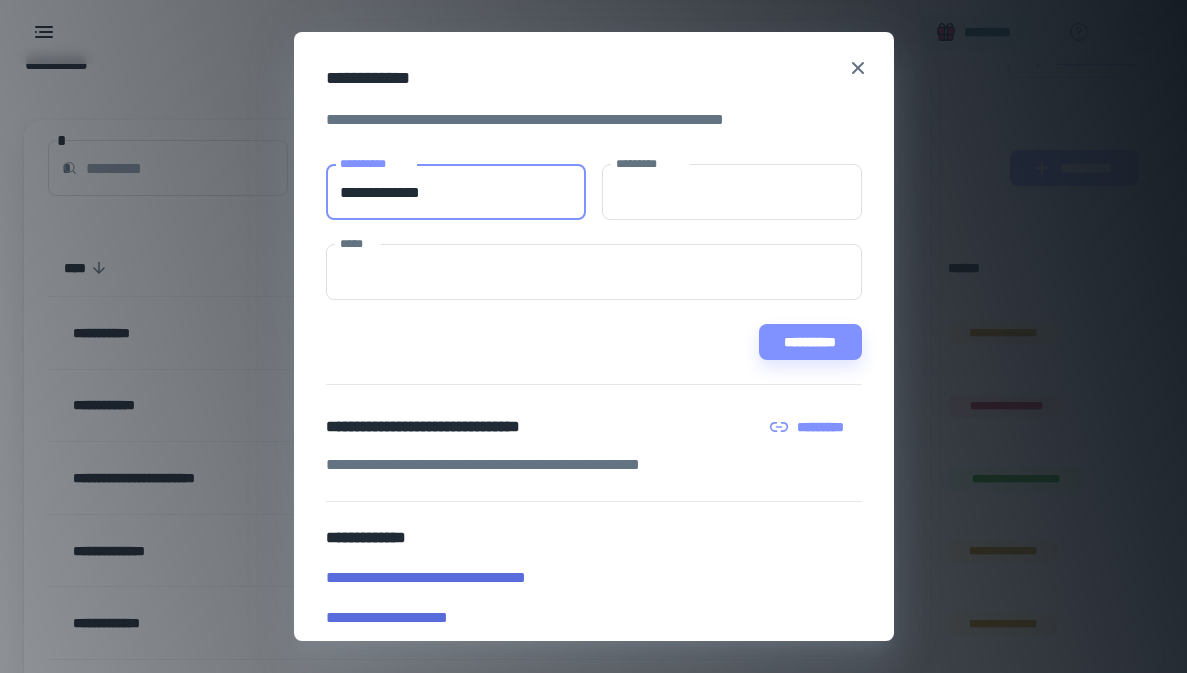 click on "**********" at bounding box center (456, 192) 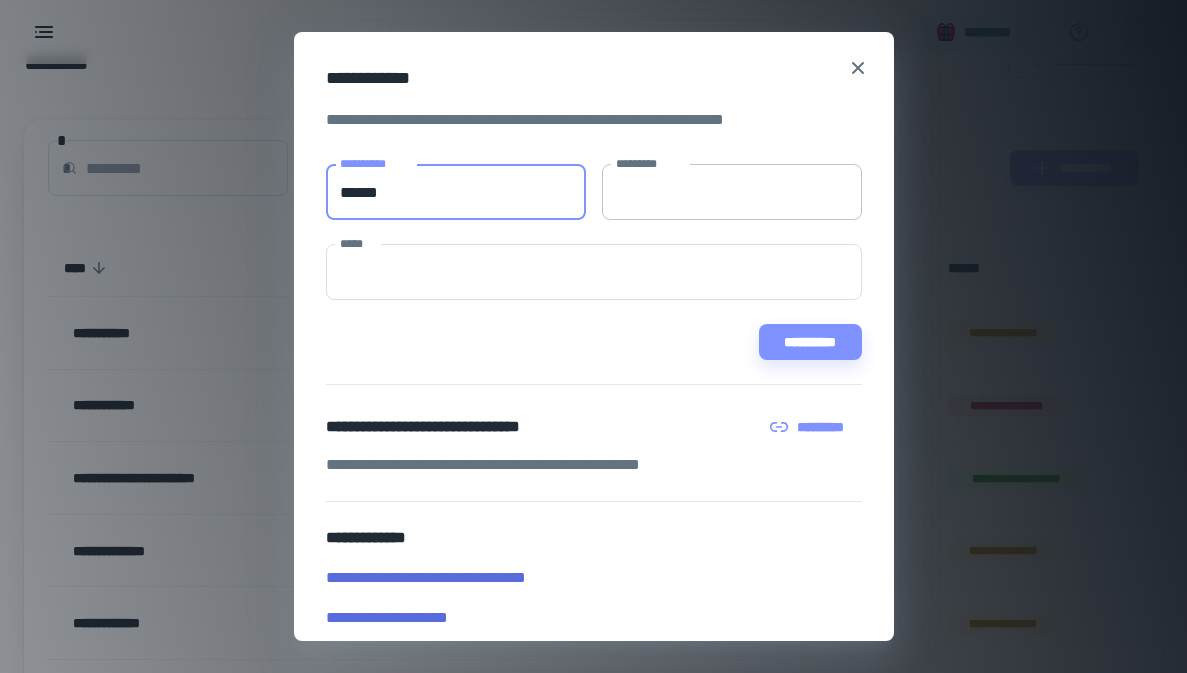 type on "******" 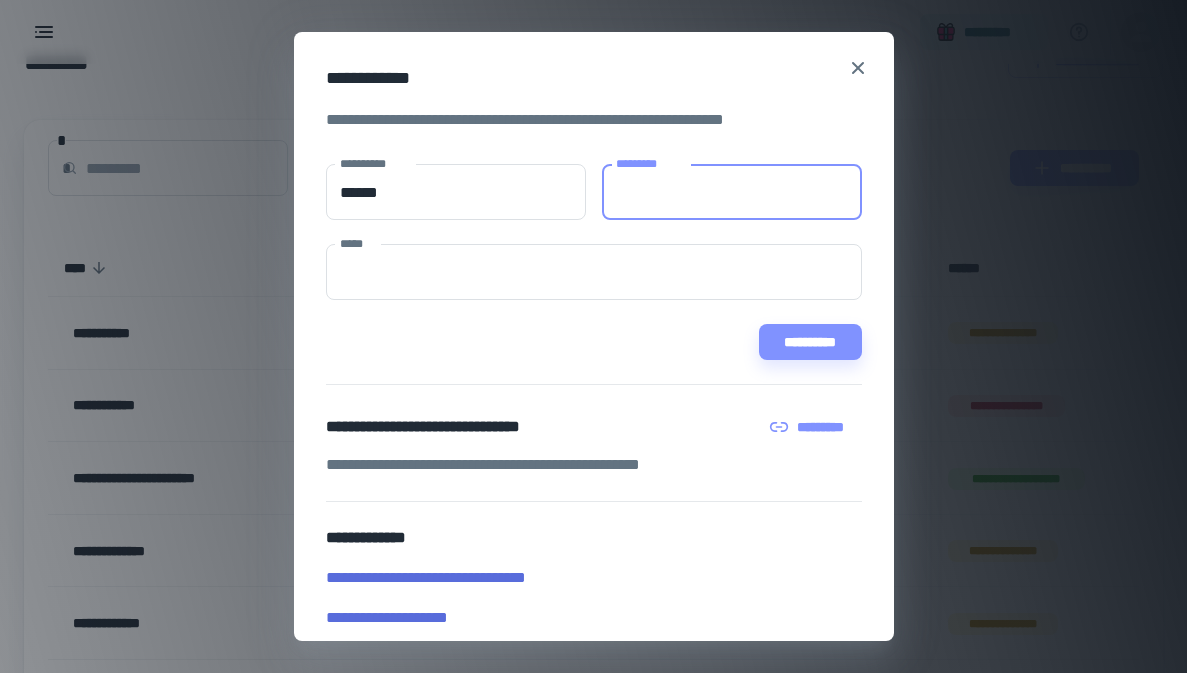 paste on "******" 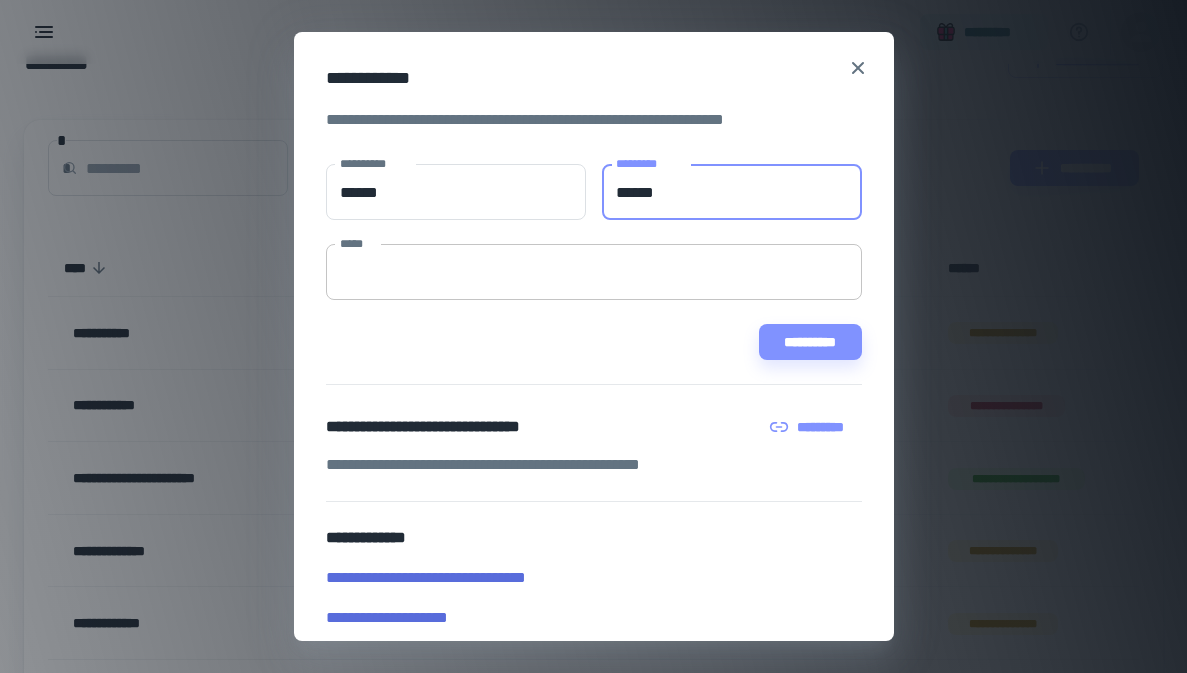 type on "******" 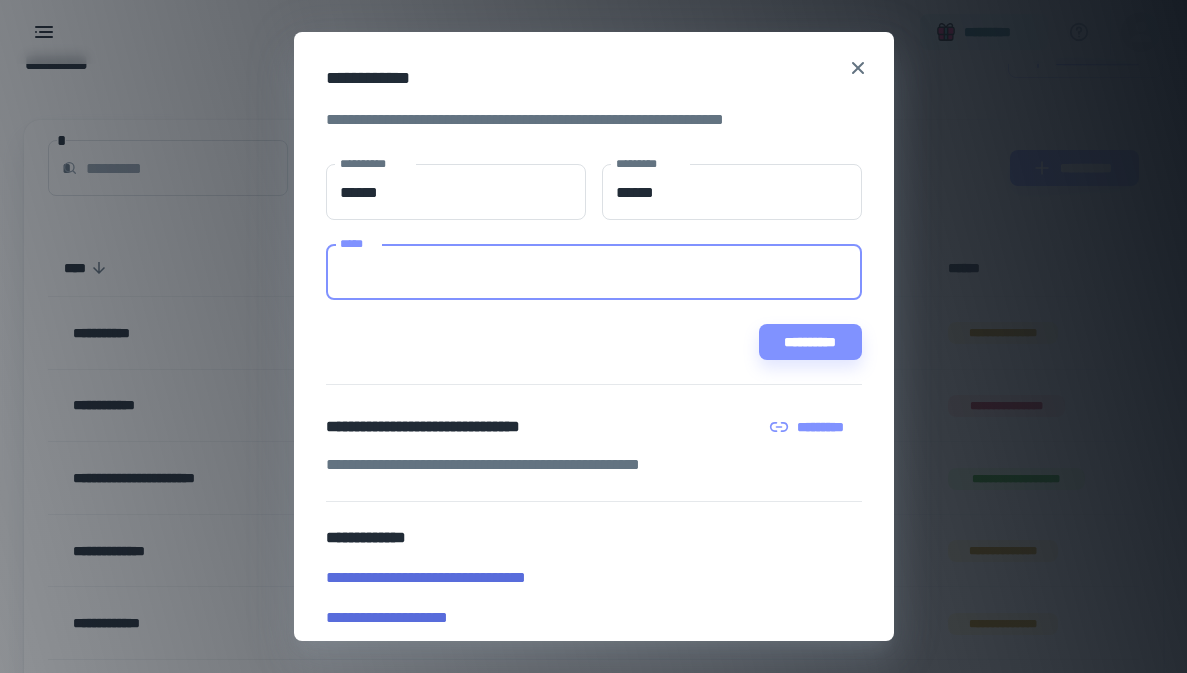 click on "**********" at bounding box center [593, 336] 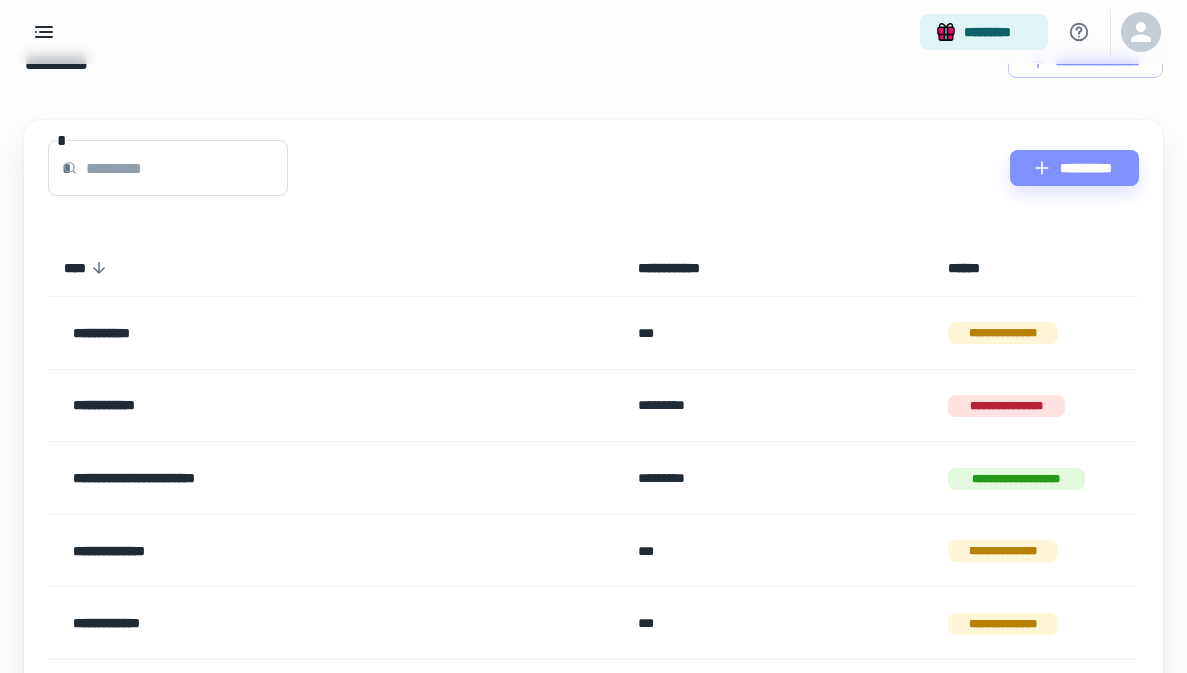 click on "[FIRST] [LAST] [MIDDLE] [LAST] [NUMBER] [STREET] [CITY] [STATE] [POSTAL_CODE] [COUNTRY] [PHONE] [EMAIL] [SSN] [DLN] [CC_NUM] [DOB] [AGE] [FIRST] [LAST] [MIDDLE] [LAST] [NUMBER] [STREET] [CITY] [STATE] [POSTAL_CODE] [COUNTRY] [PHONE] [EMAIL] [SSN] [DLN] [CC_NUM] [DOB] [AGE]" at bounding box center [593, 440] 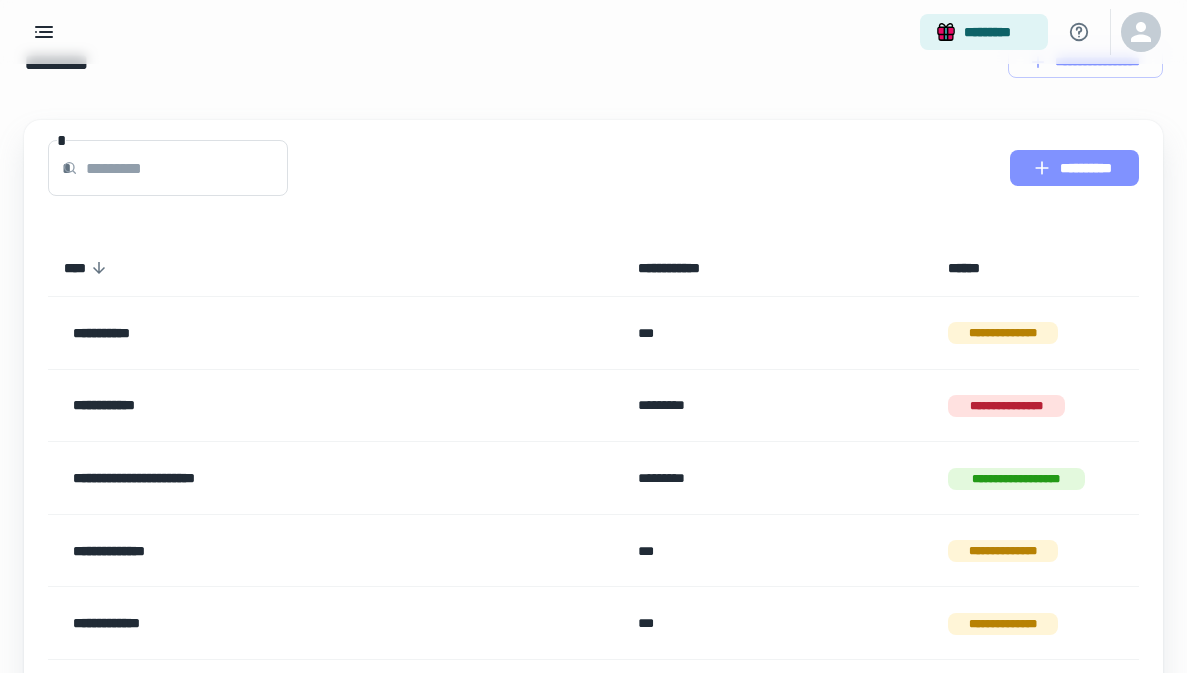 click on "**********" at bounding box center [1074, 168] 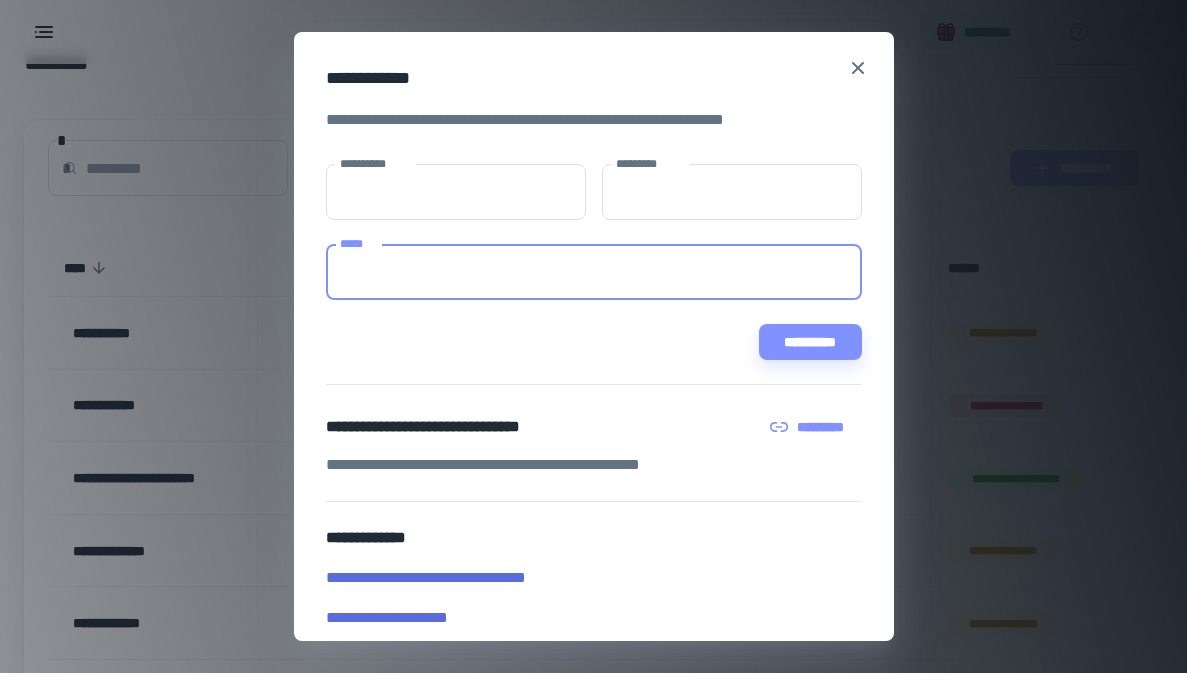 paste on "**********" 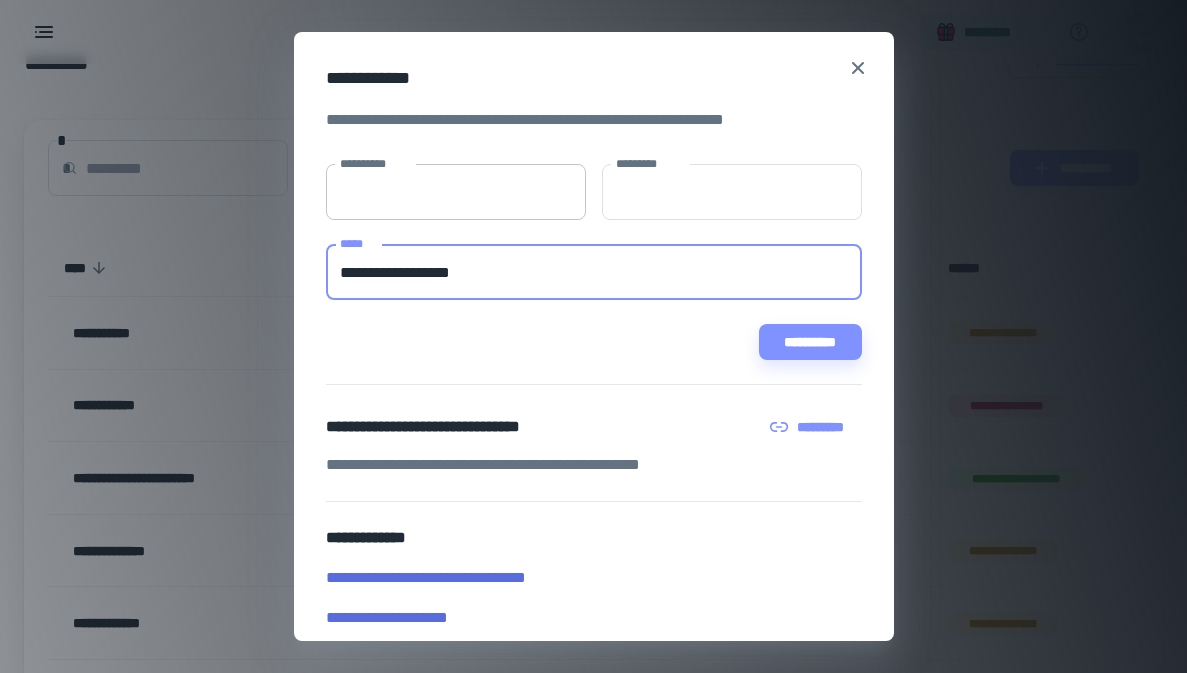 type on "**********" 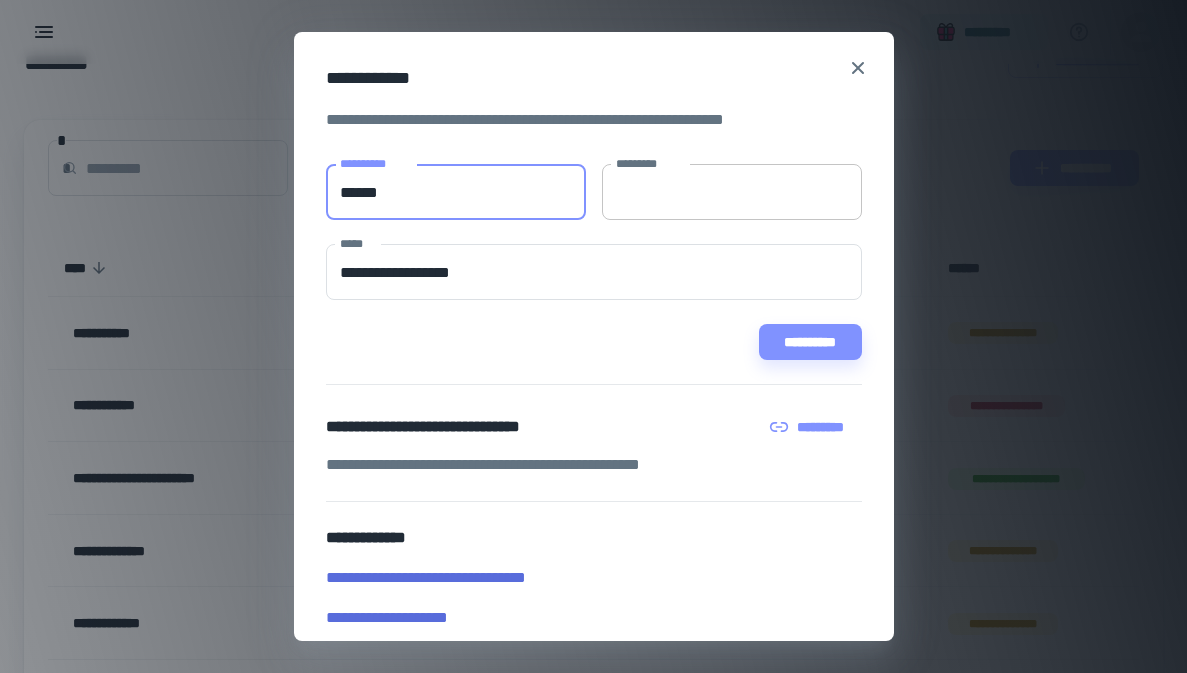 type on "******" 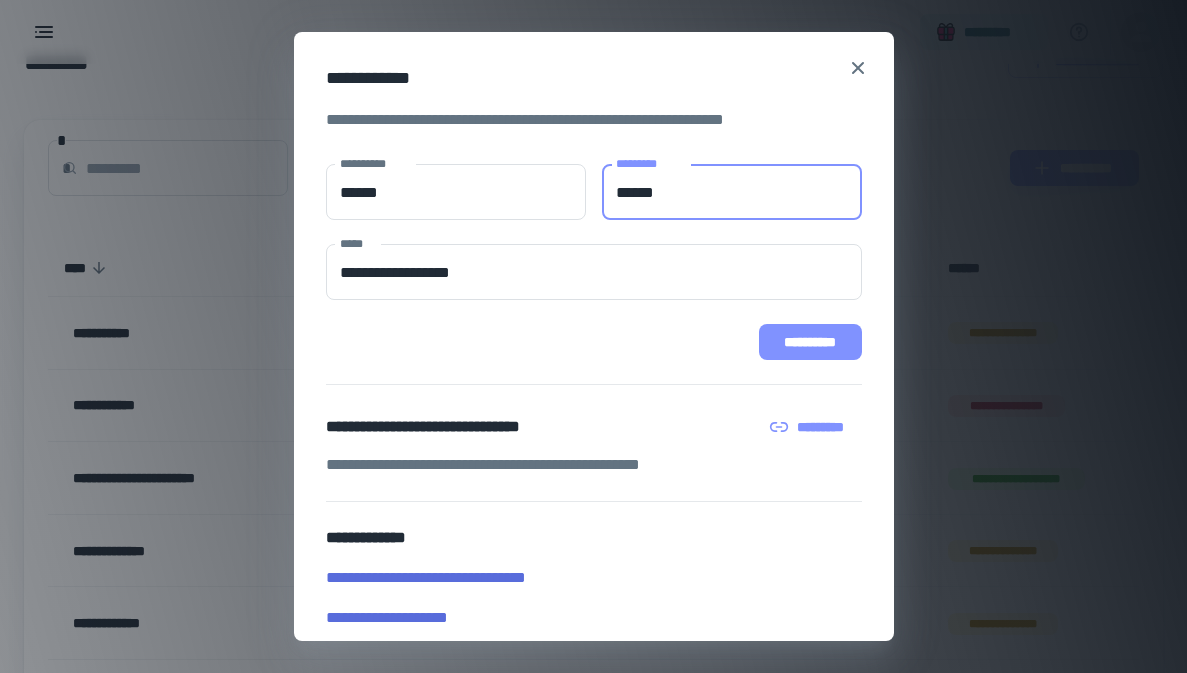 type on "******" 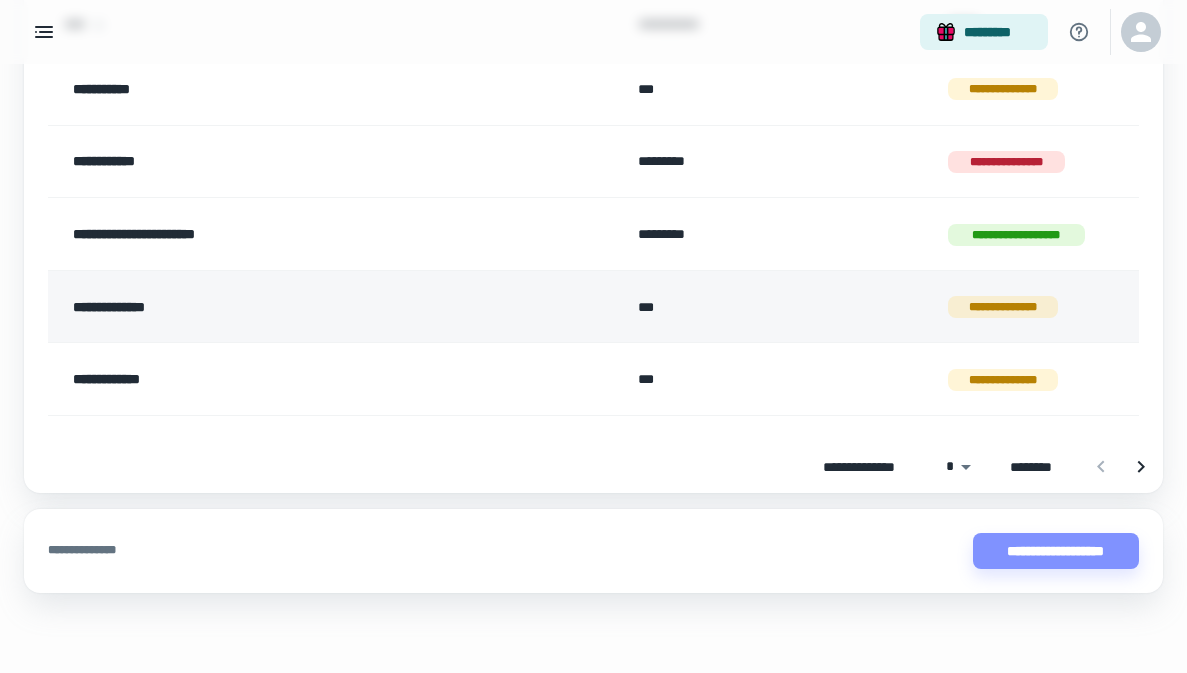 scroll, scrollTop: 288, scrollLeft: 0, axis: vertical 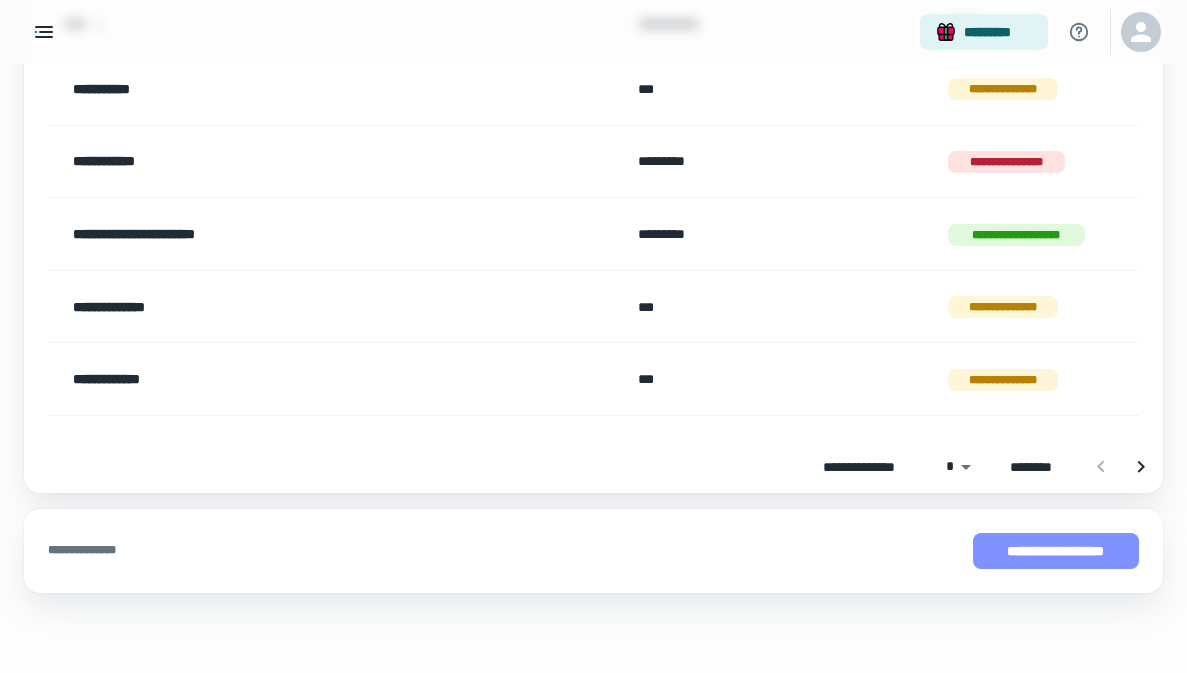 click on "**********" at bounding box center (1056, 551) 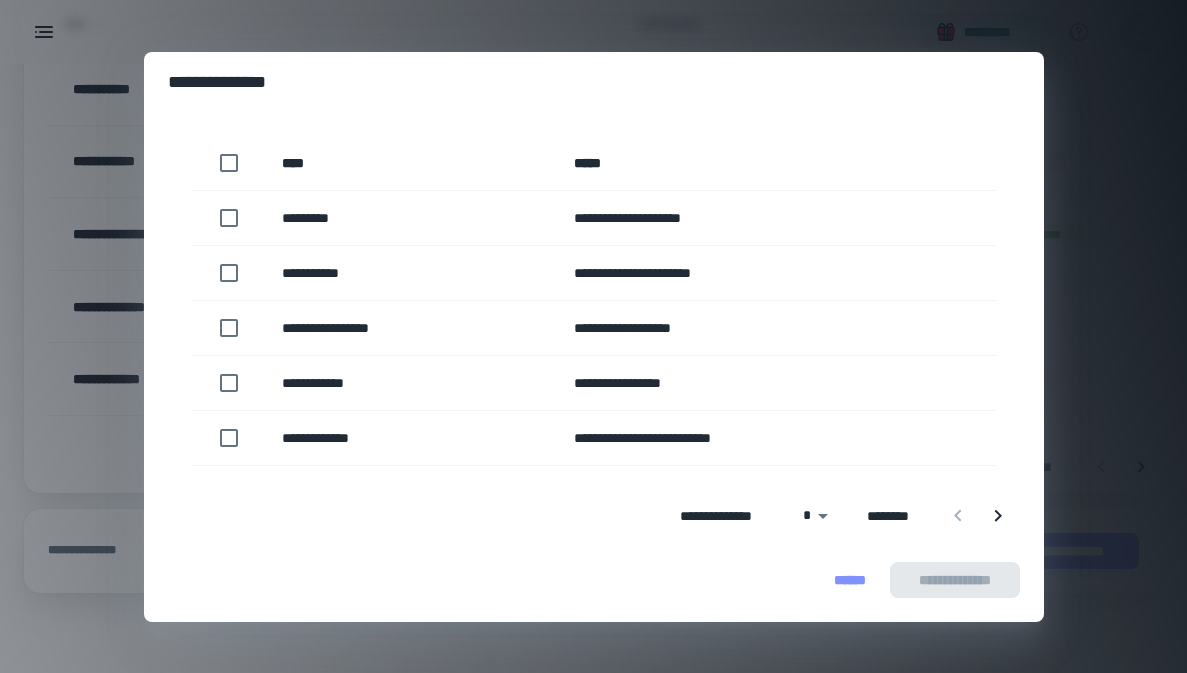 click on "******" at bounding box center (850, 580) 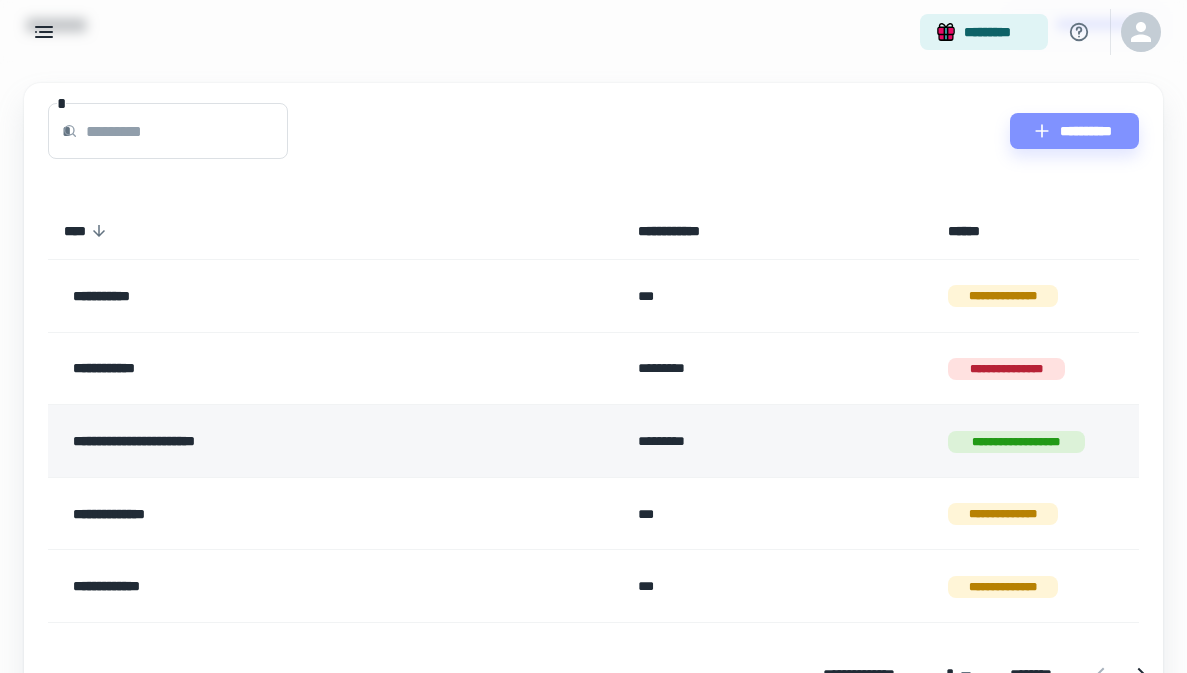 scroll, scrollTop: 79, scrollLeft: 0, axis: vertical 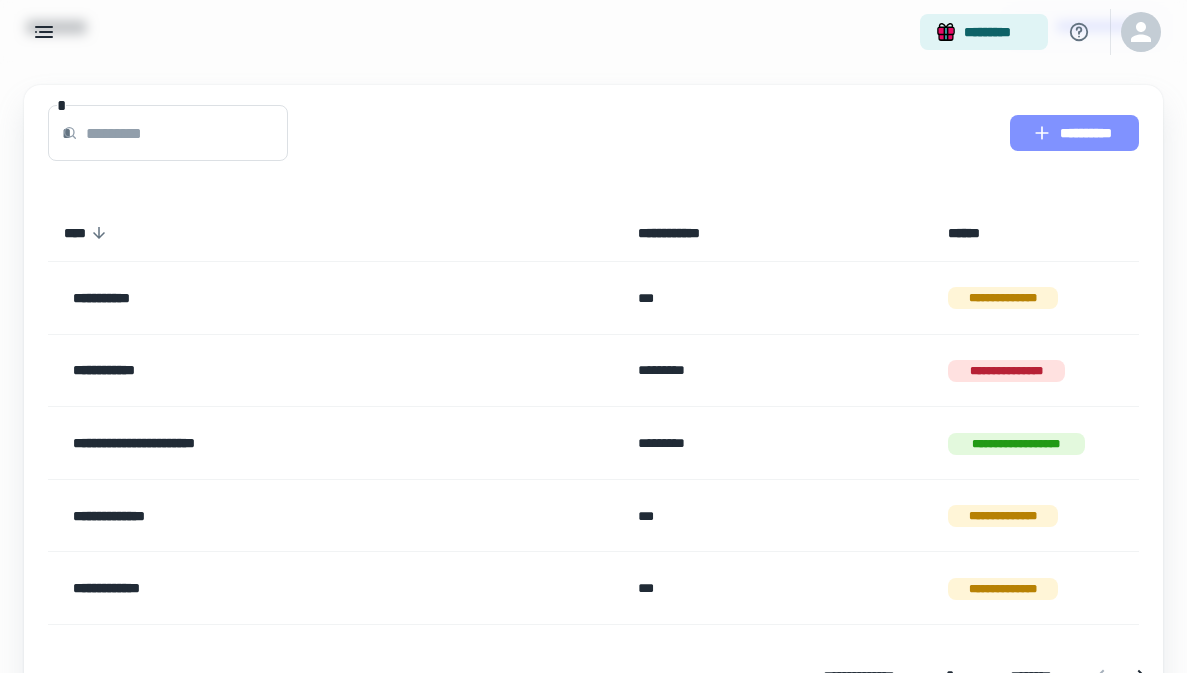 click on "**********" at bounding box center [1074, 133] 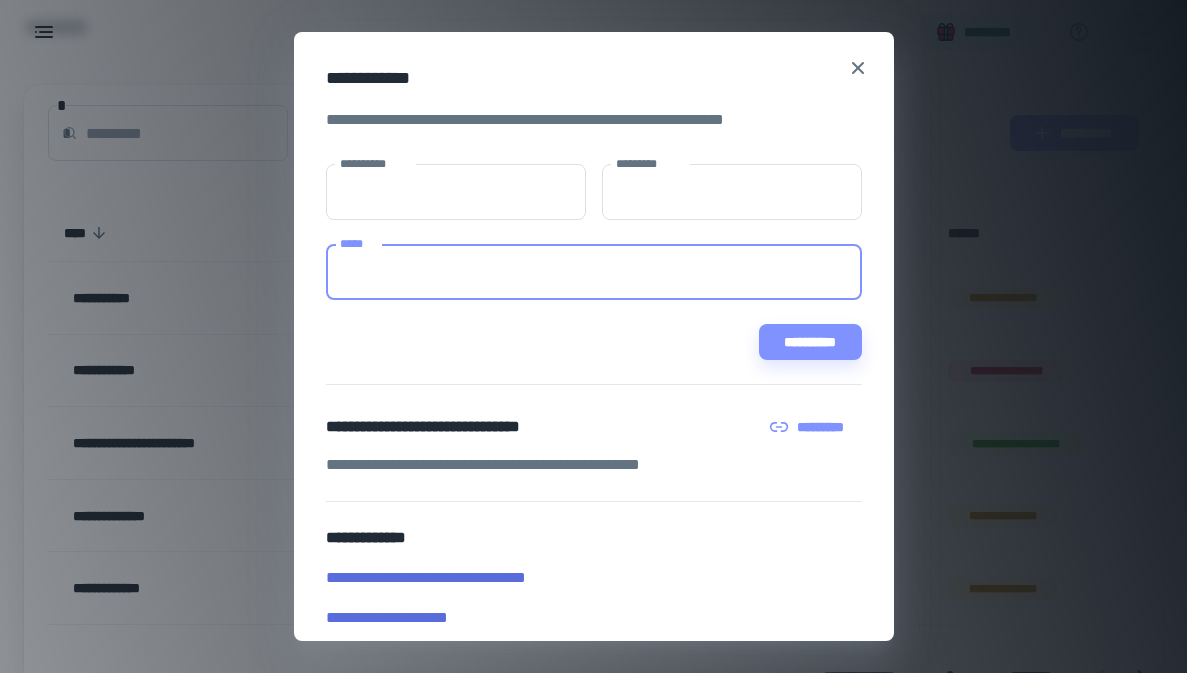 paste on "**********" 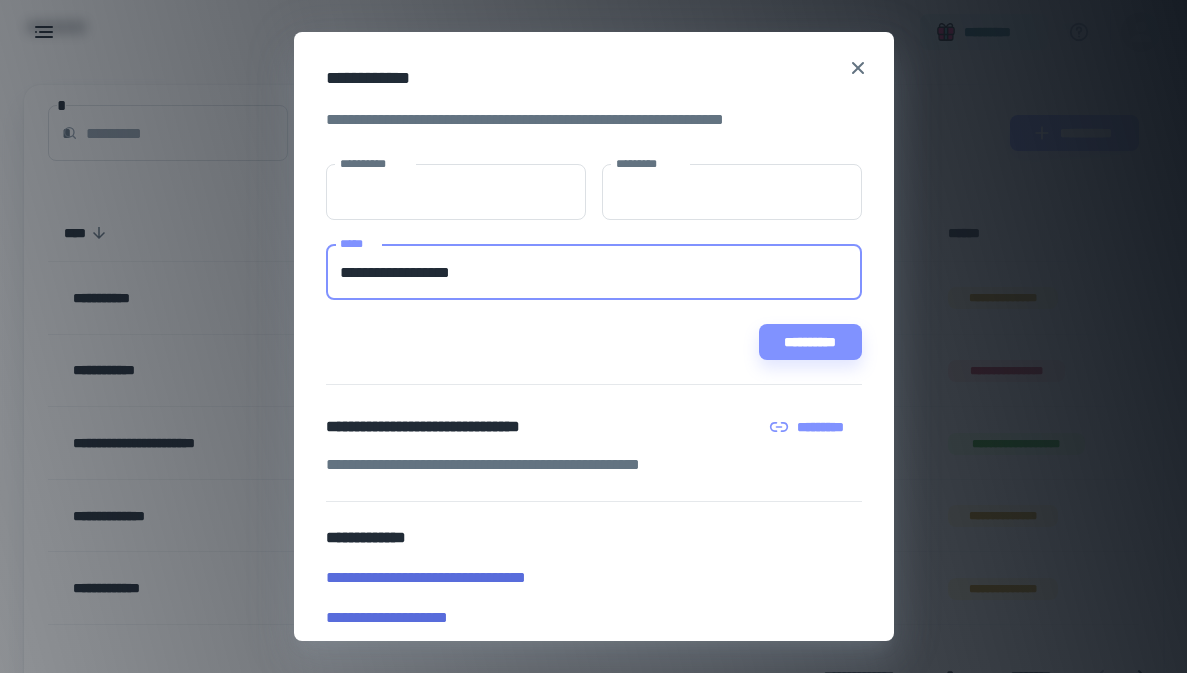 type on "**********" 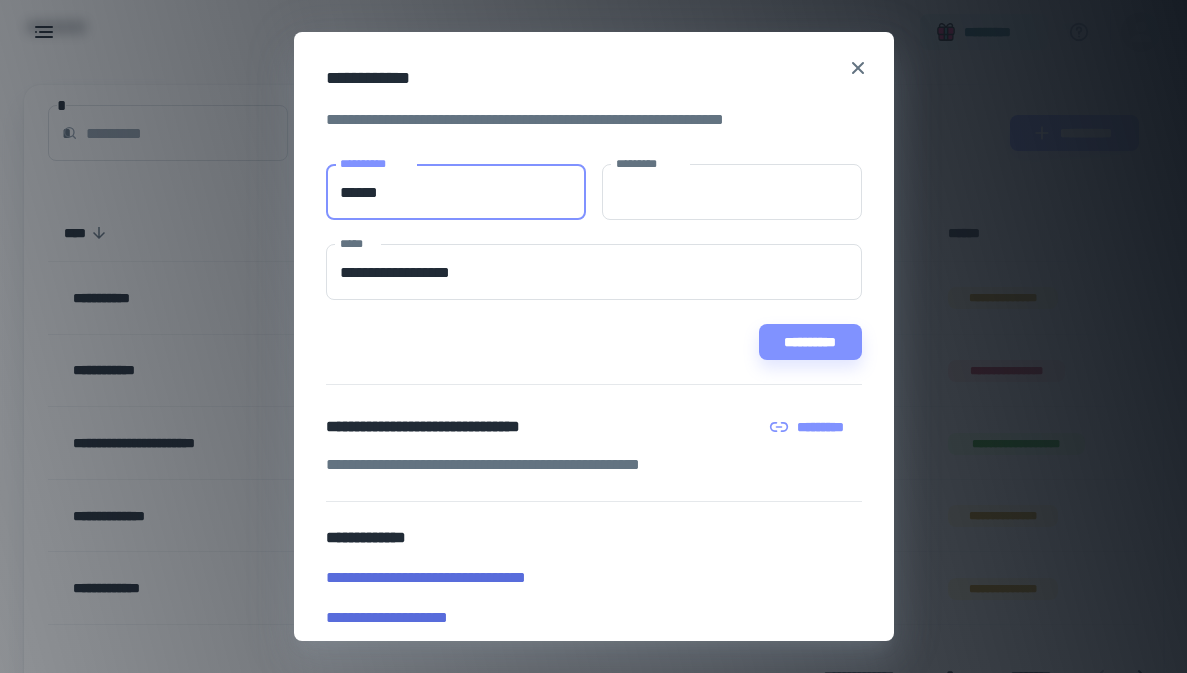 type on "******" 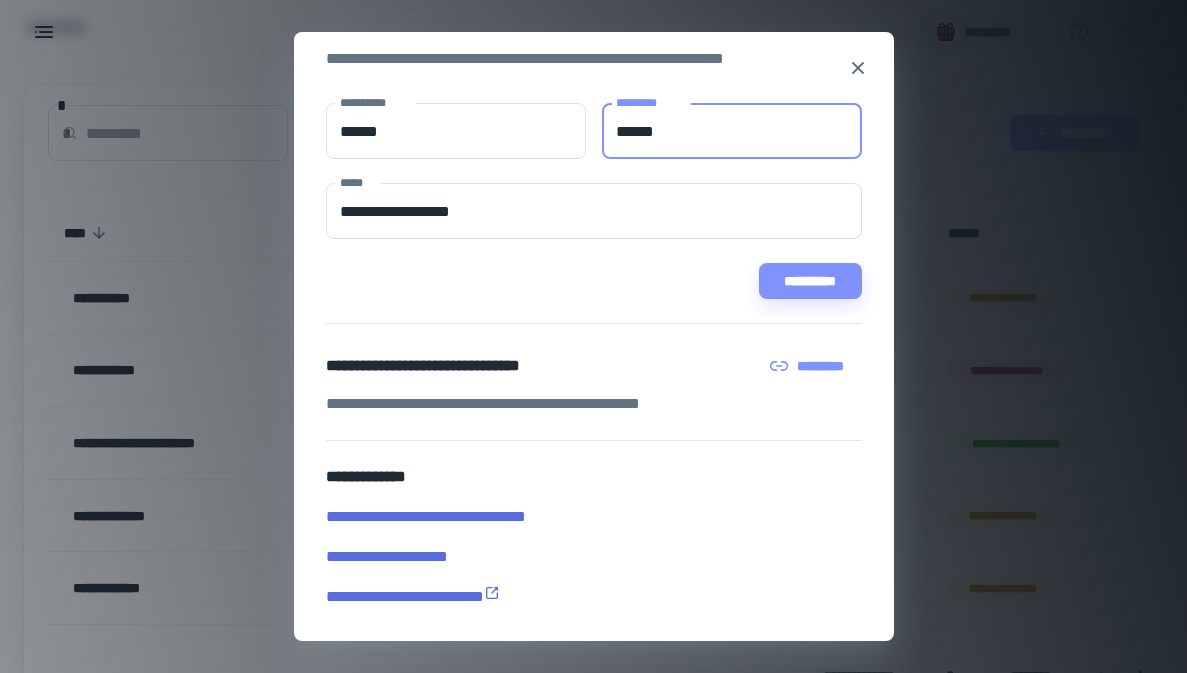 scroll, scrollTop: 61, scrollLeft: 0, axis: vertical 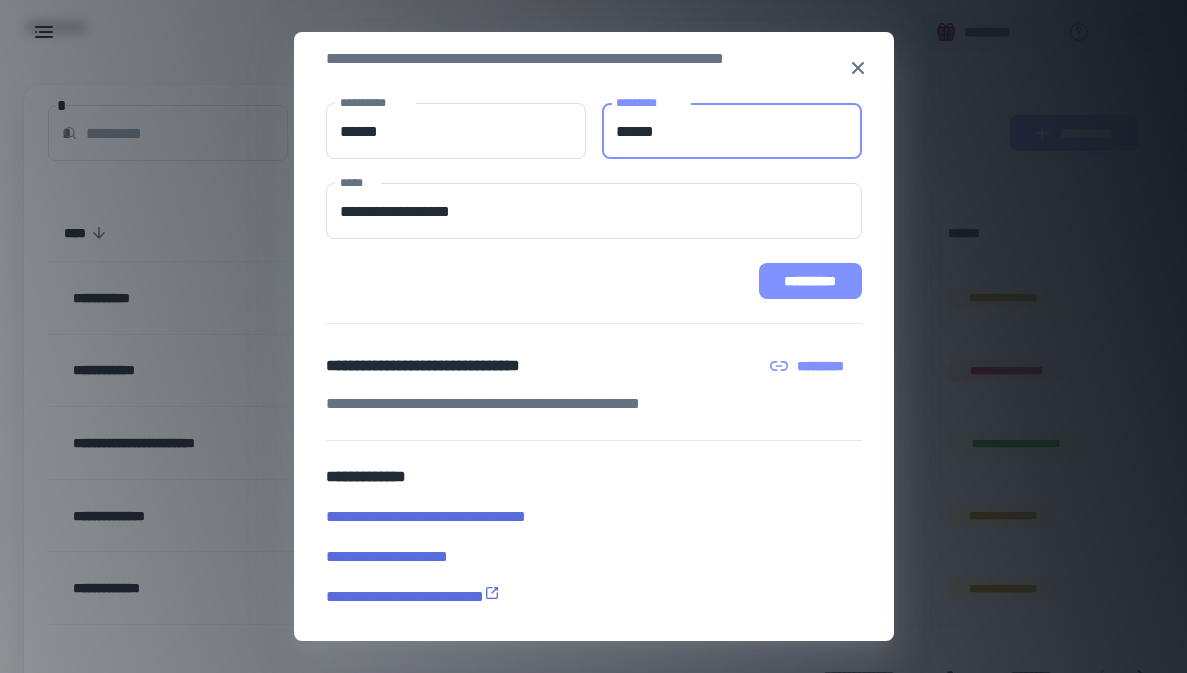 type on "******" 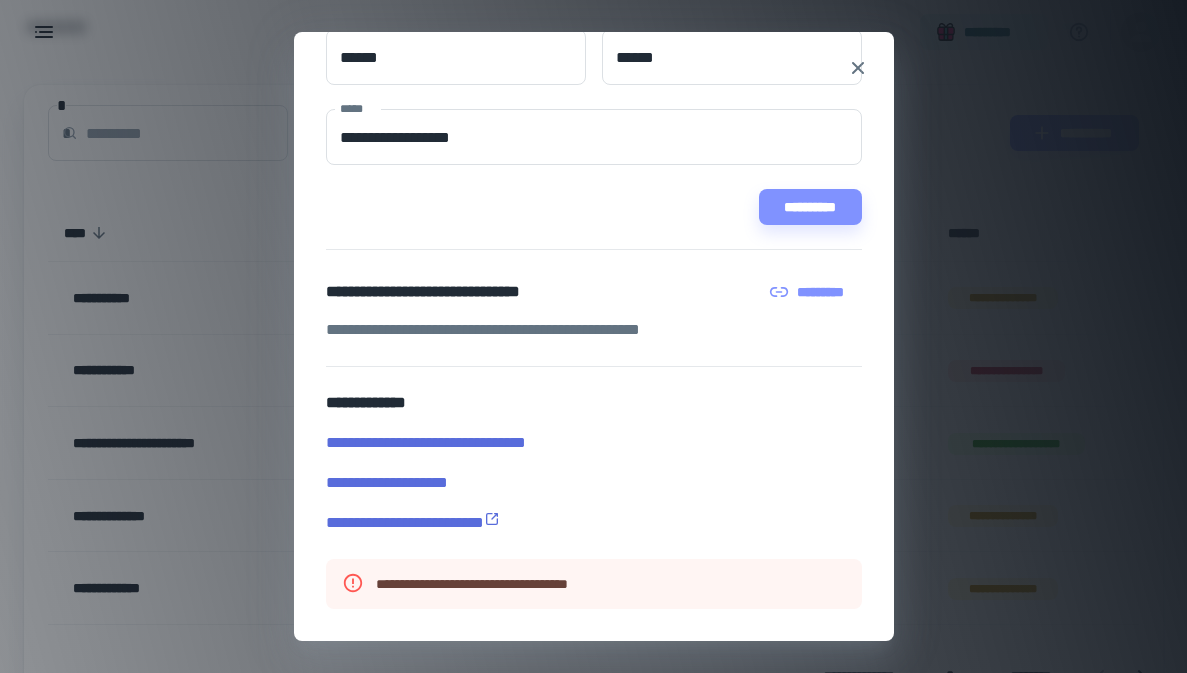 scroll, scrollTop: 135, scrollLeft: 0, axis: vertical 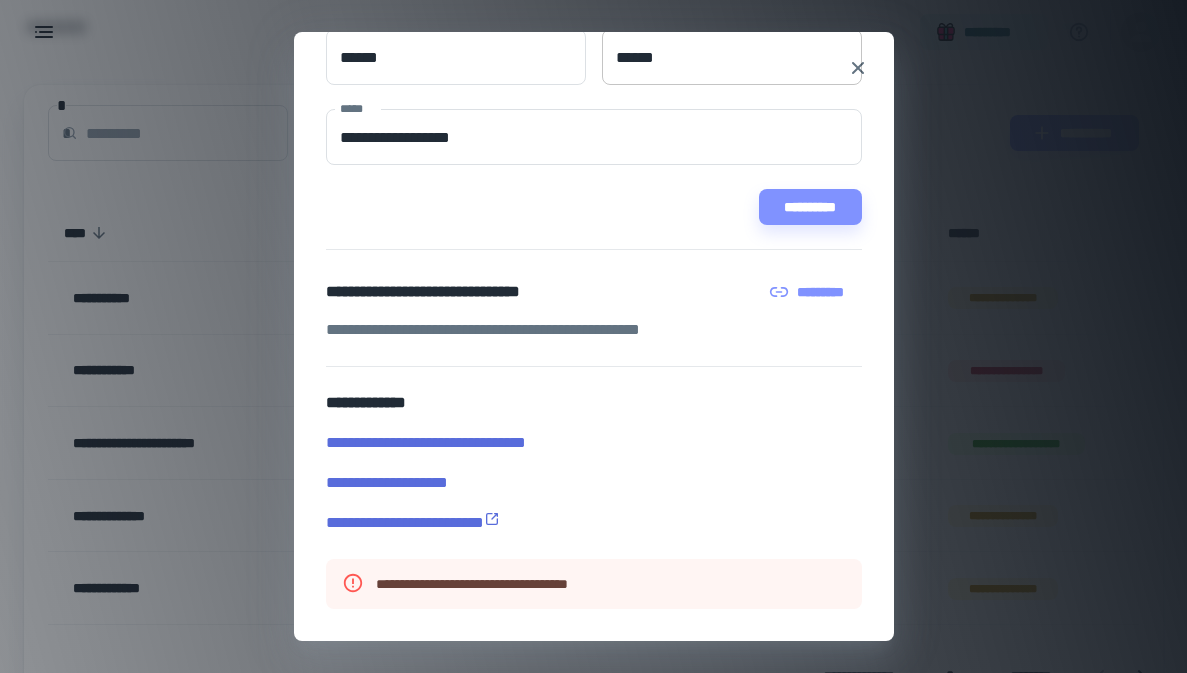 click on "******" at bounding box center (732, 57) 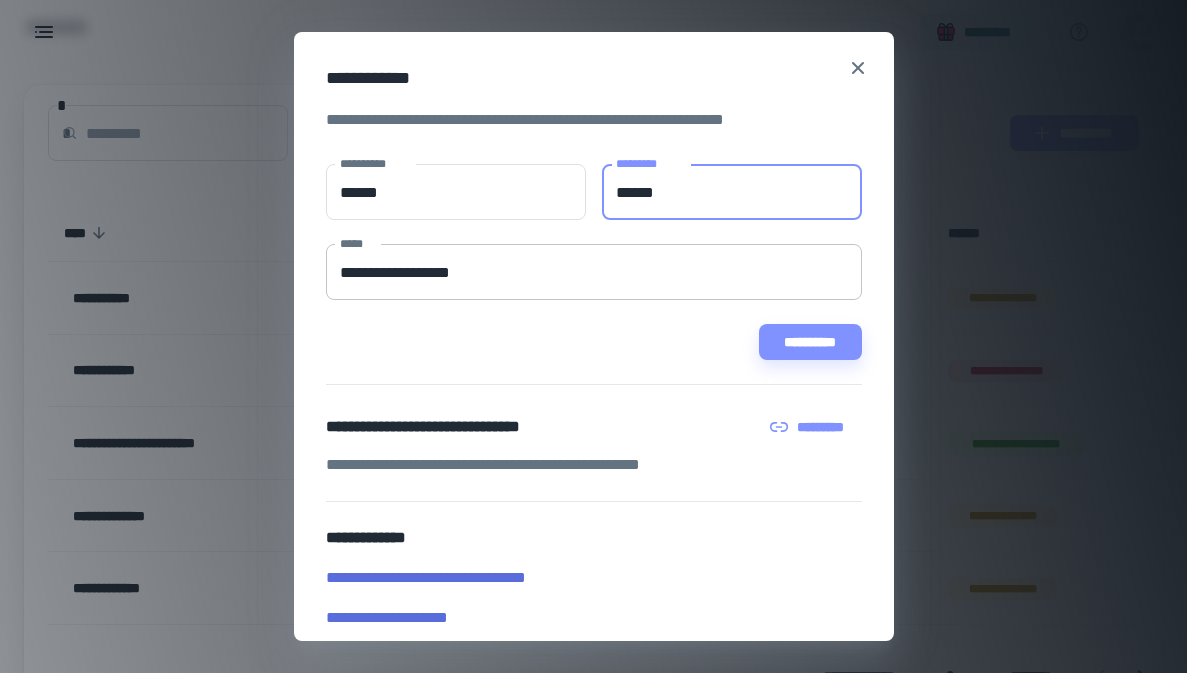 scroll, scrollTop: 0, scrollLeft: 0, axis: both 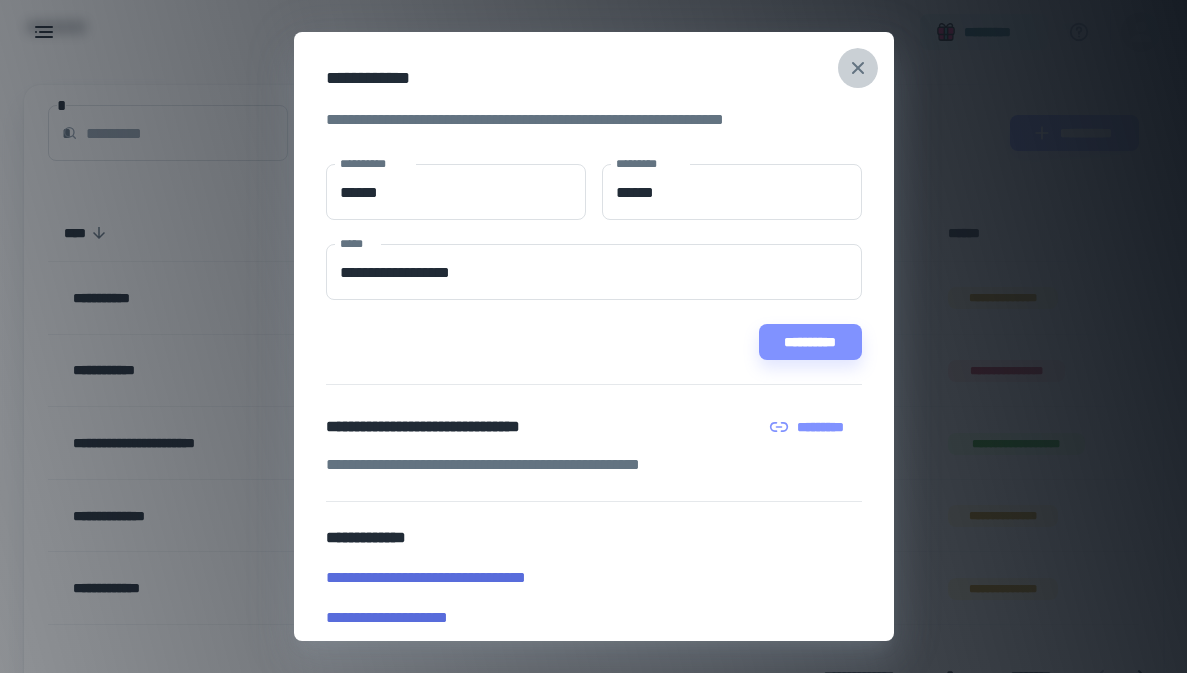 click 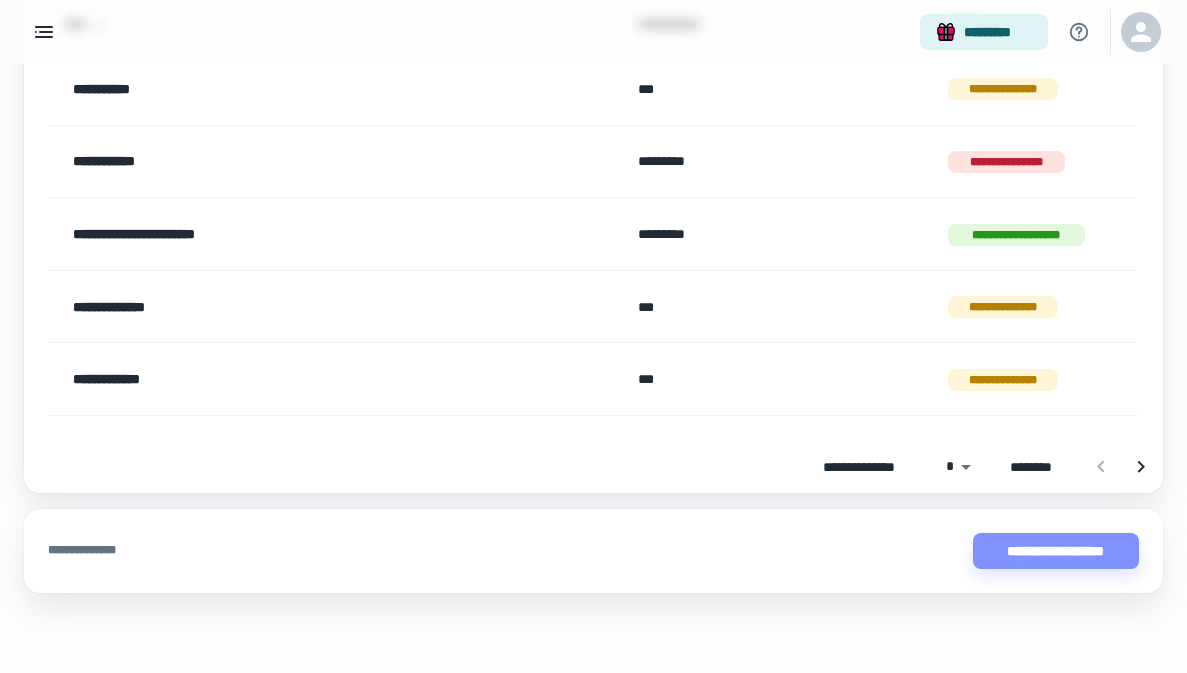scroll, scrollTop: 288, scrollLeft: 0, axis: vertical 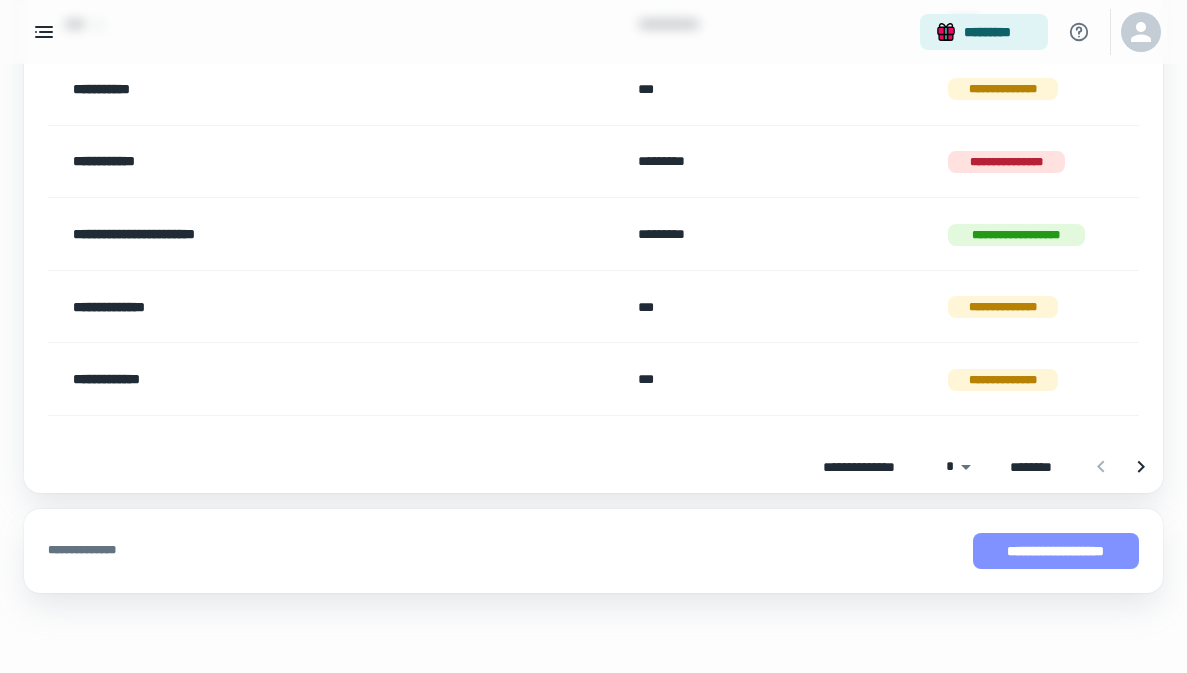 click on "**********" at bounding box center (1056, 551) 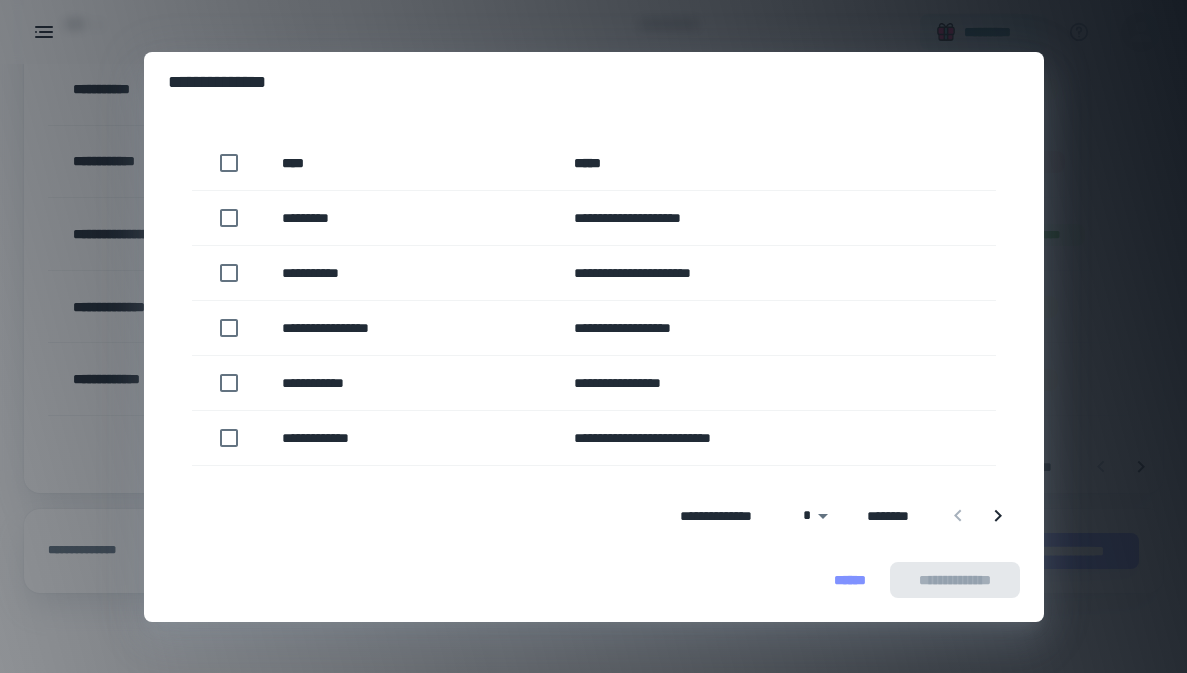 click on "******" at bounding box center [850, 580] 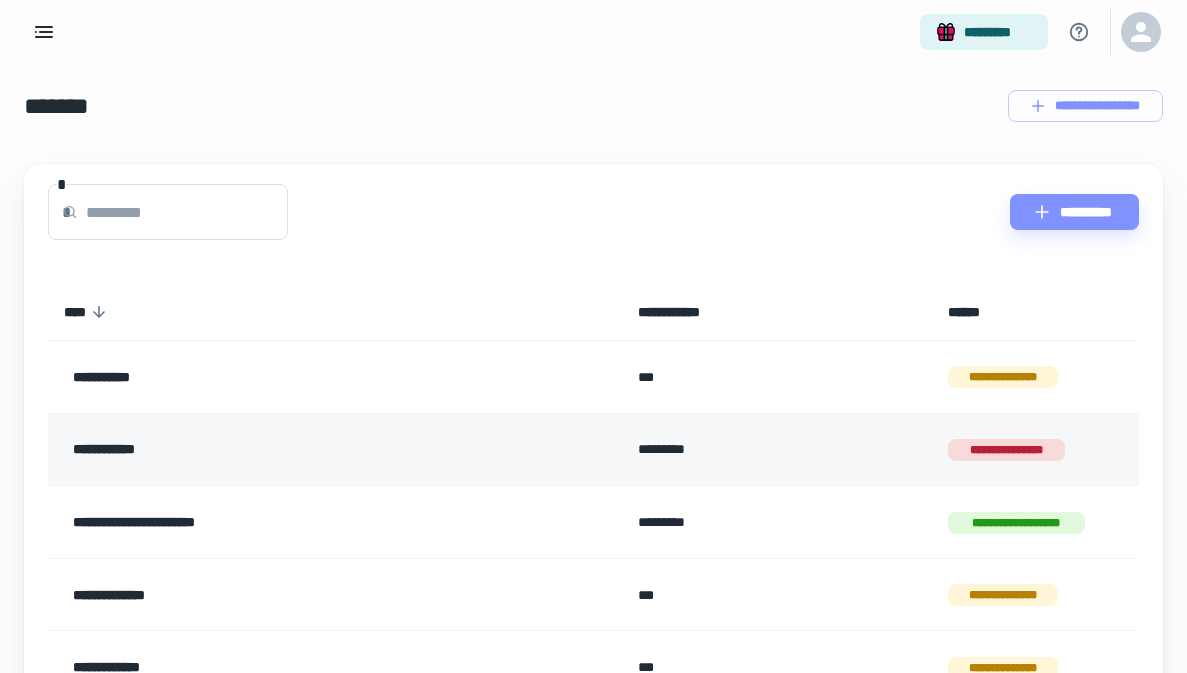 scroll, scrollTop: 0, scrollLeft: 0, axis: both 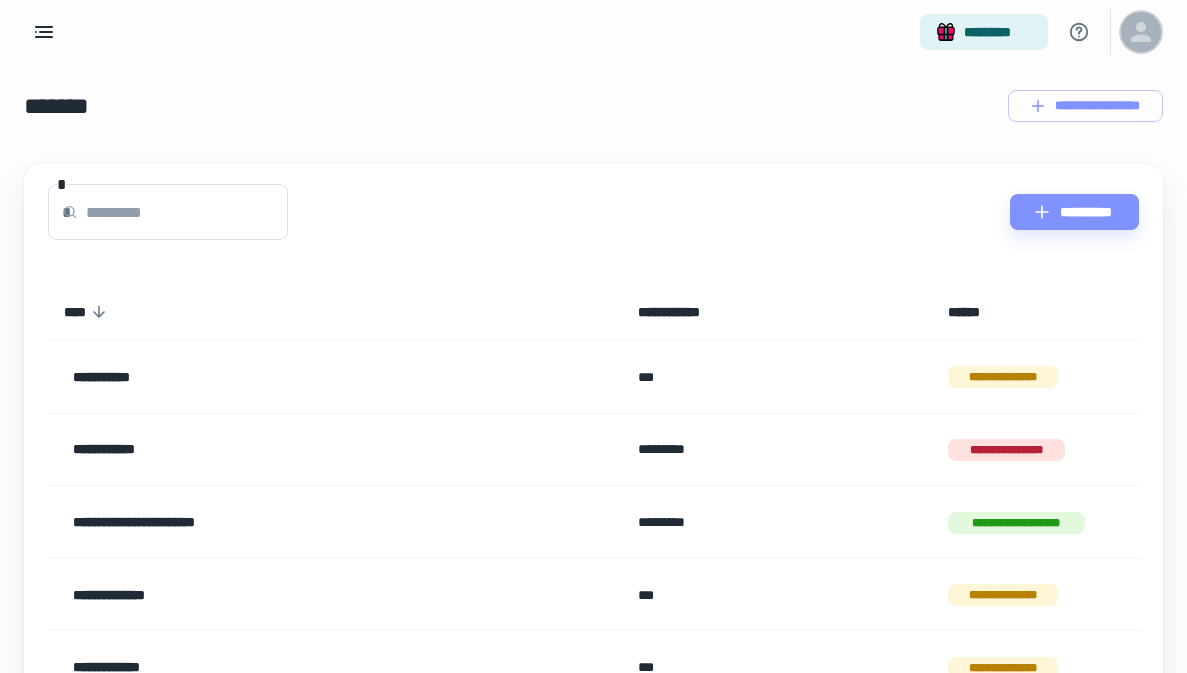 click 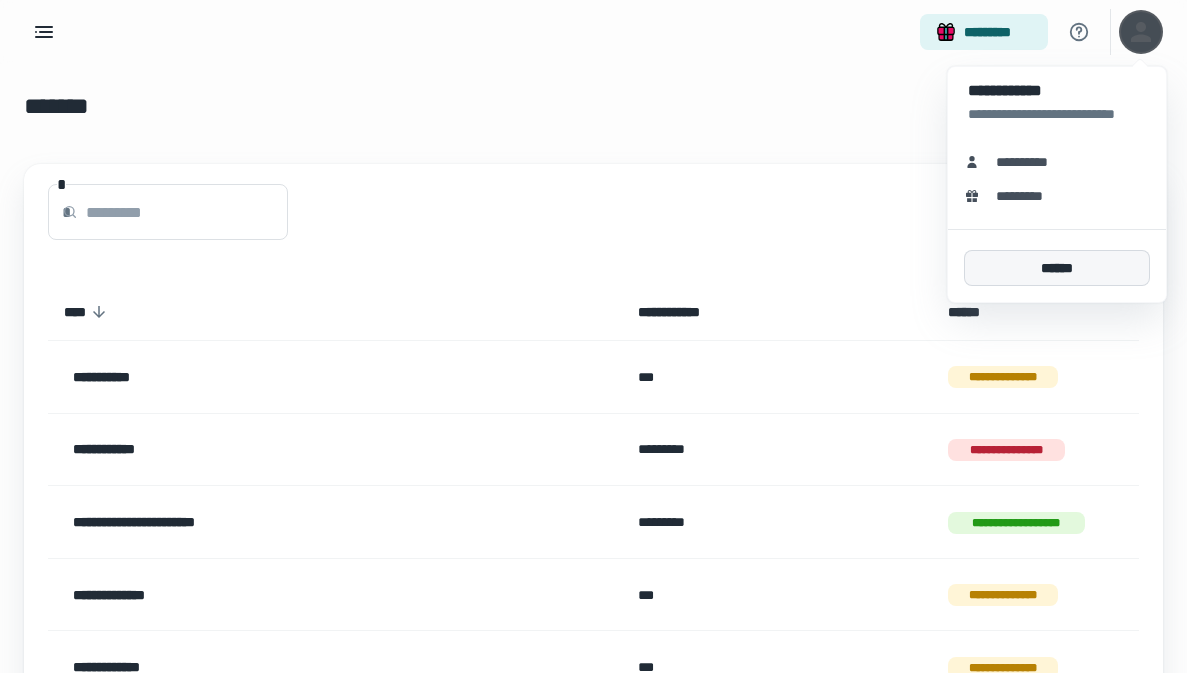 click on "******" at bounding box center (1057, 268) 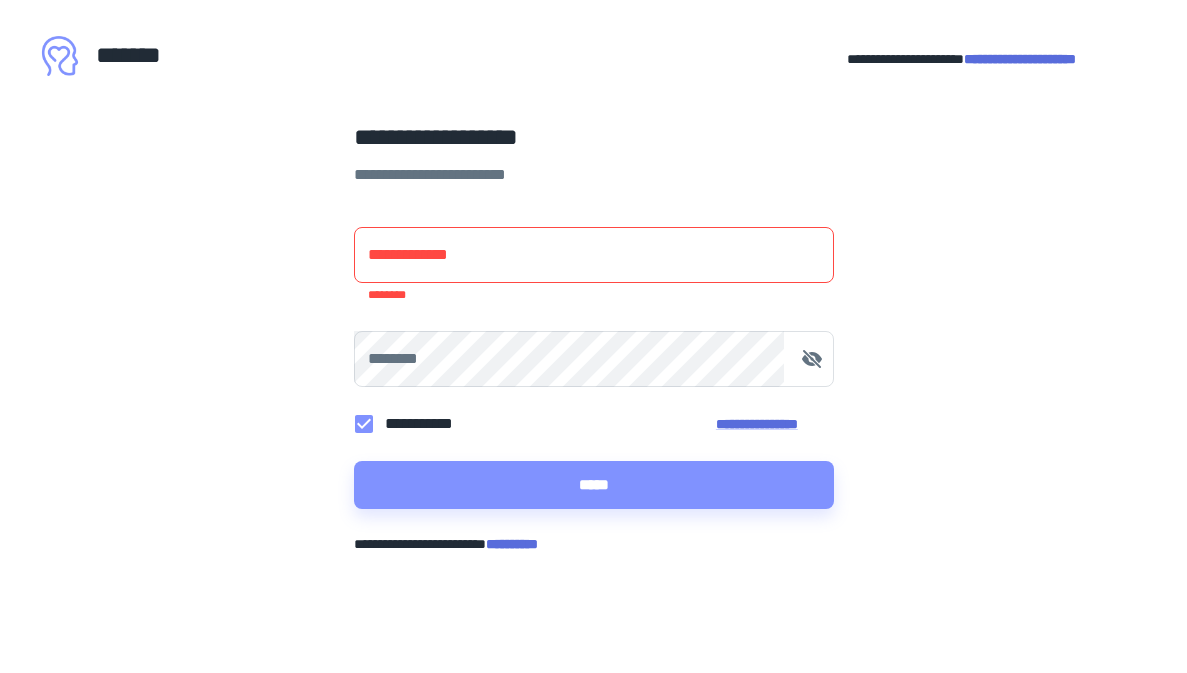 click on "**********" at bounding box center (593, 336) 